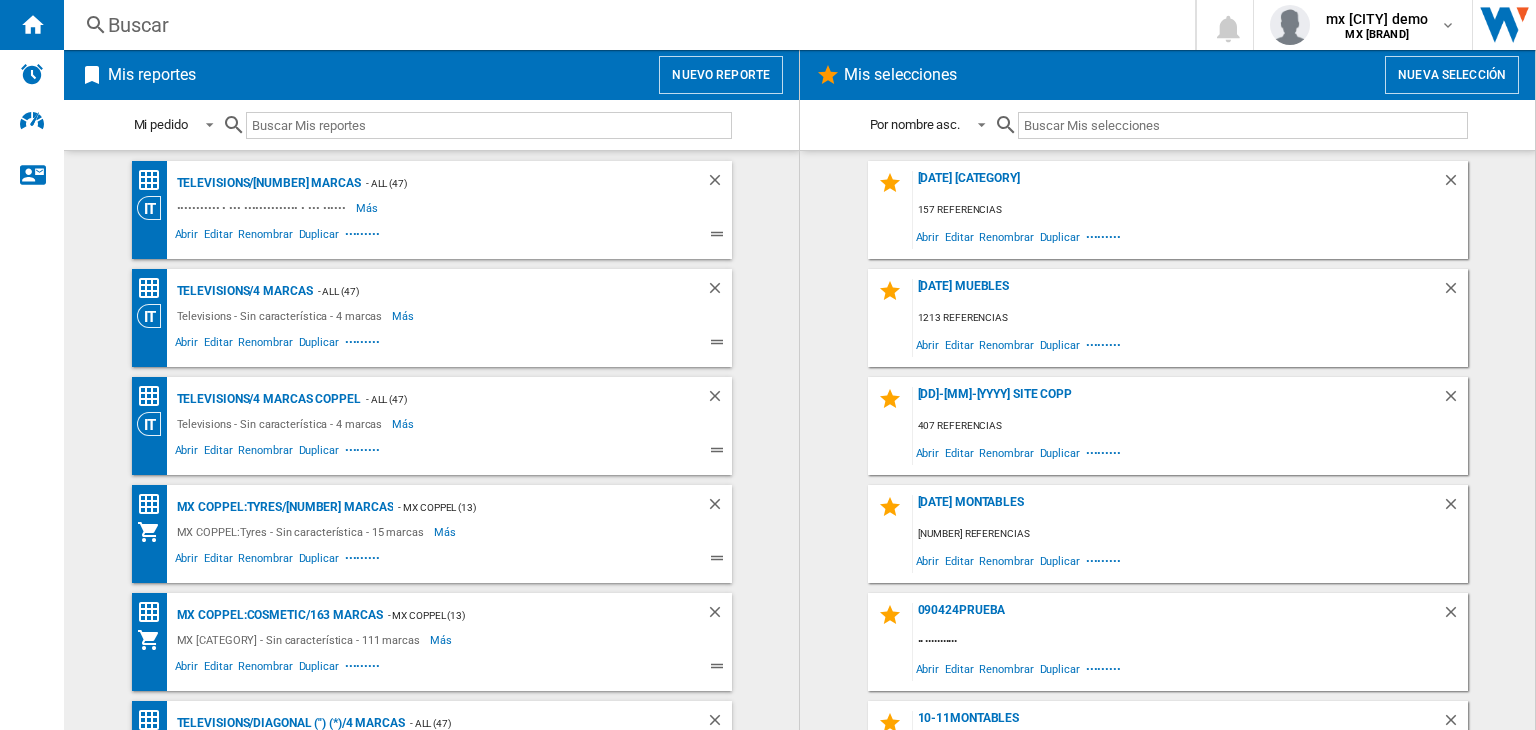 scroll, scrollTop: 0, scrollLeft: 0, axis: both 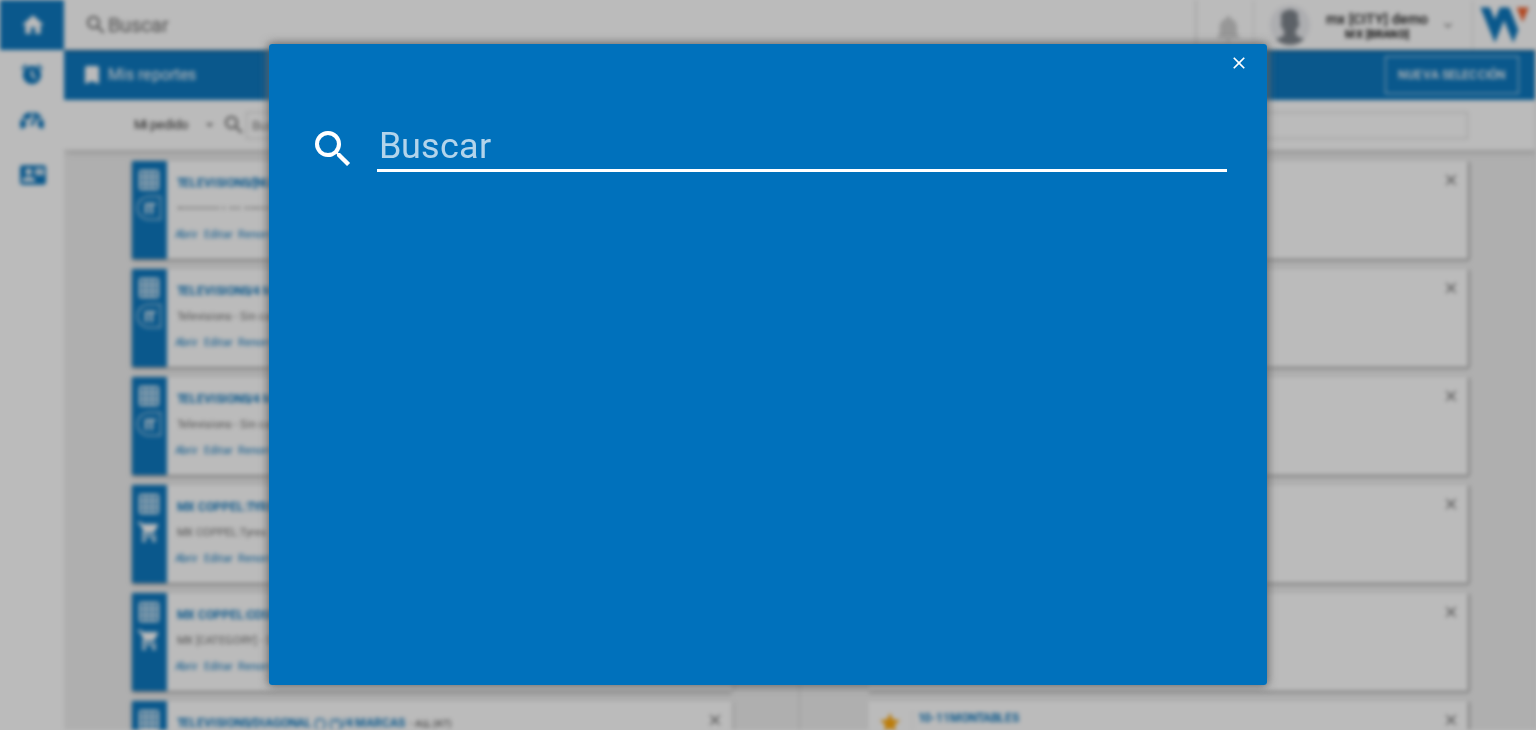 click at bounding box center (802, 148) 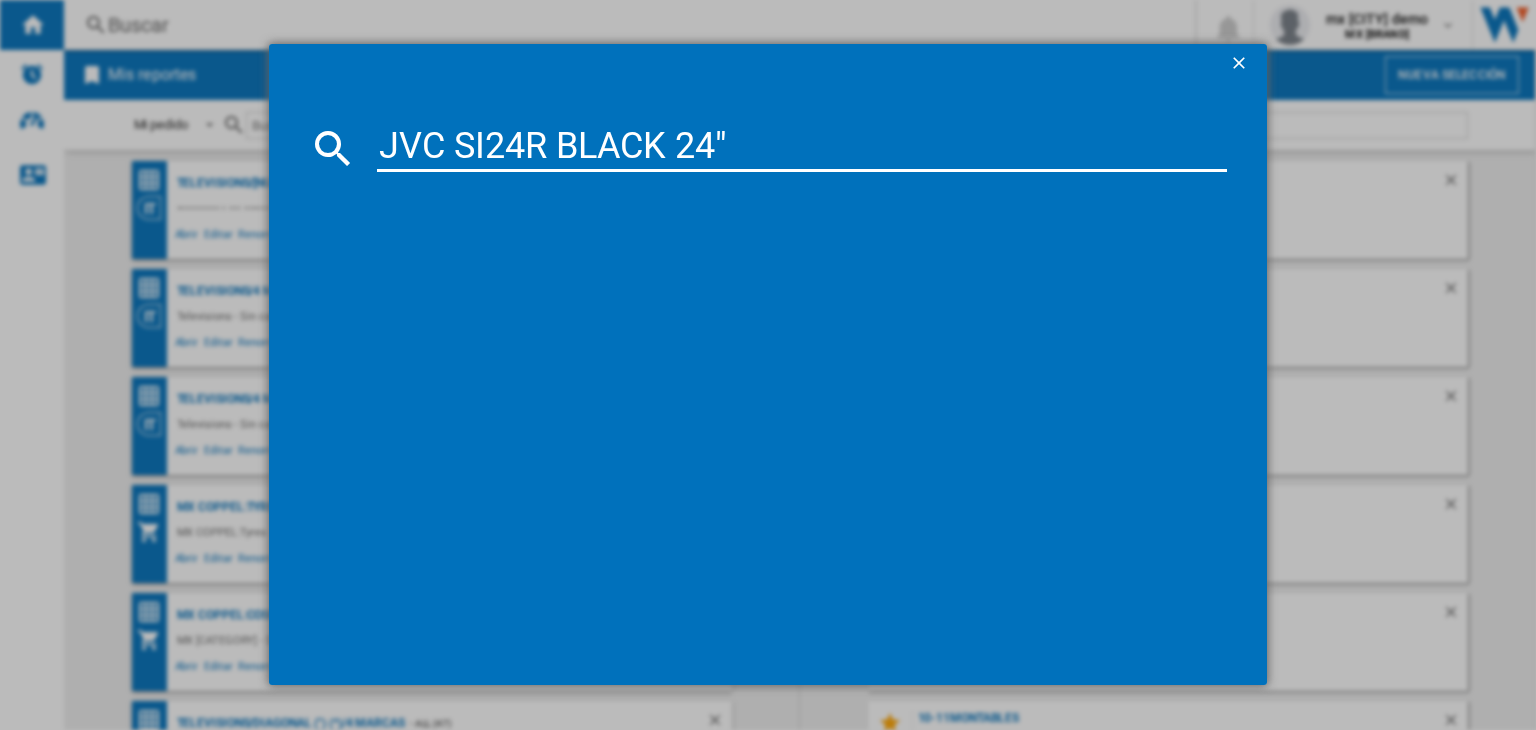 type on "JVC SI24R BLACK 24"" 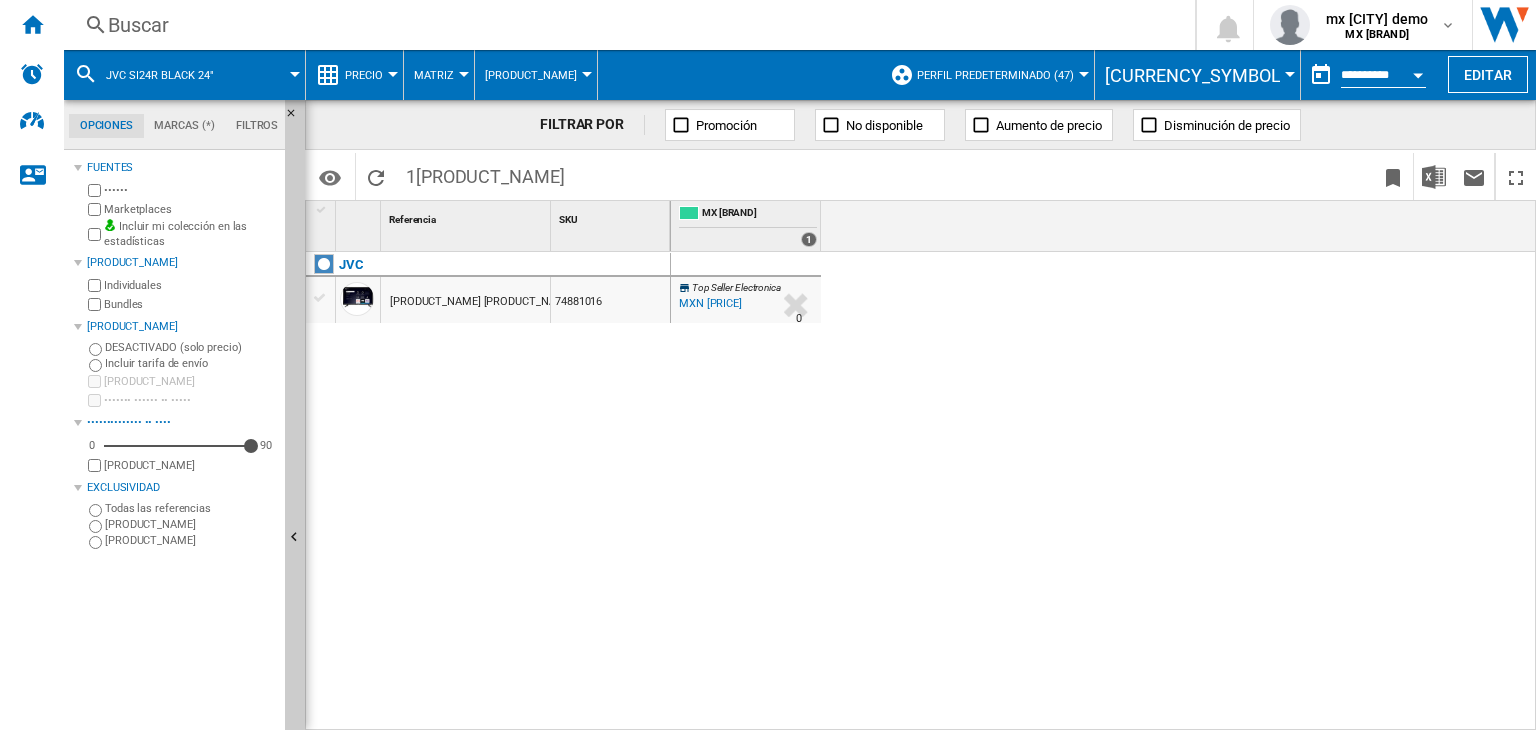 click on "[PRODUCT_NAME] [PRODUCT_NAME] [NUMBER]" at bounding box center (465, 300) 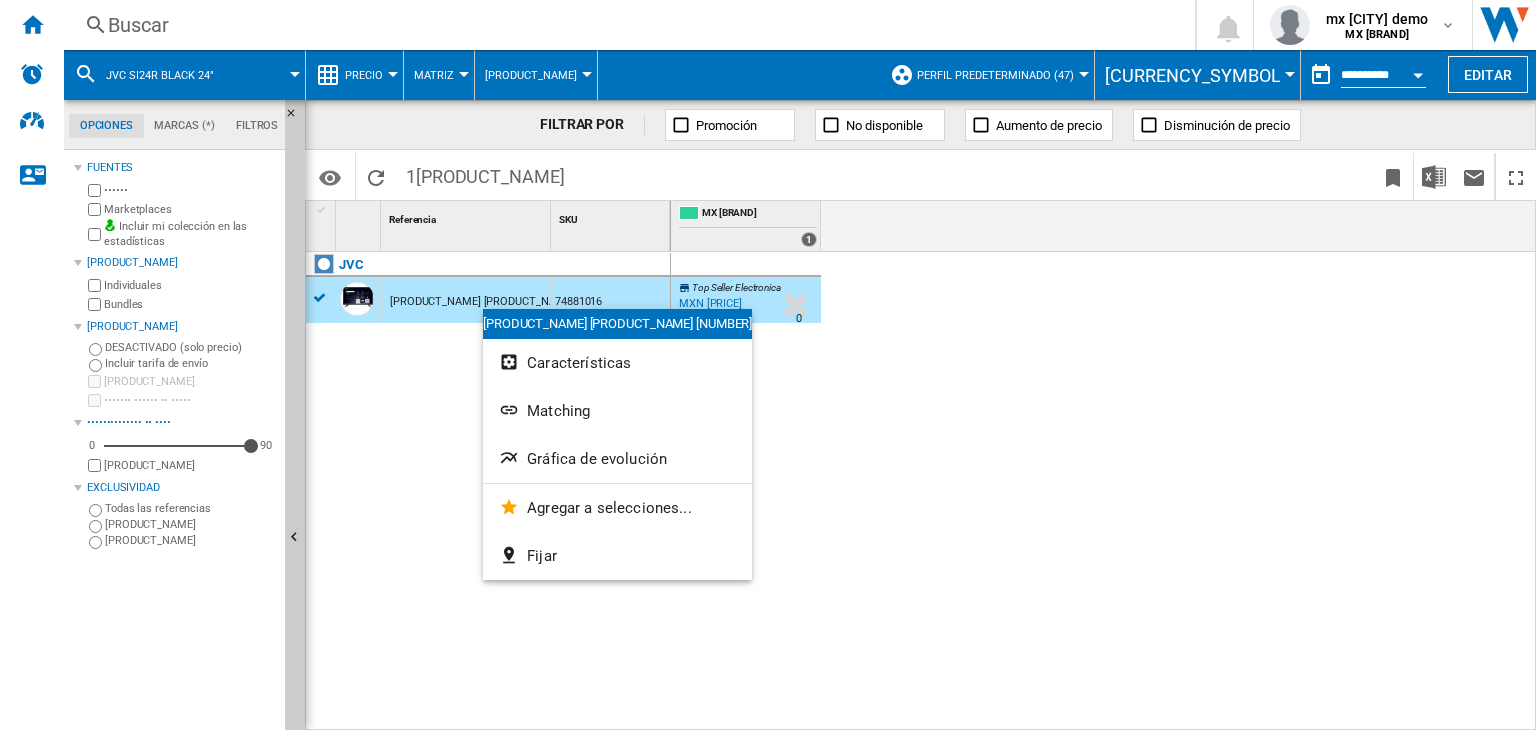 click on "Matching" at bounding box center [617, 411] 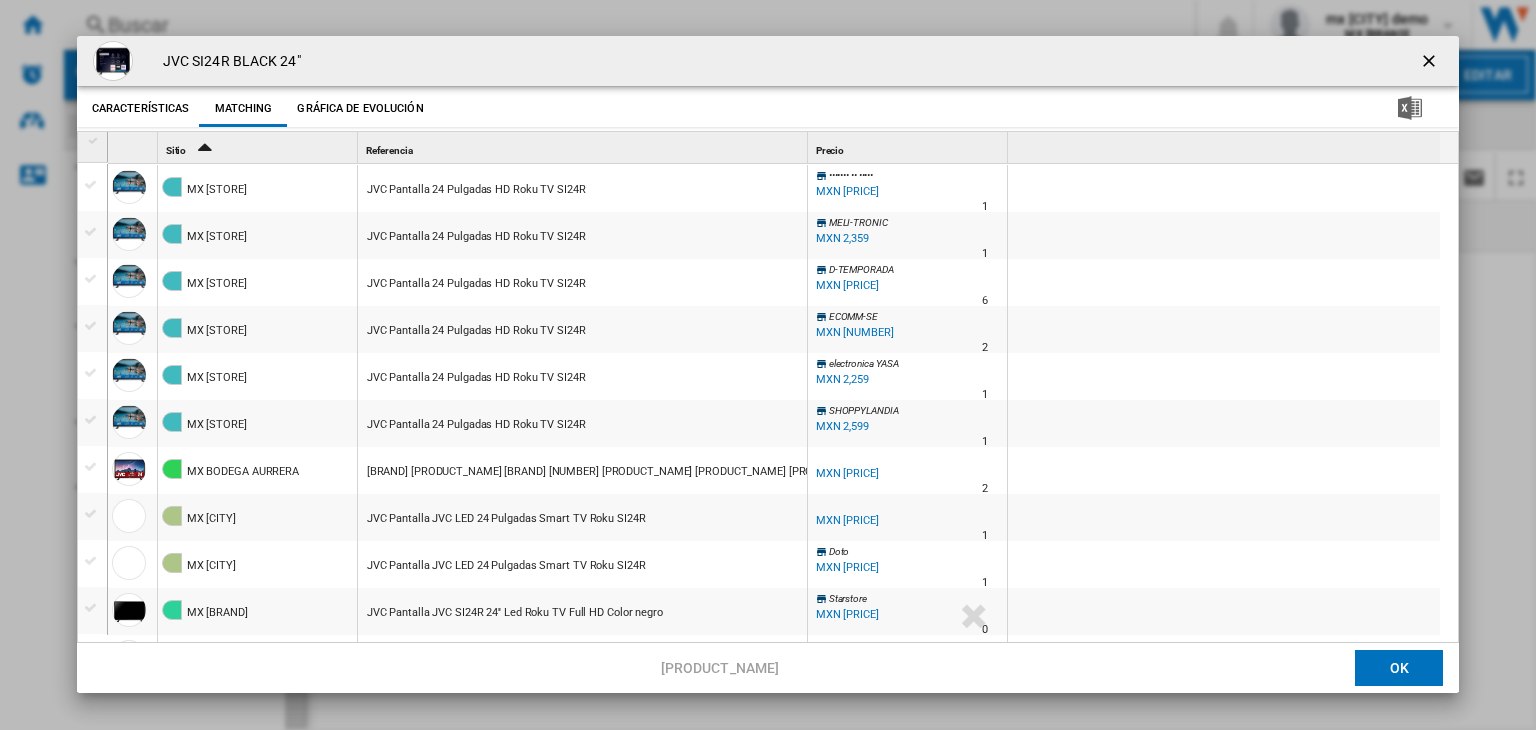 scroll, scrollTop: 1195, scrollLeft: 0, axis: vertical 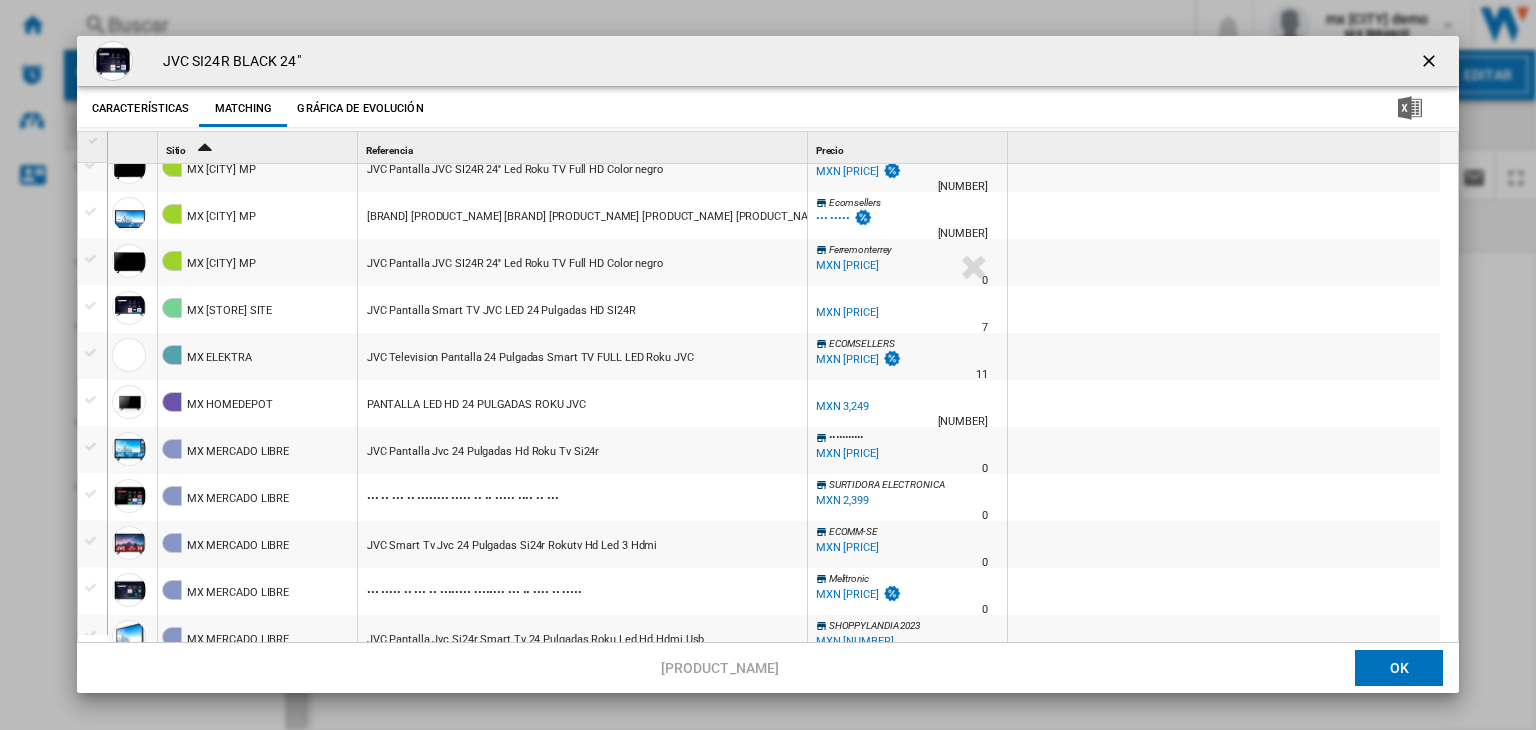 click on "MXN 3,249" at bounding box center [842, 406] 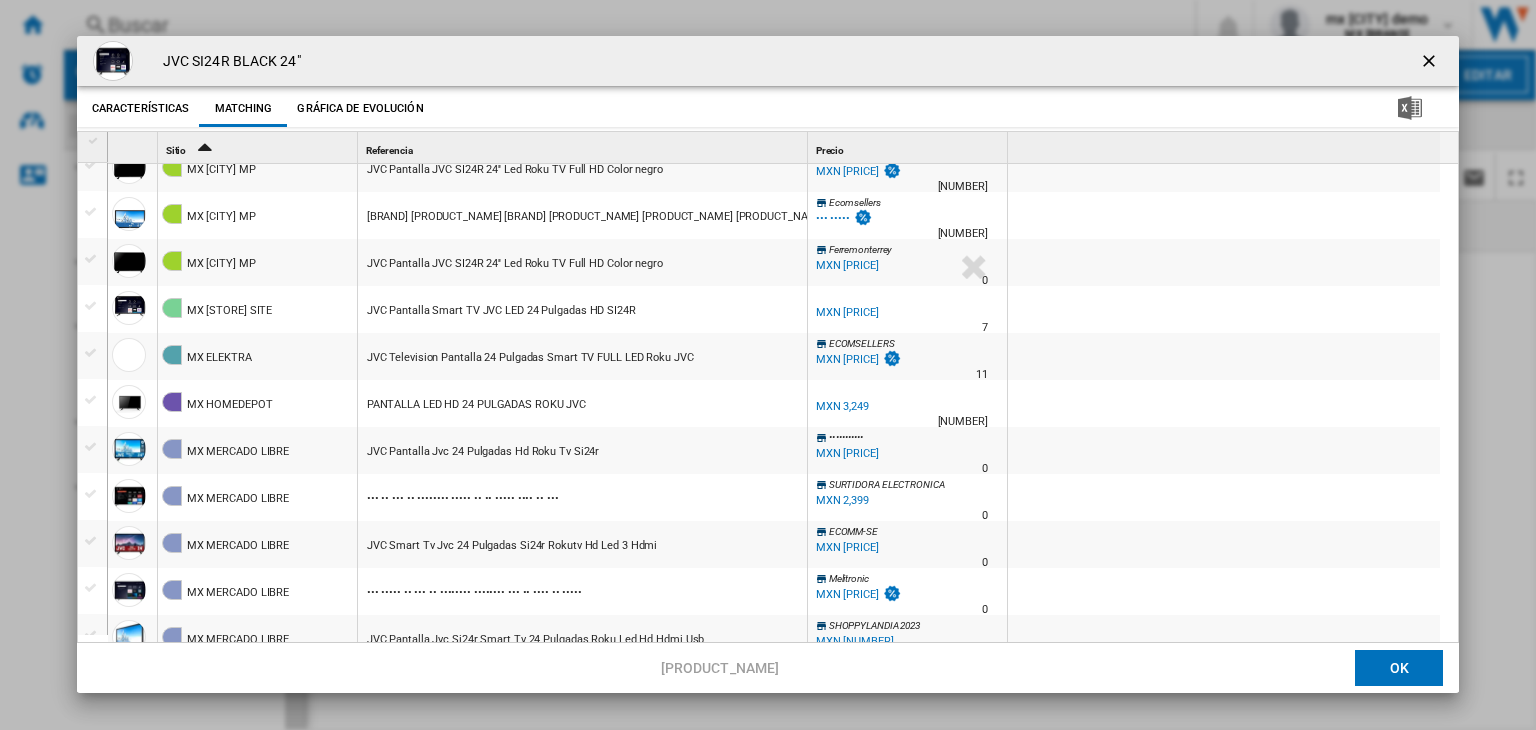 click at bounding box center [1431, 63] 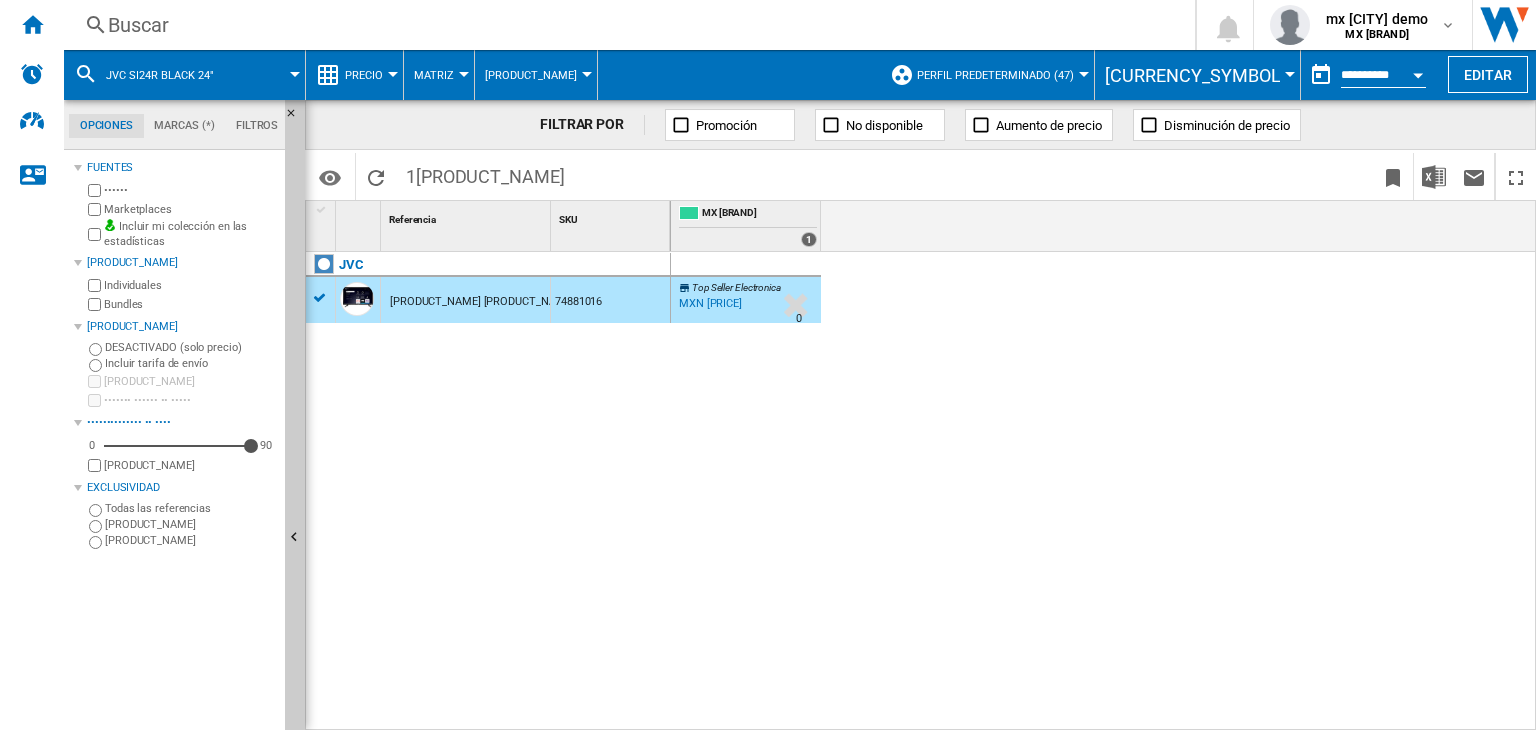 click on "Buscar" at bounding box center [625, 25] 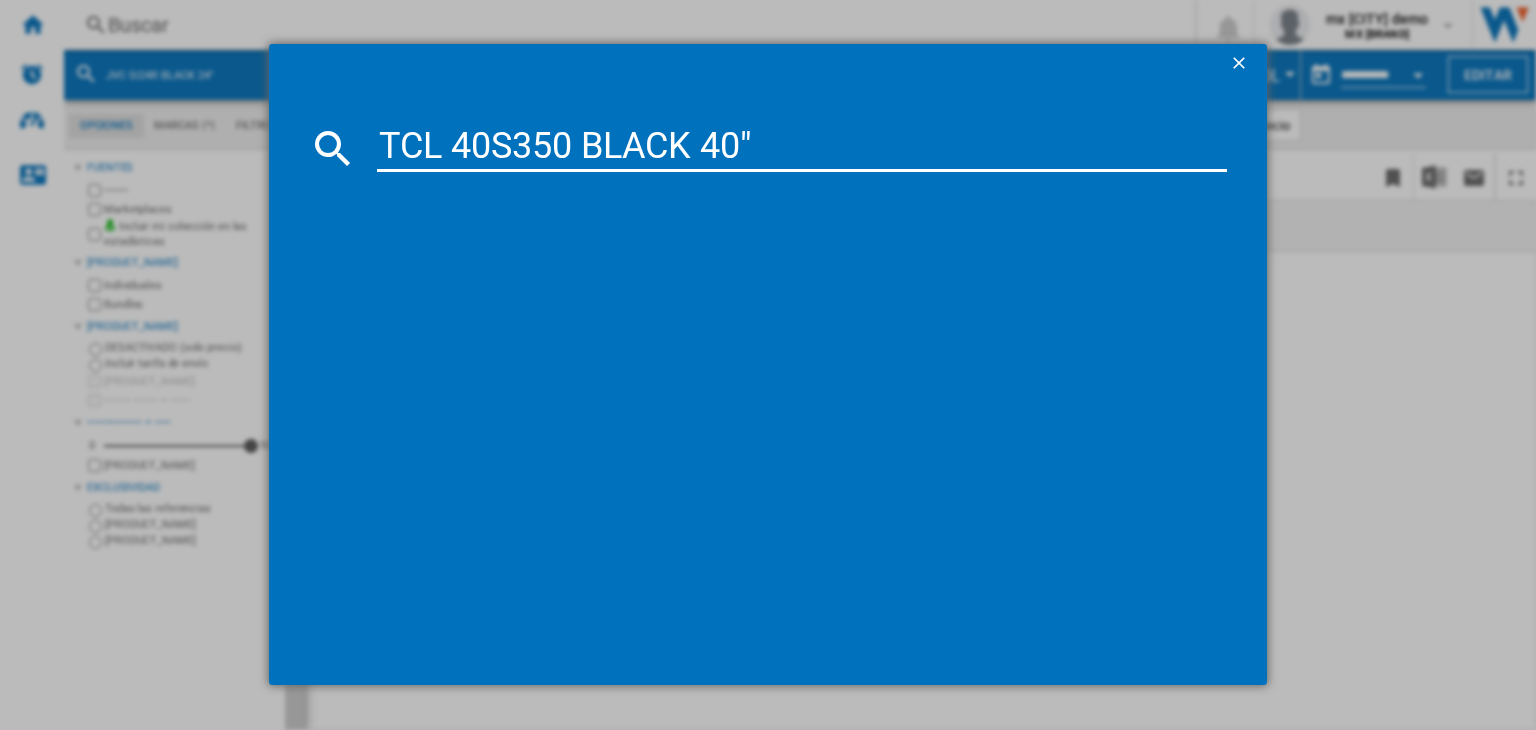 type on "TCL 40S350 BLACK 40"" 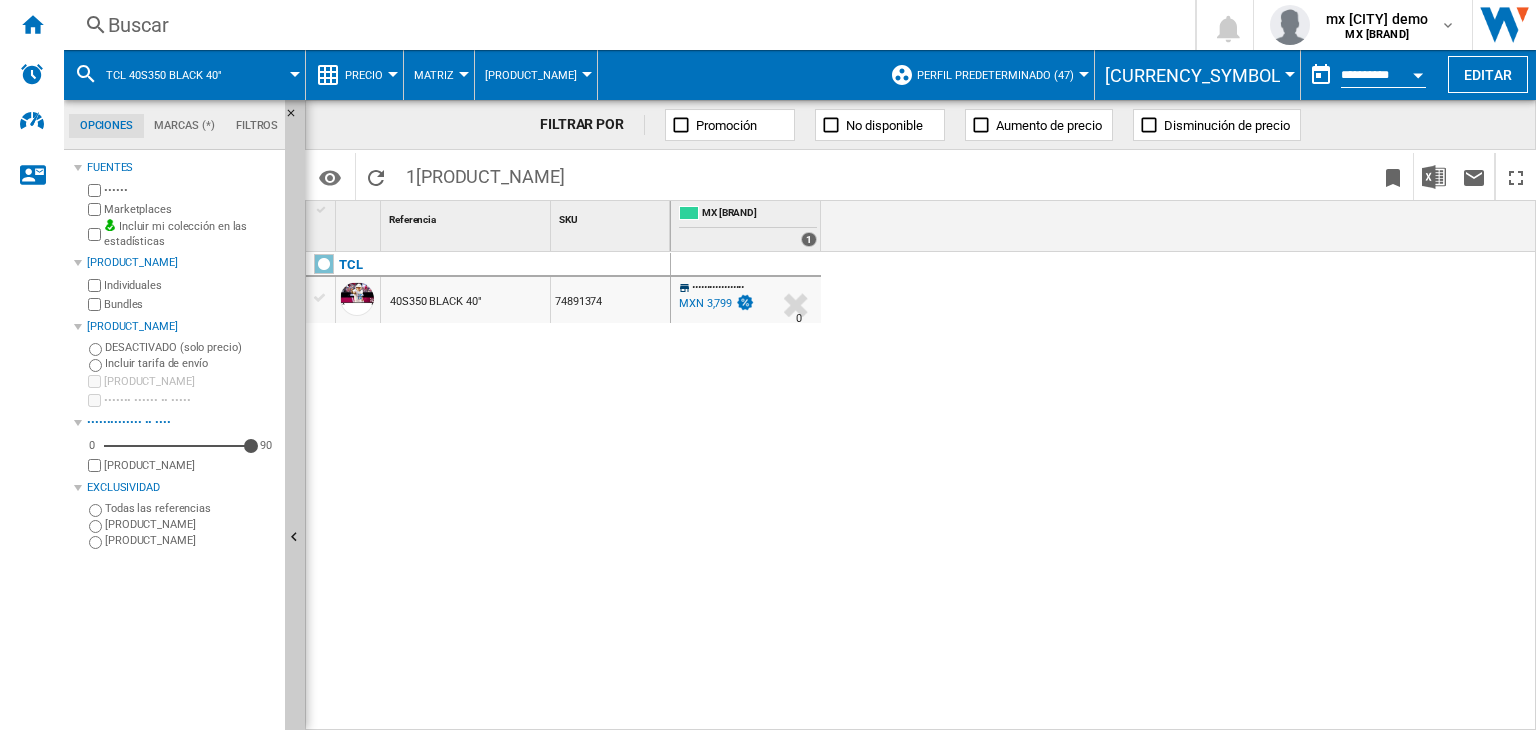 click on "40S350 BLACK 40"" at bounding box center [435, 302] 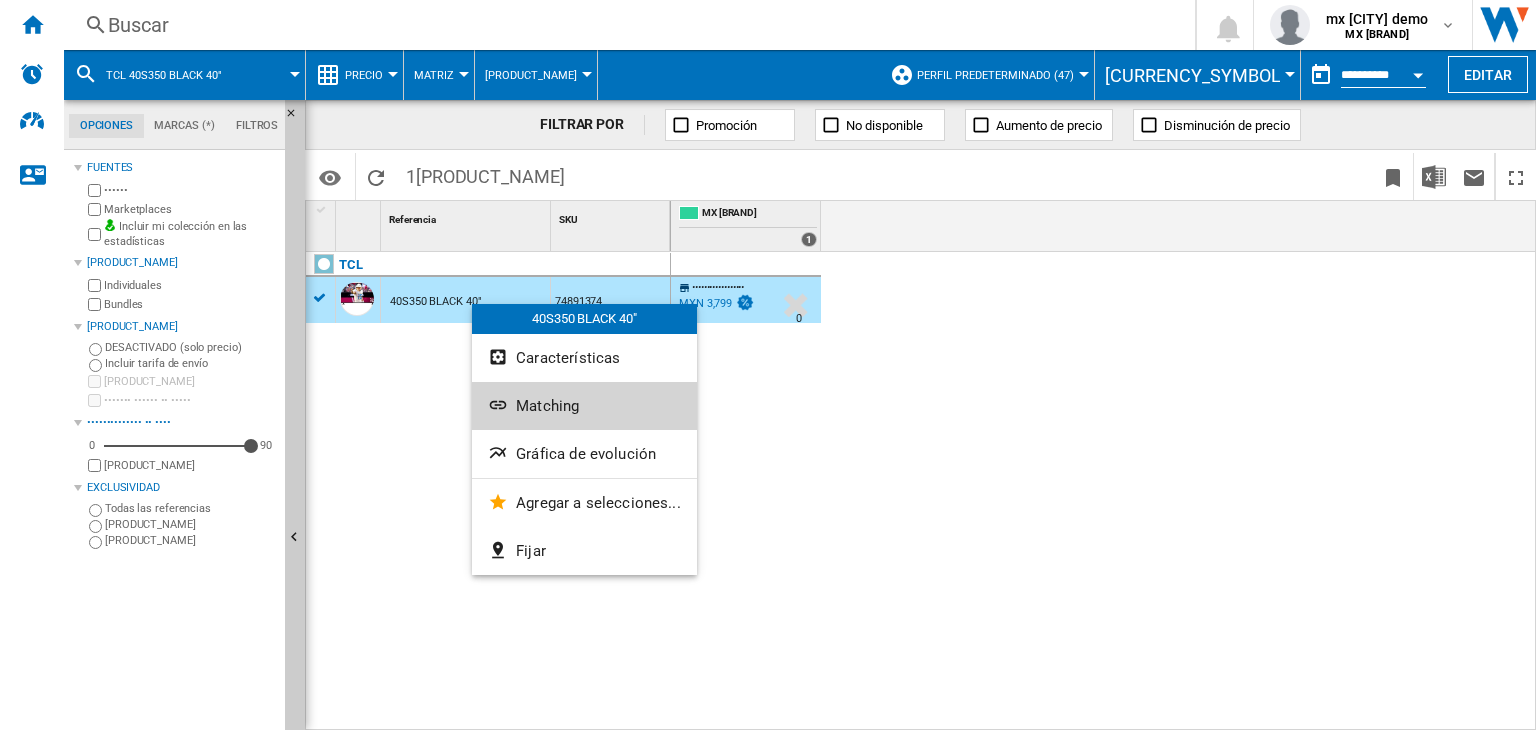 click on "Matching" at bounding box center [584, 406] 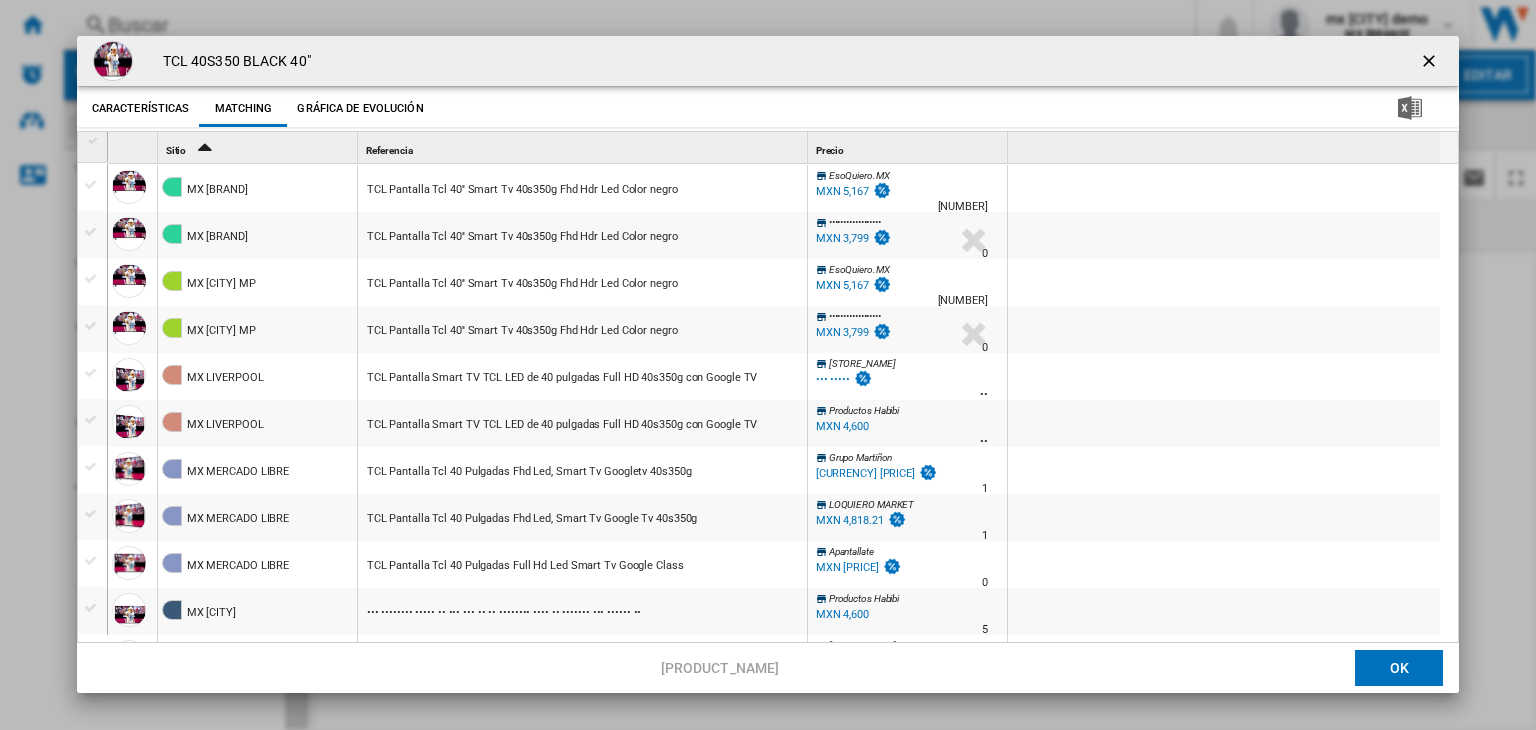 scroll, scrollTop: 36, scrollLeft: 0, axis: vertical 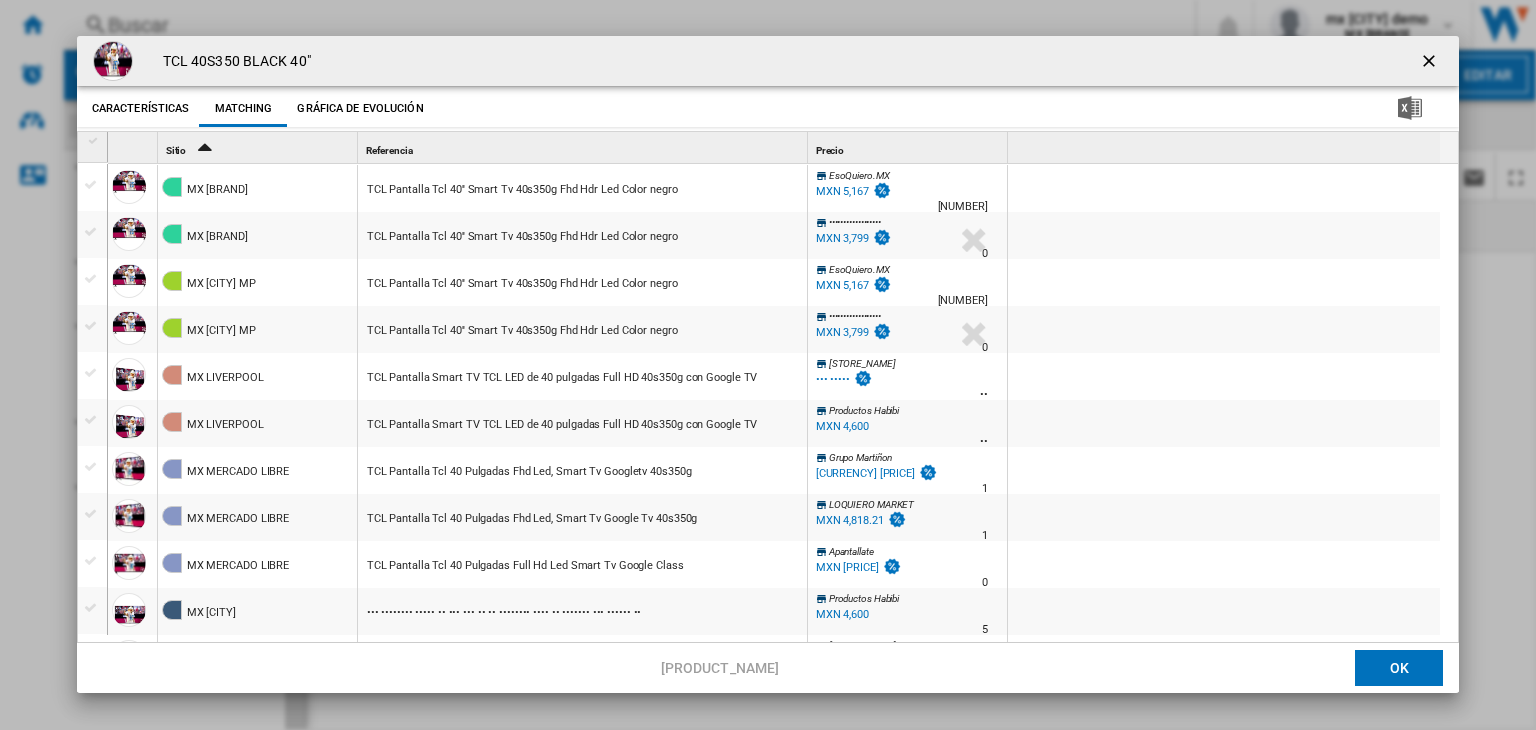 click on "TCL Pantalla Smart TV TCL LED de 40 pulgadas Full HD 40s350g con Google TV" at bounding box center [562, 425] 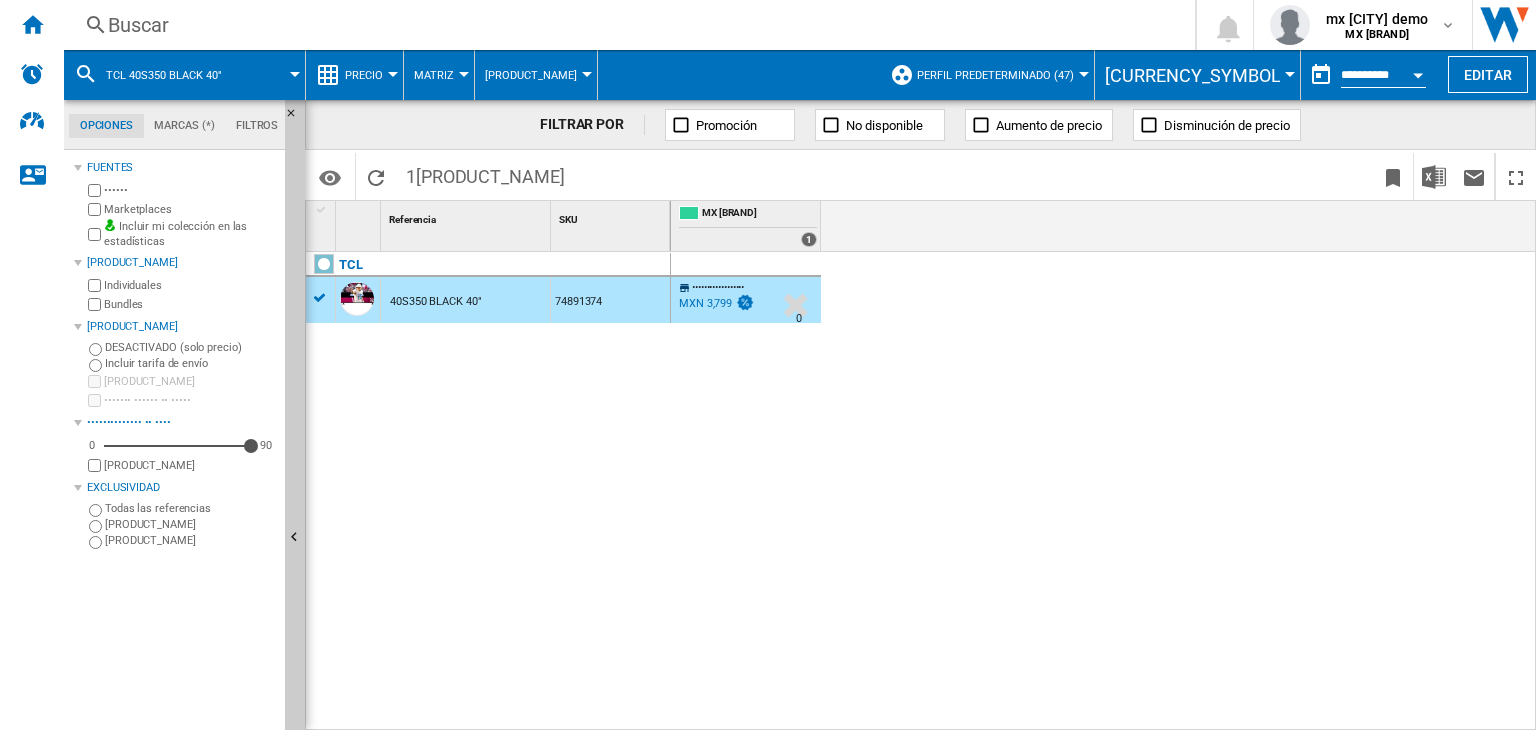 click on "Buscar" at bounding box center [625, 25] 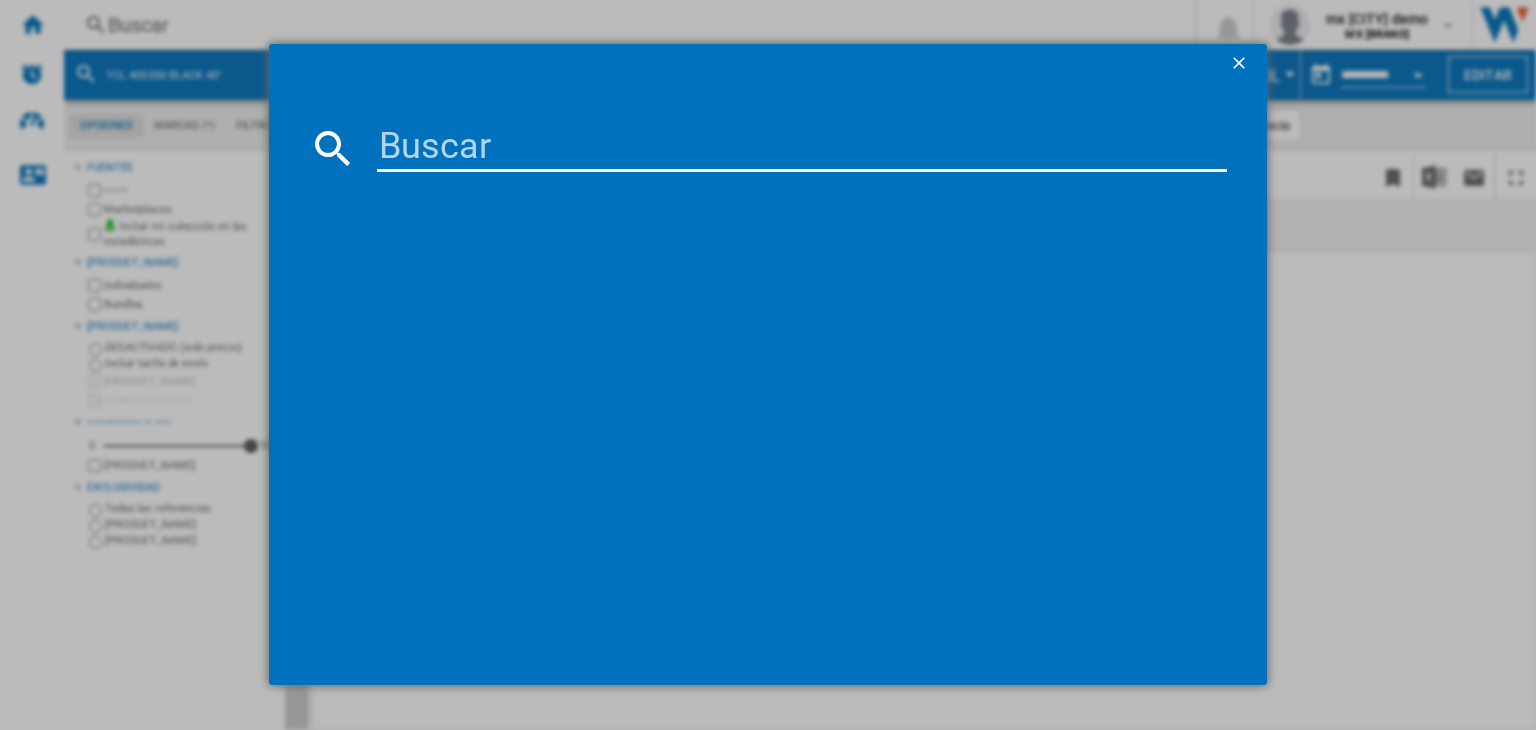 click at bounding box center (802, 148) 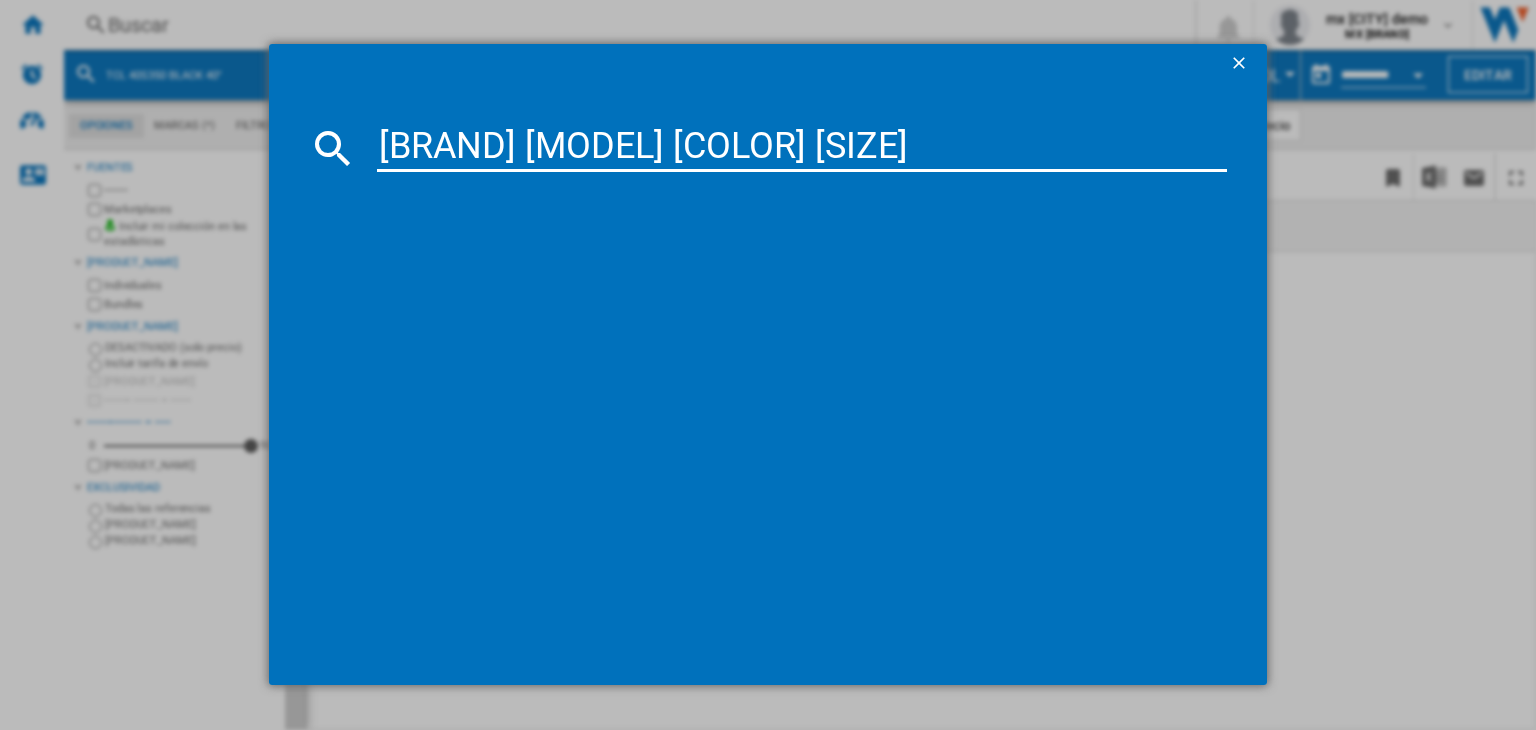 type on "[BRAND] [MODEL] [COLOR] [SIZE]" 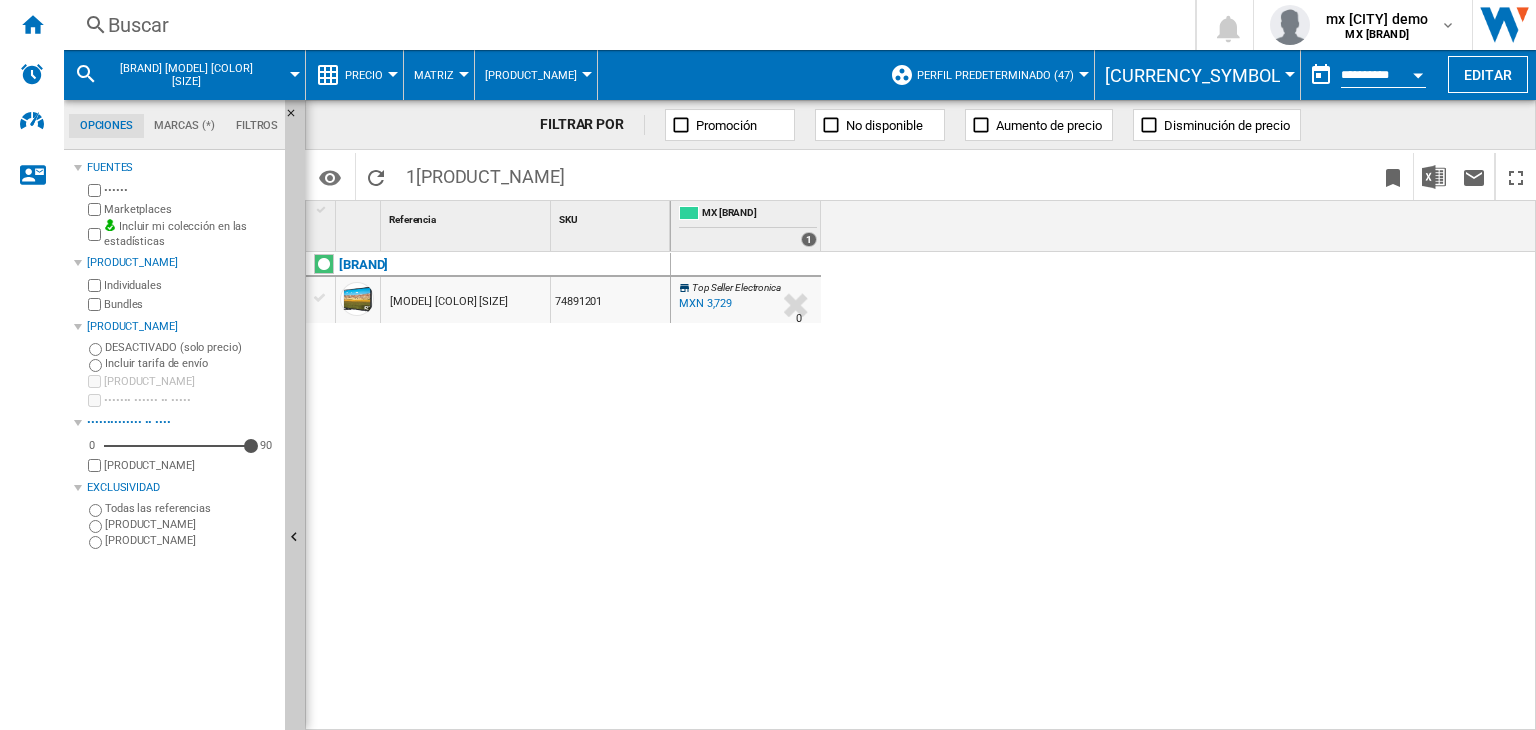click on "[MODEL] [COLOR] [SIZE]" at bounding box center [449, 302] 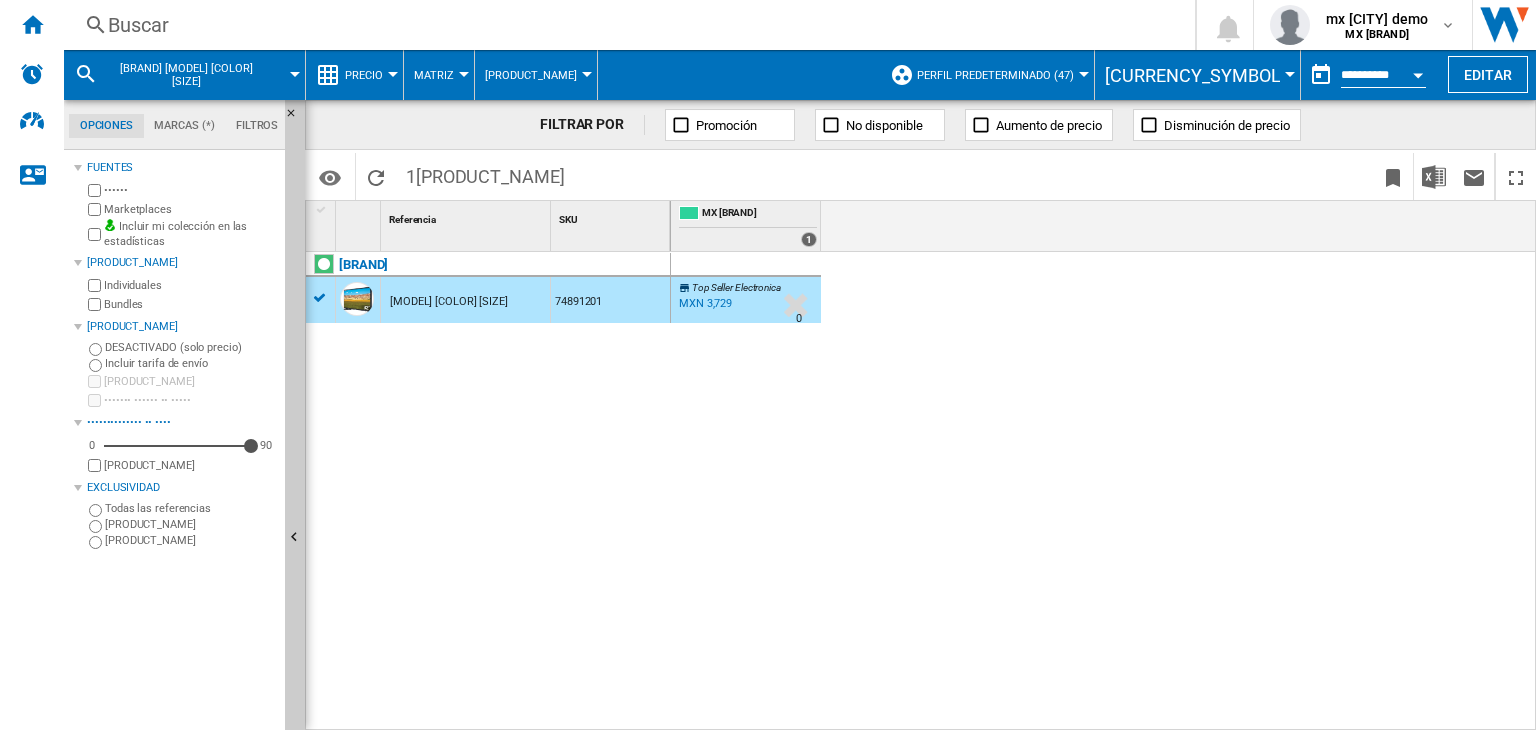 click on "[MODEL] [COLOR] [SIZE]" at bounding box center (449, 302) 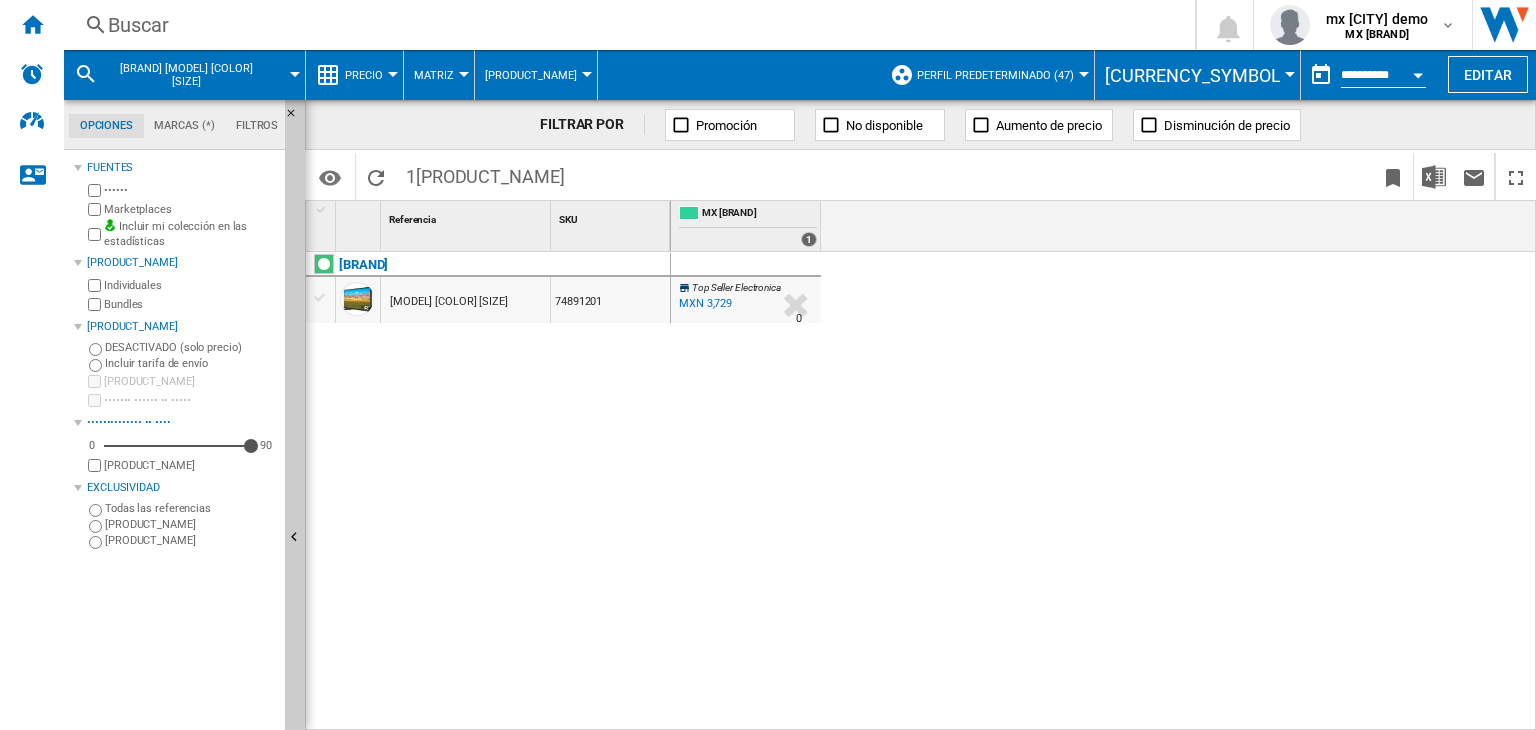 click on "[MODEL] [COLOR] [SIZE]" at bounding box center (449, 302) 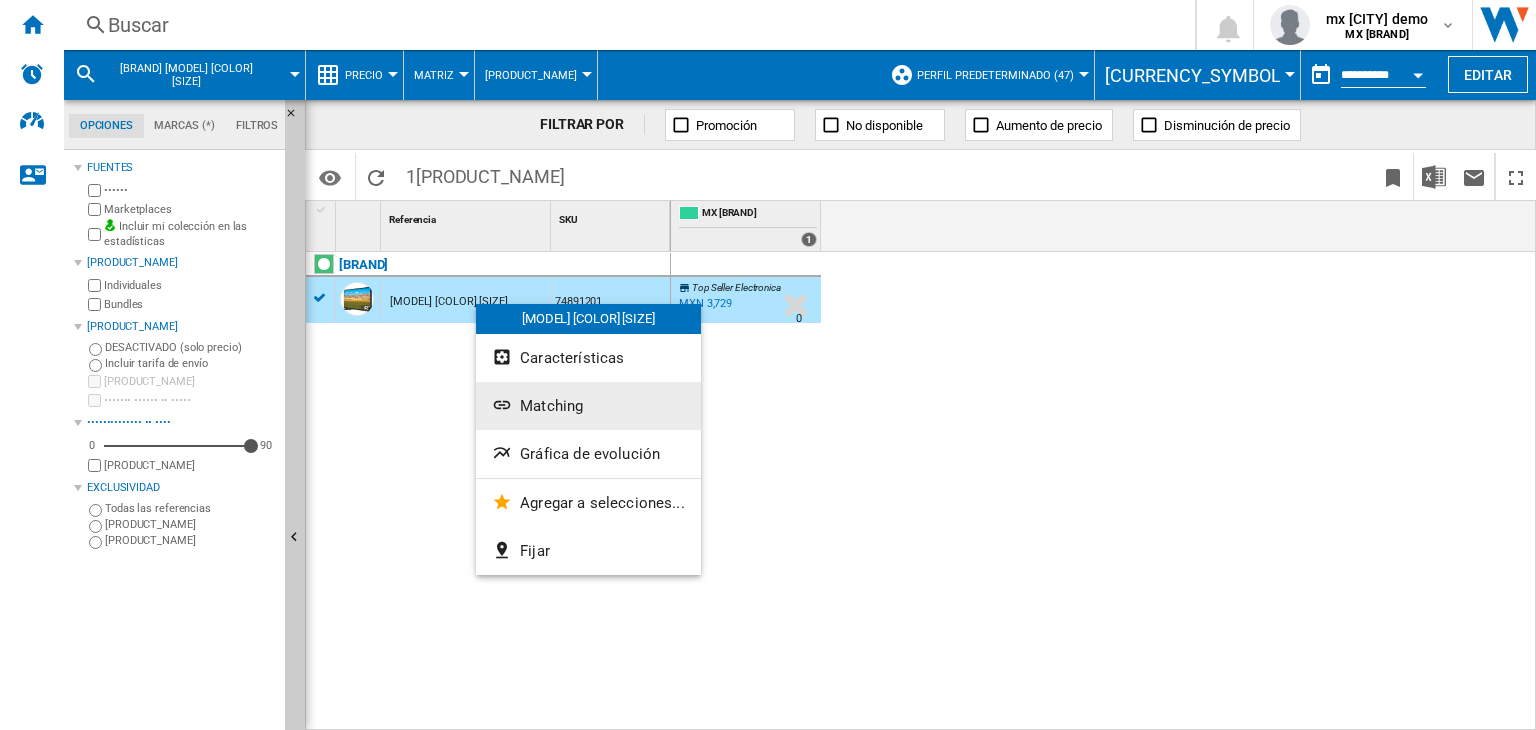click on "Matching" at bounding box center (551, 406) 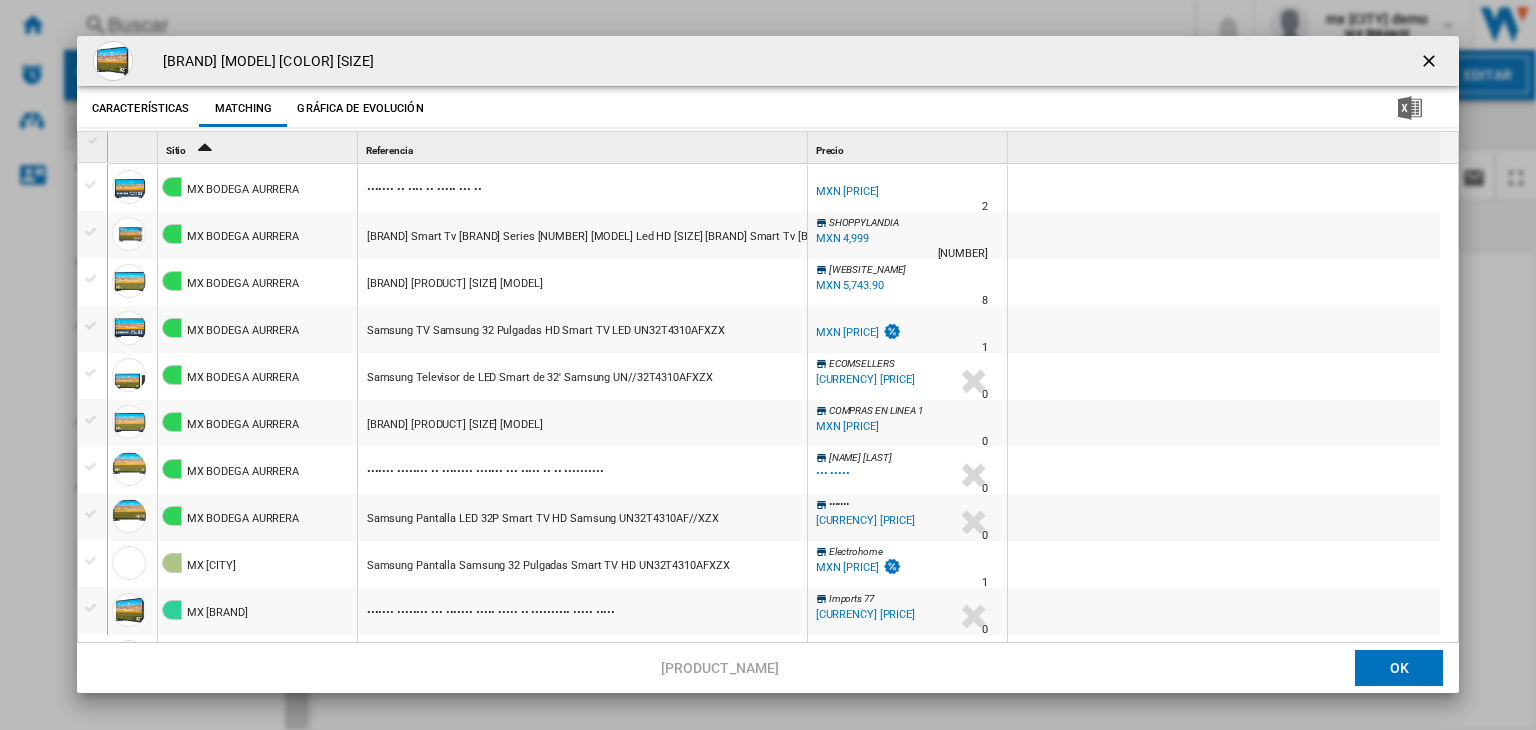 scroll, scrollTop: 1148, scrollLeft: 0, axis: vertical 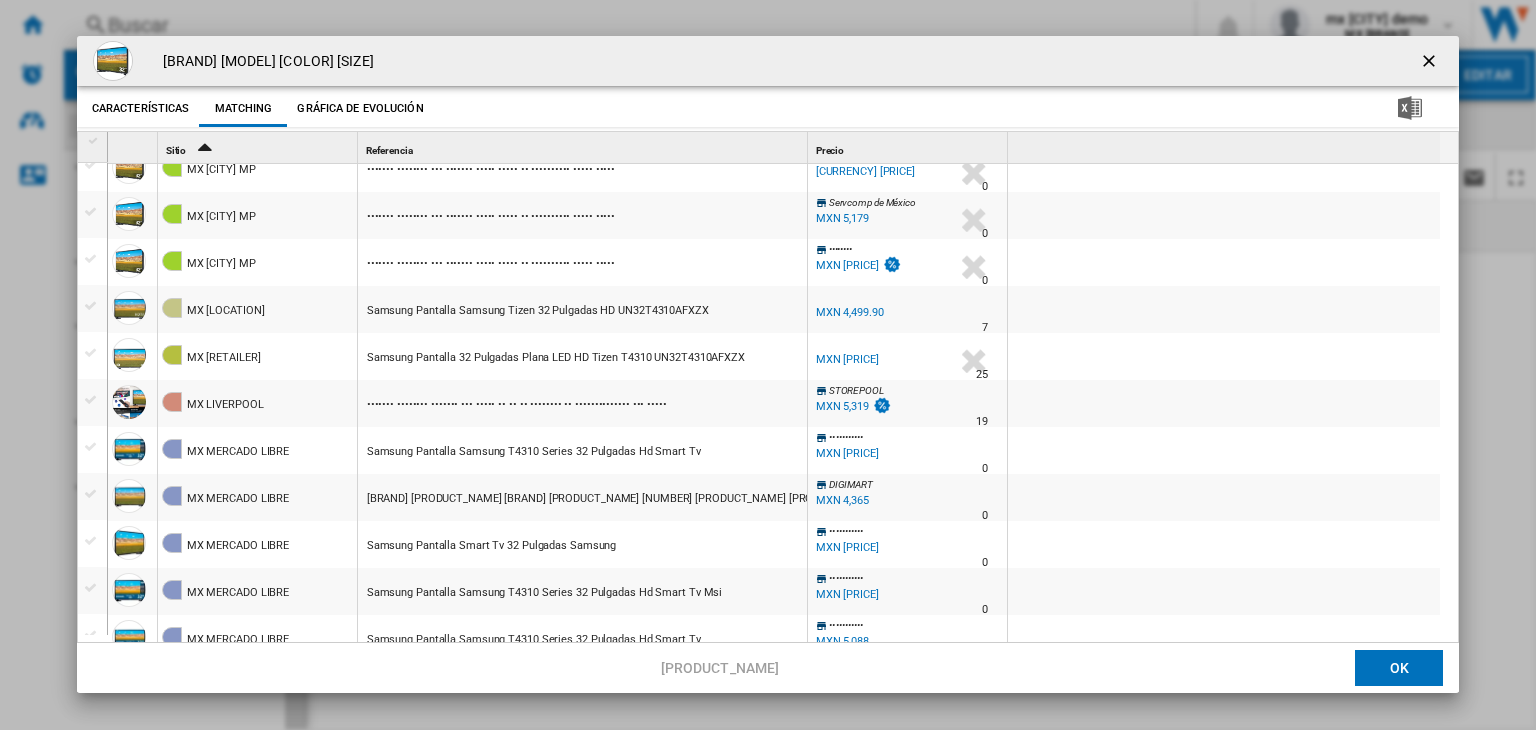 click at bounding box center [1431, 63] 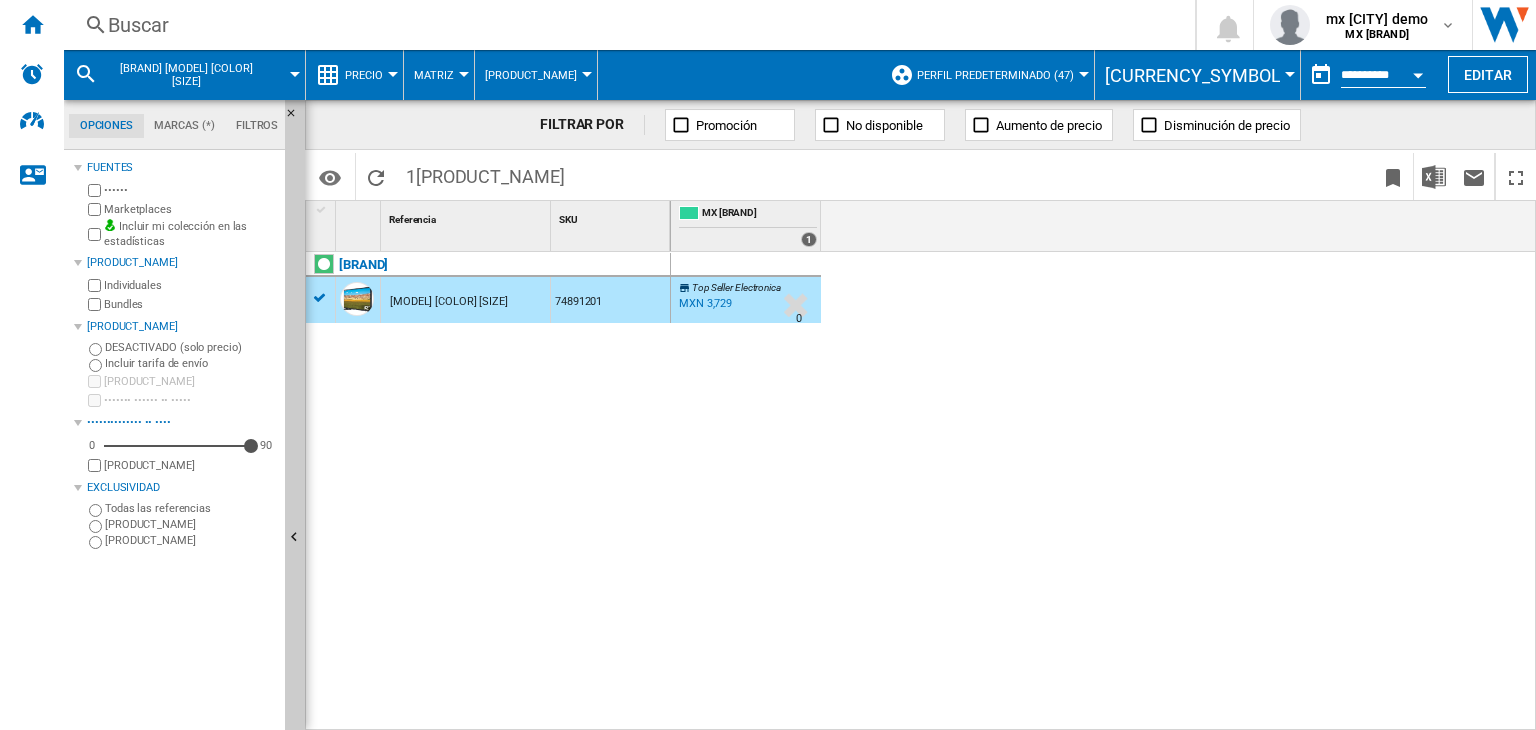 click on "Buscar" at bounding box center [625, 25] 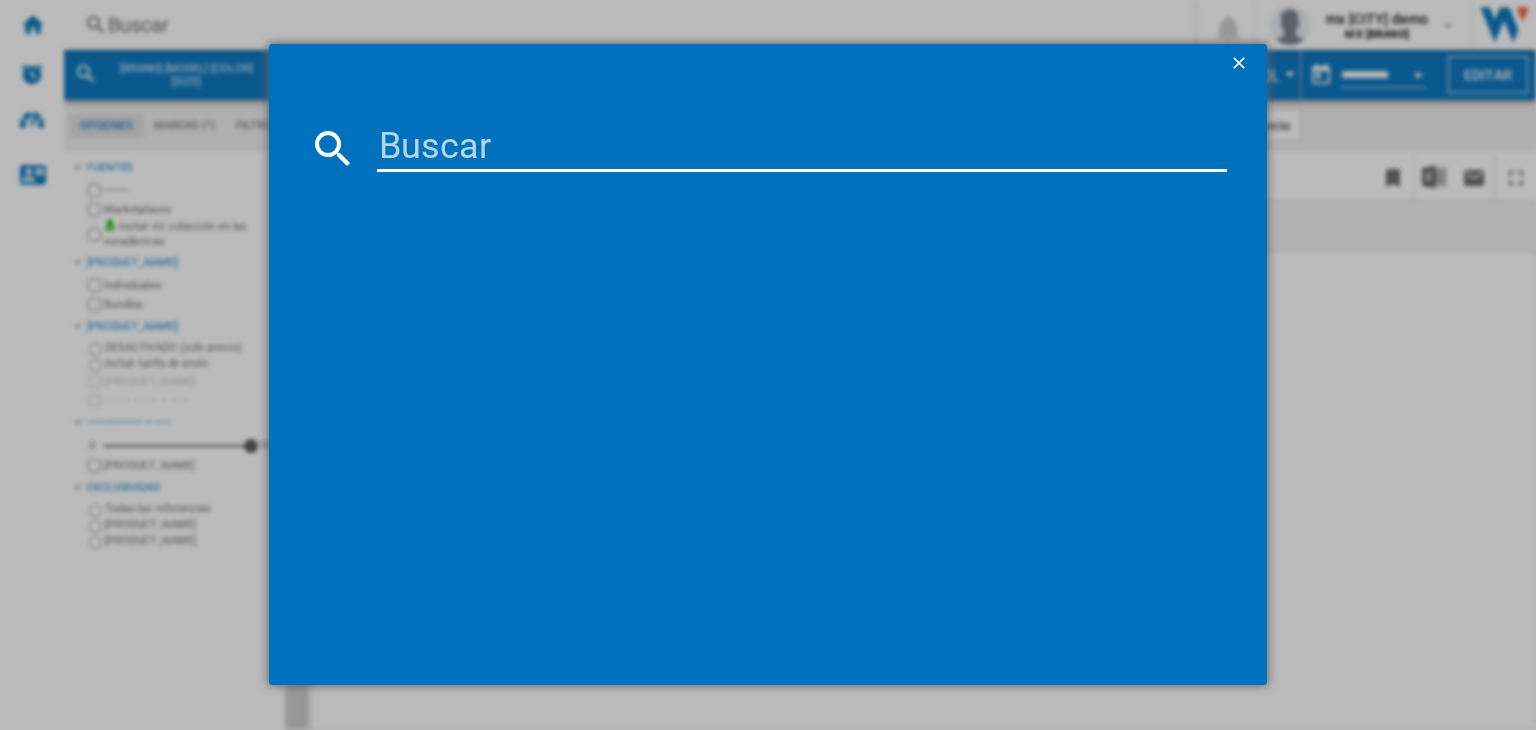 click at bounding box center (802, 148) 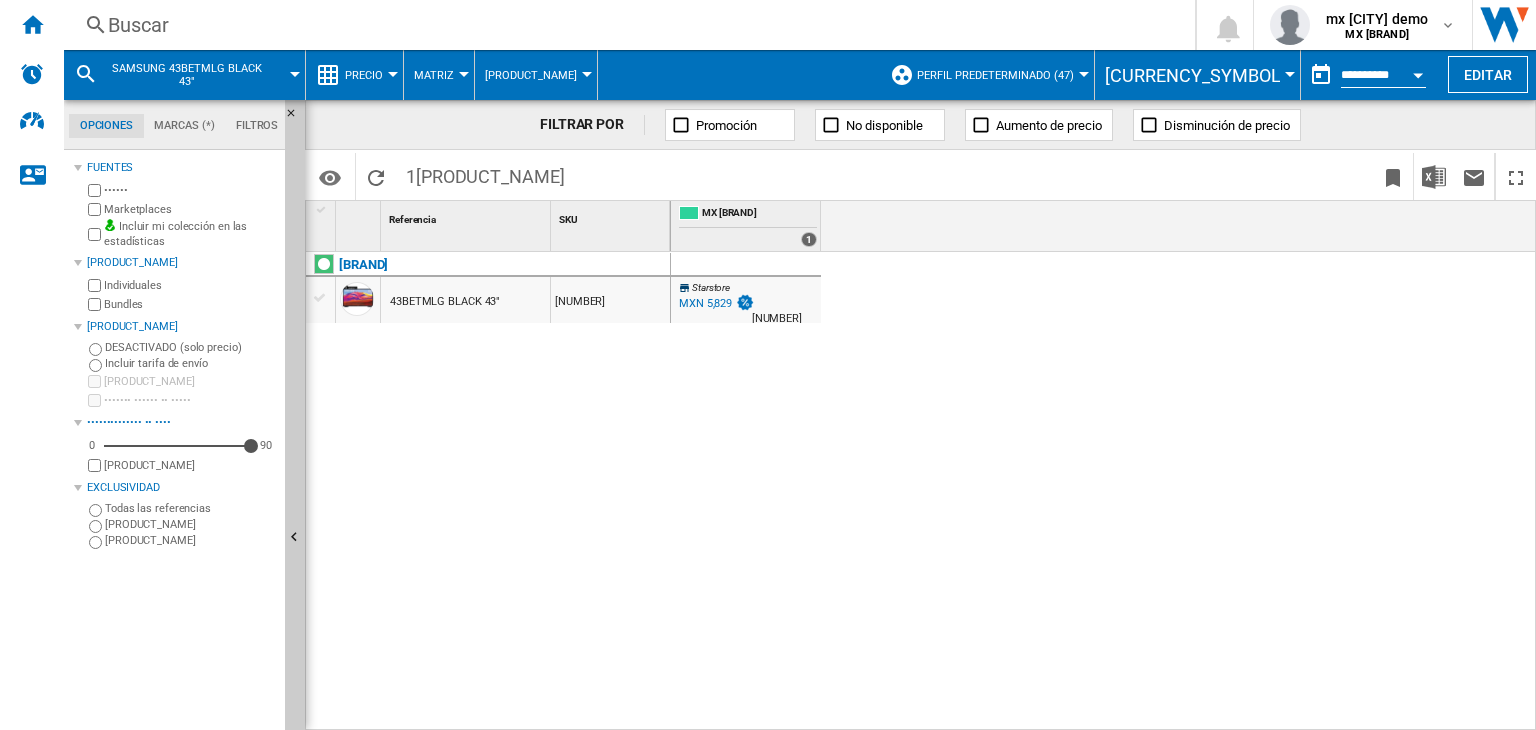click on "43BETMLG BLACK 43"" at bounding box center [445, 302] 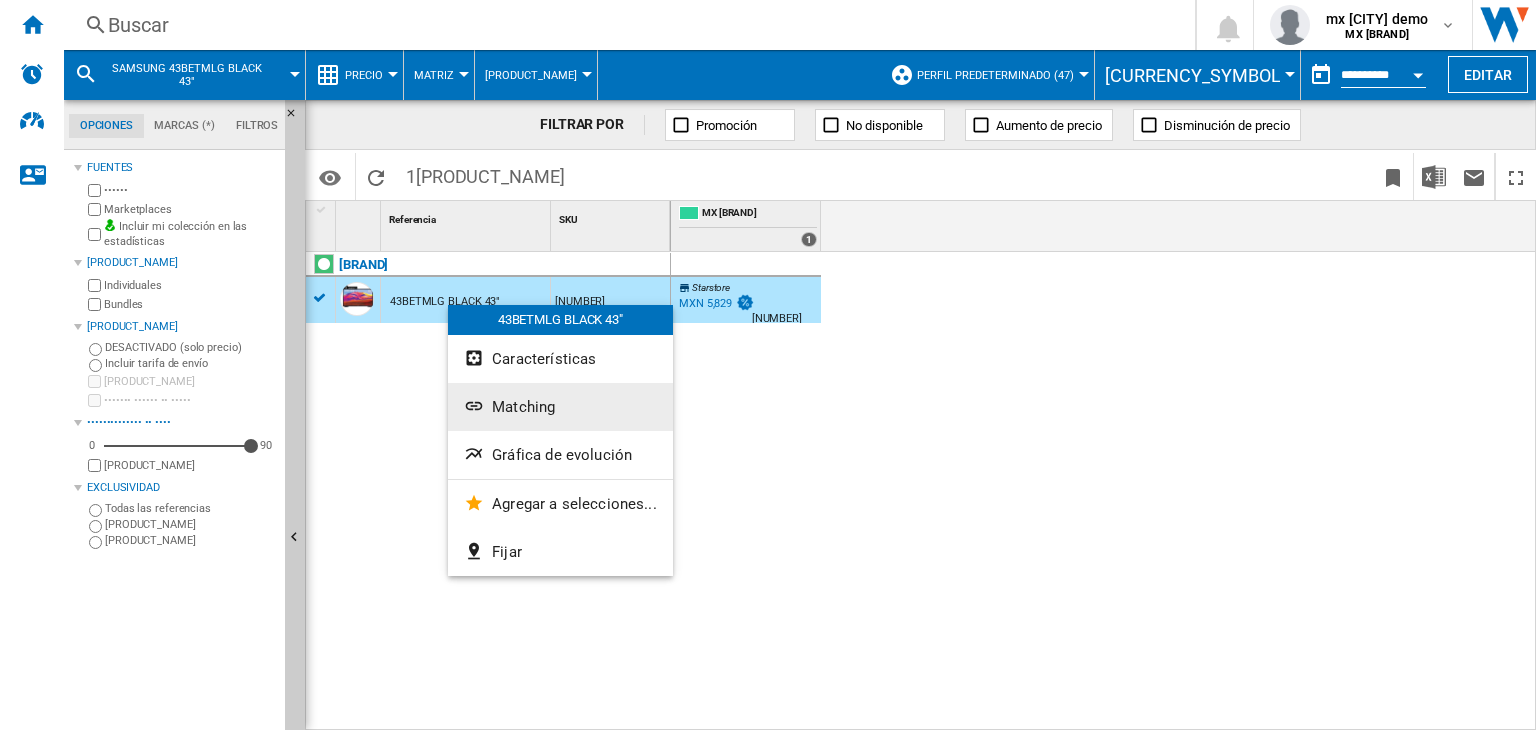 click on "Matching" at bounding box center [523, 407] 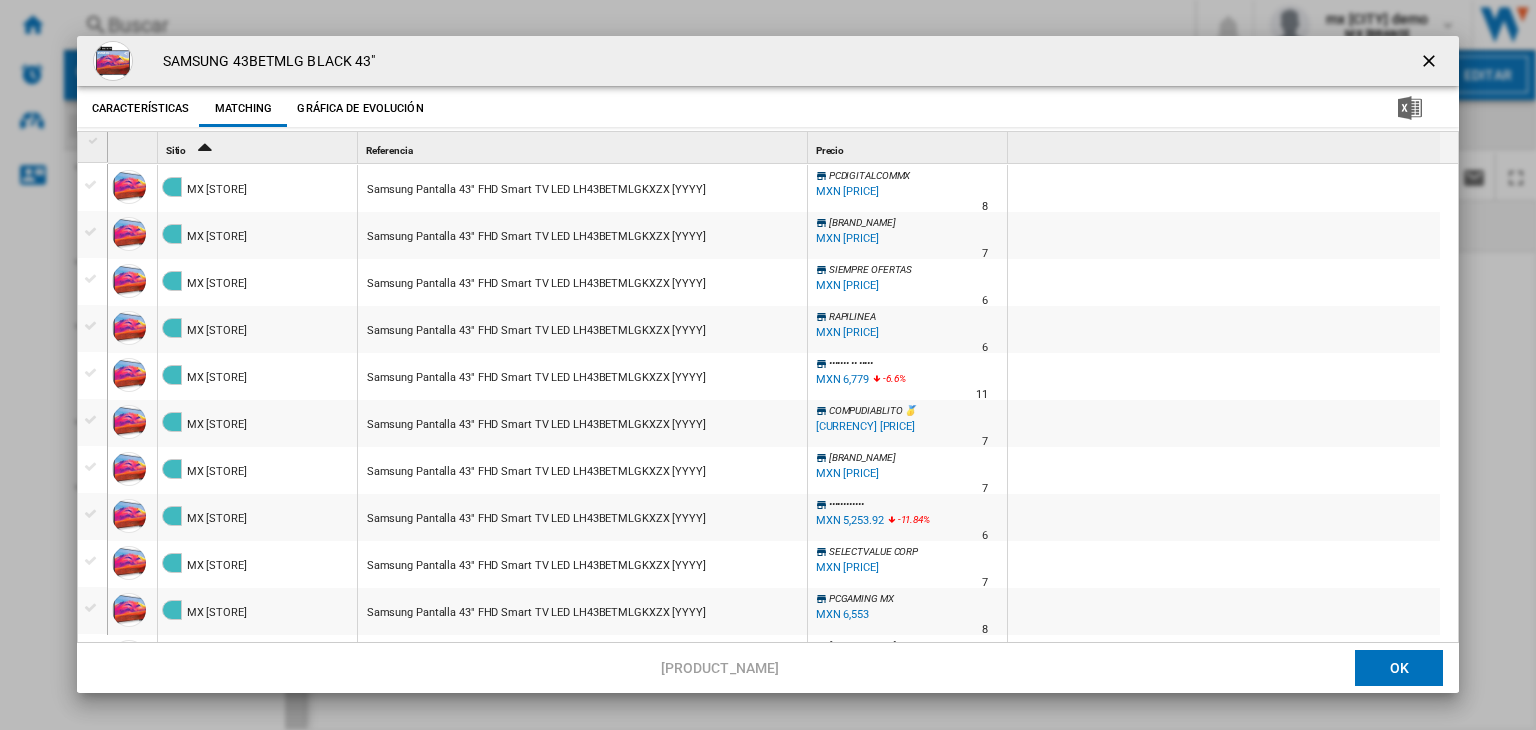 scroll, scrollTop: 1618, scrollLeft: 0, axis: vertical 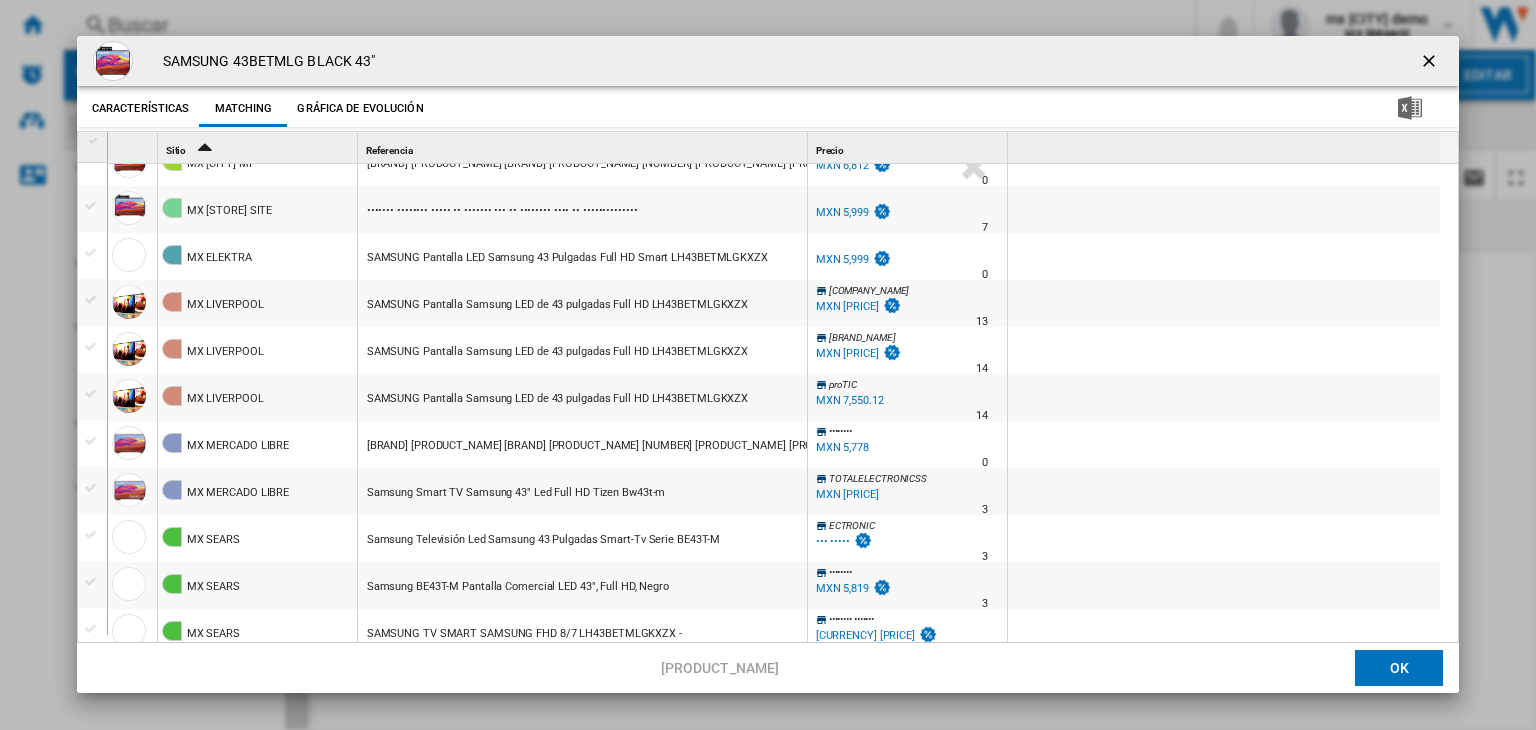 click at bounding box center [1431, 63] 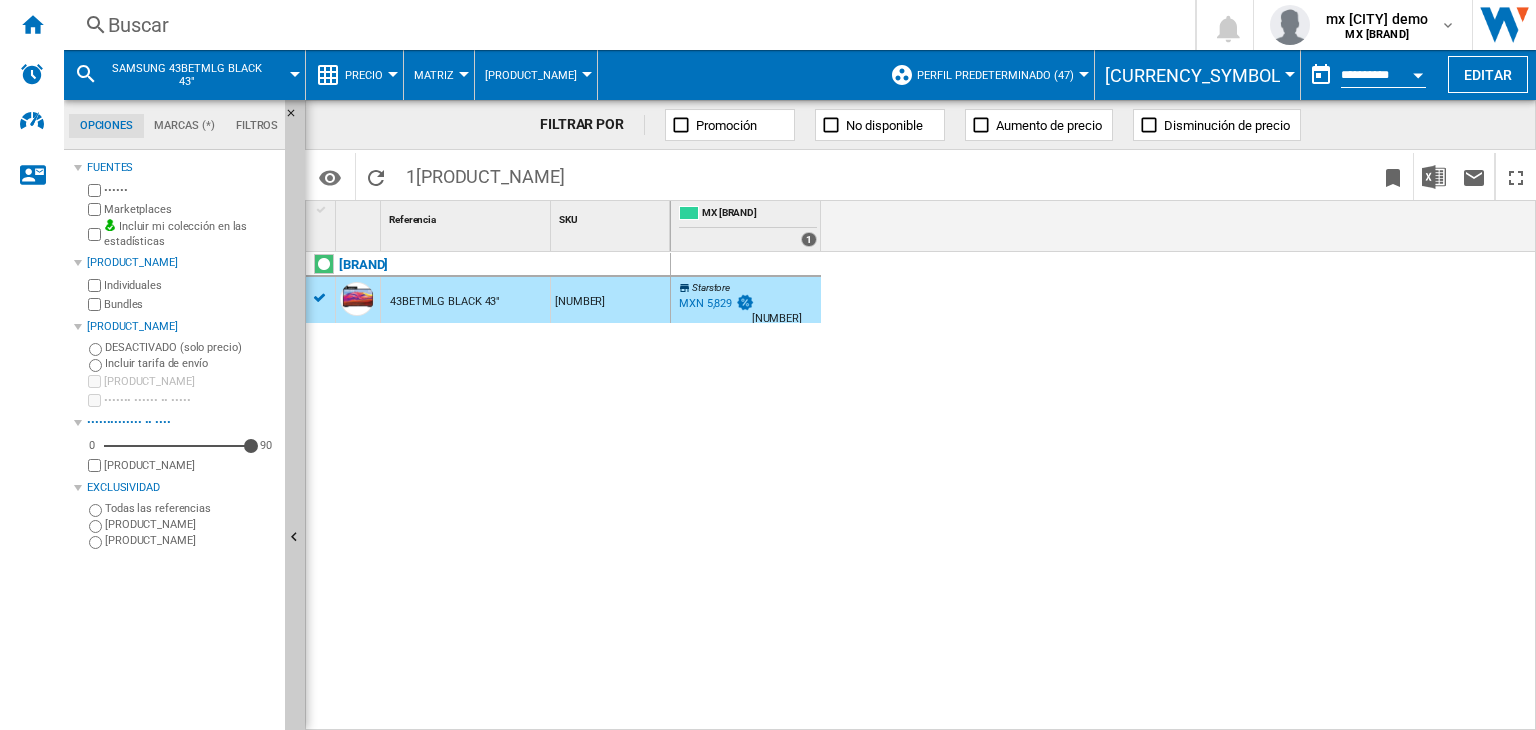 click on "Buscar" at bounding box center (625, 25) 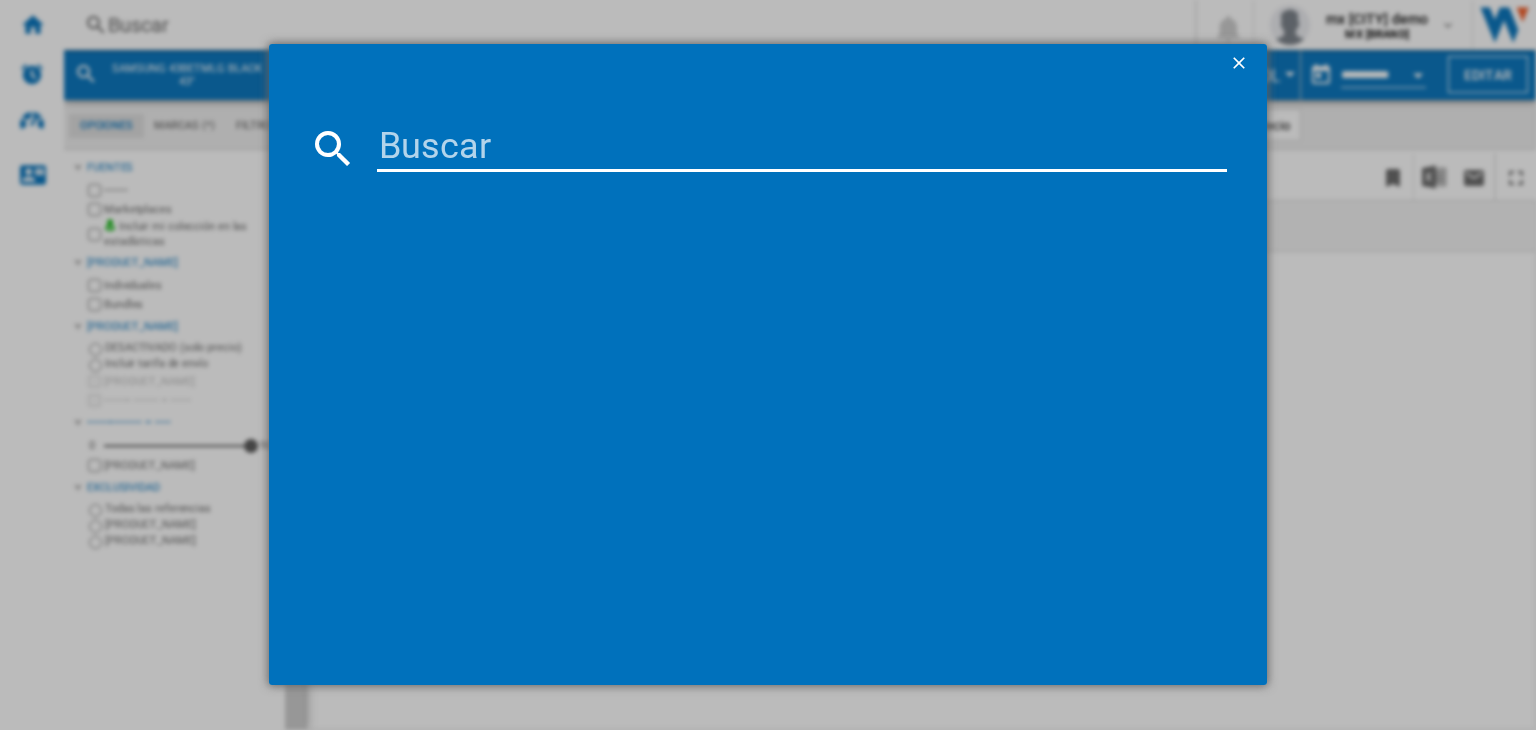 click at bounding box center [802, 148] 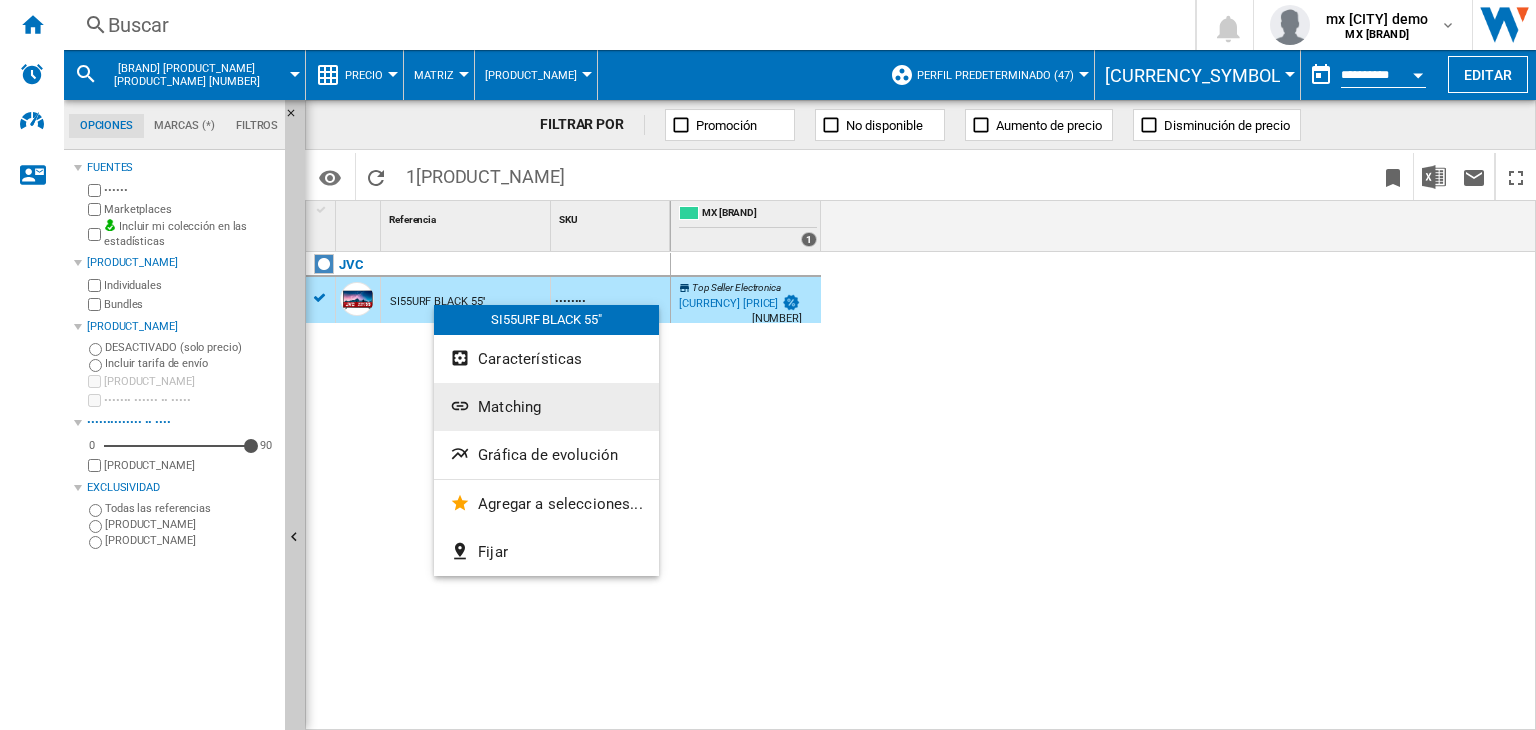 click on "Matching" at bounding box center (546, 407) 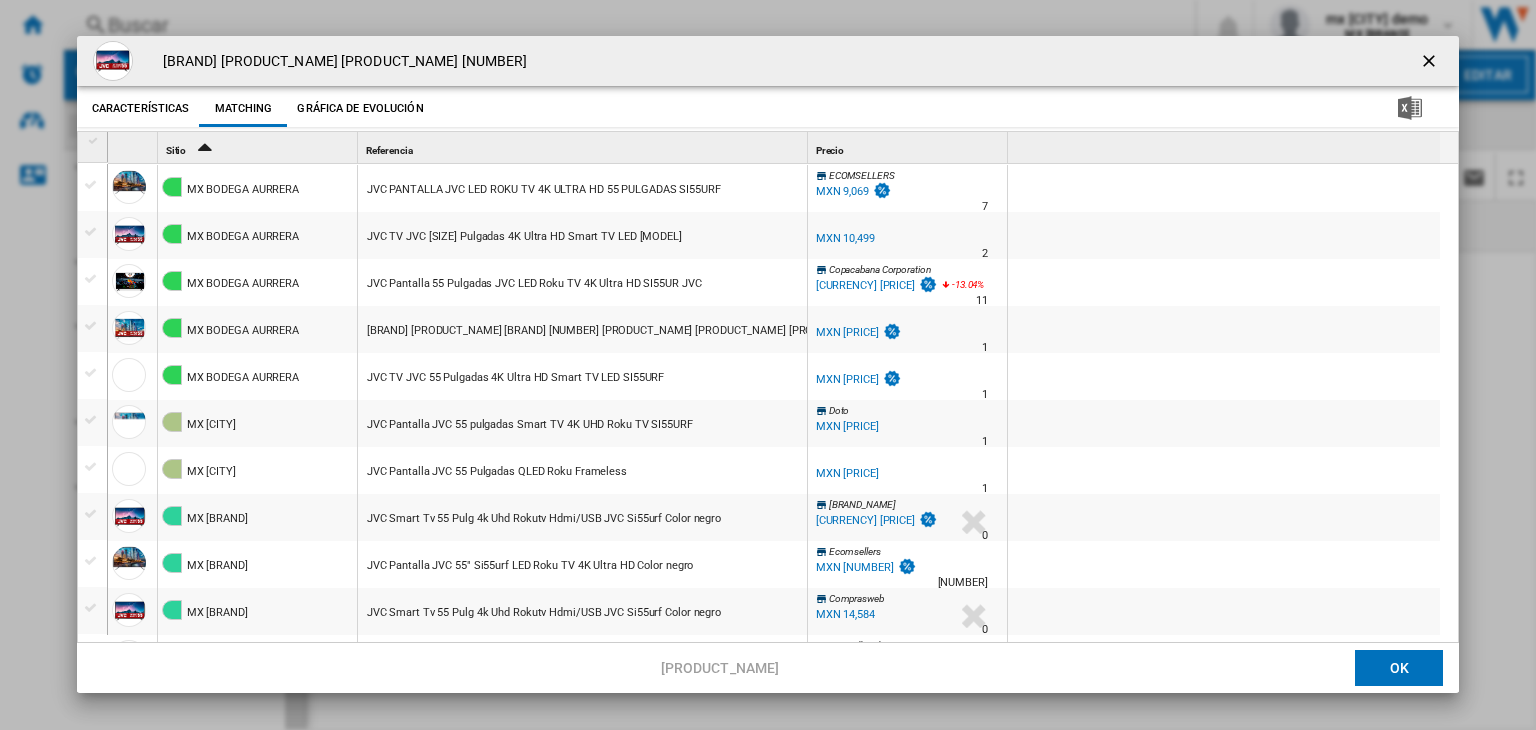 scroll, scrollTop: 1289, scrollLeft: 0, axis: vertical 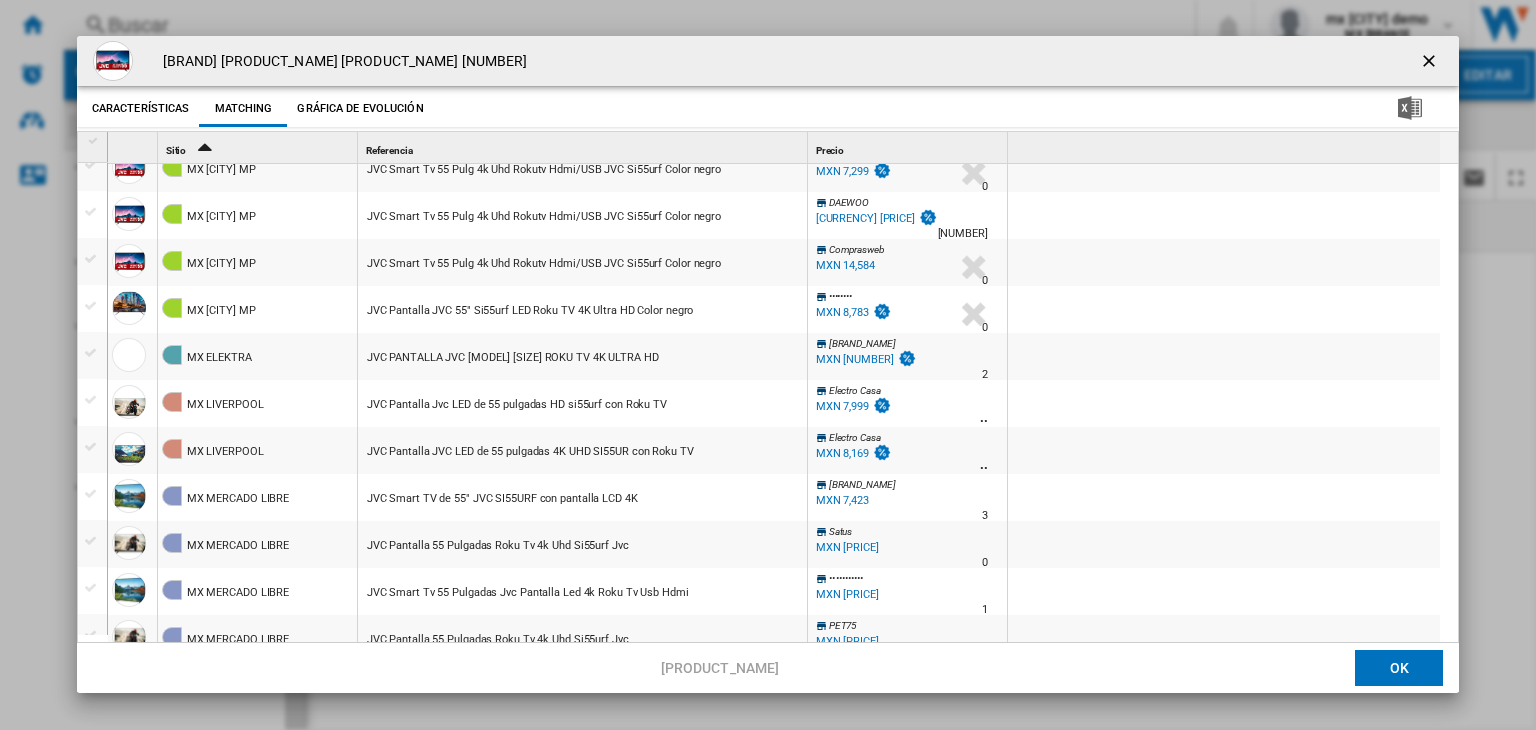 click at bounding box center (1431, 63) 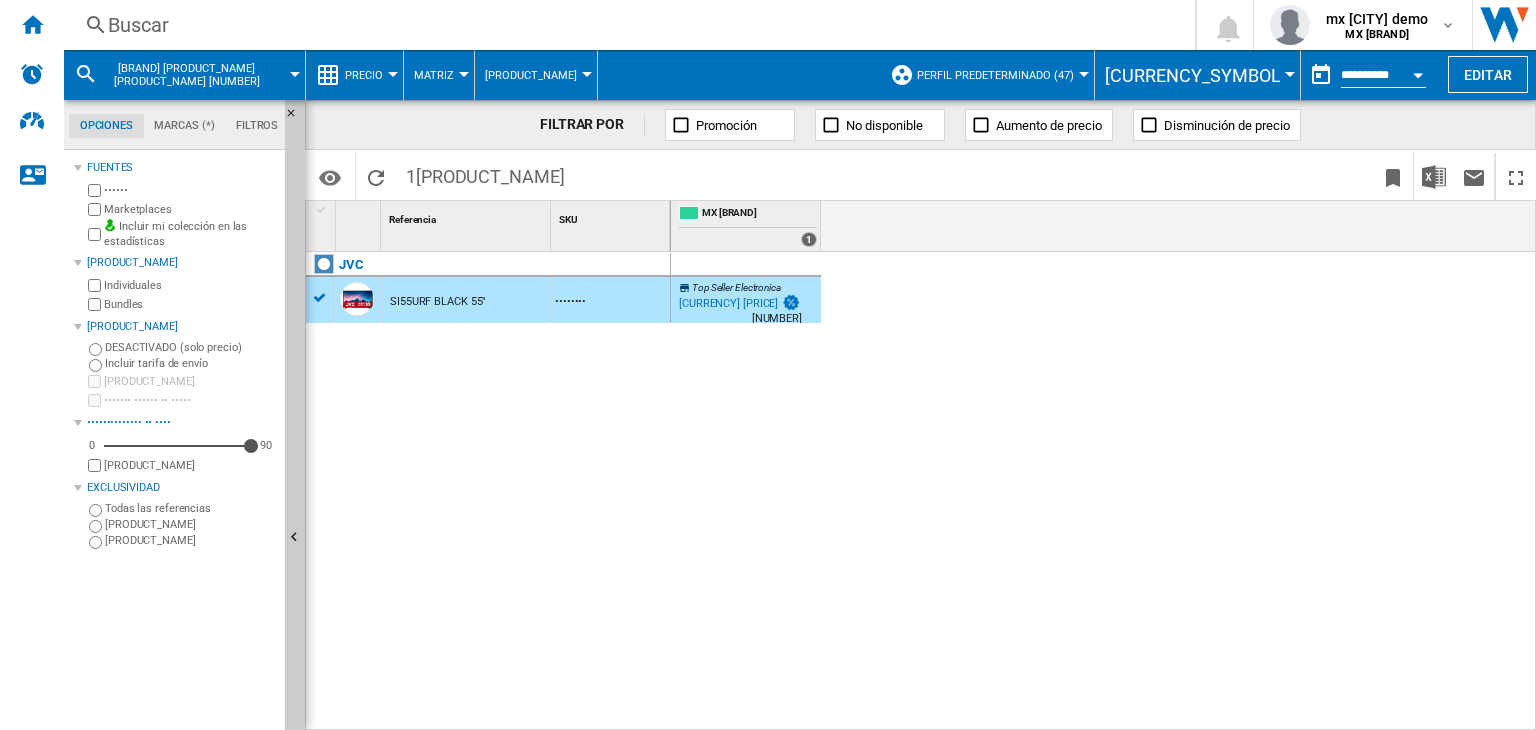 click on "Buscar" at bounding box center (625, 25) 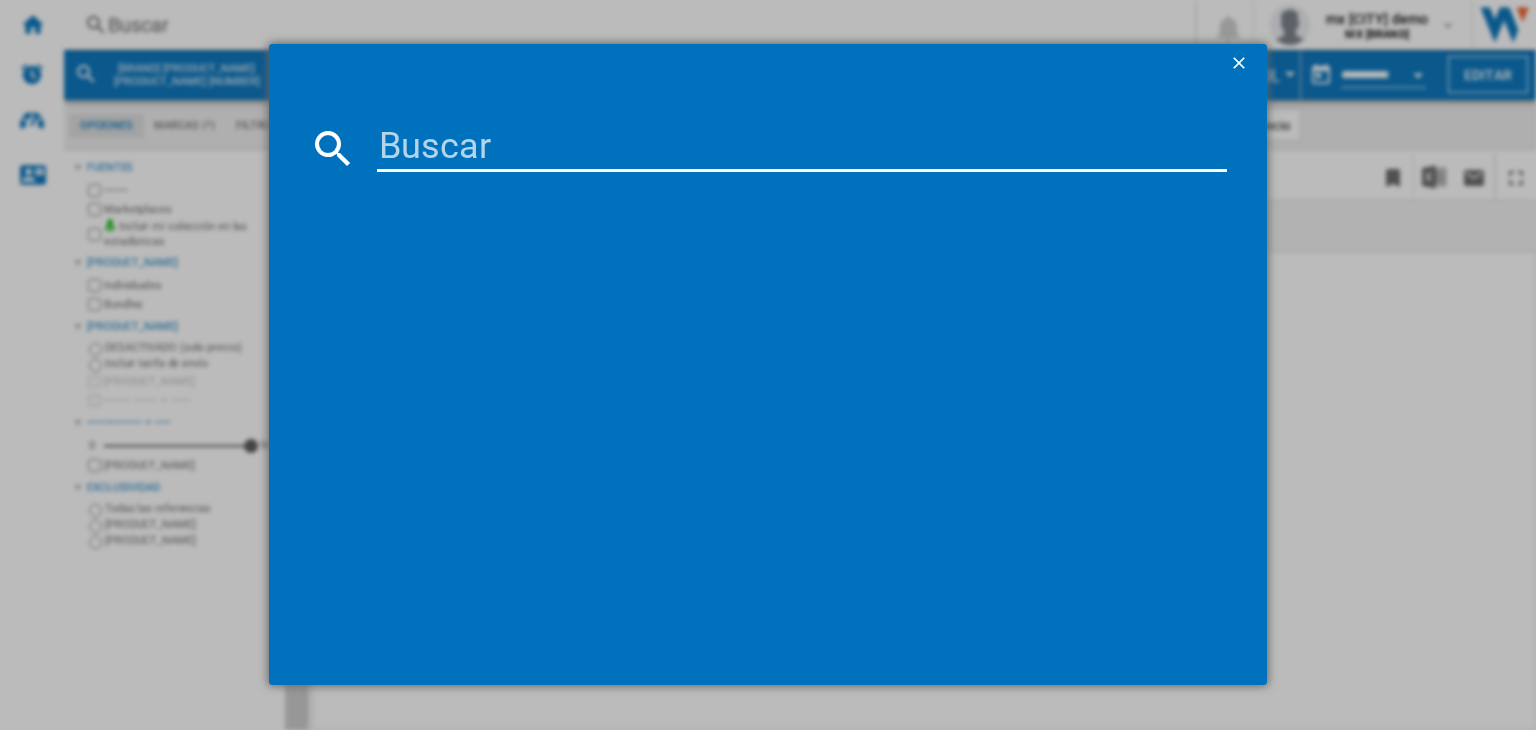 click at bounding box center (802, 148) 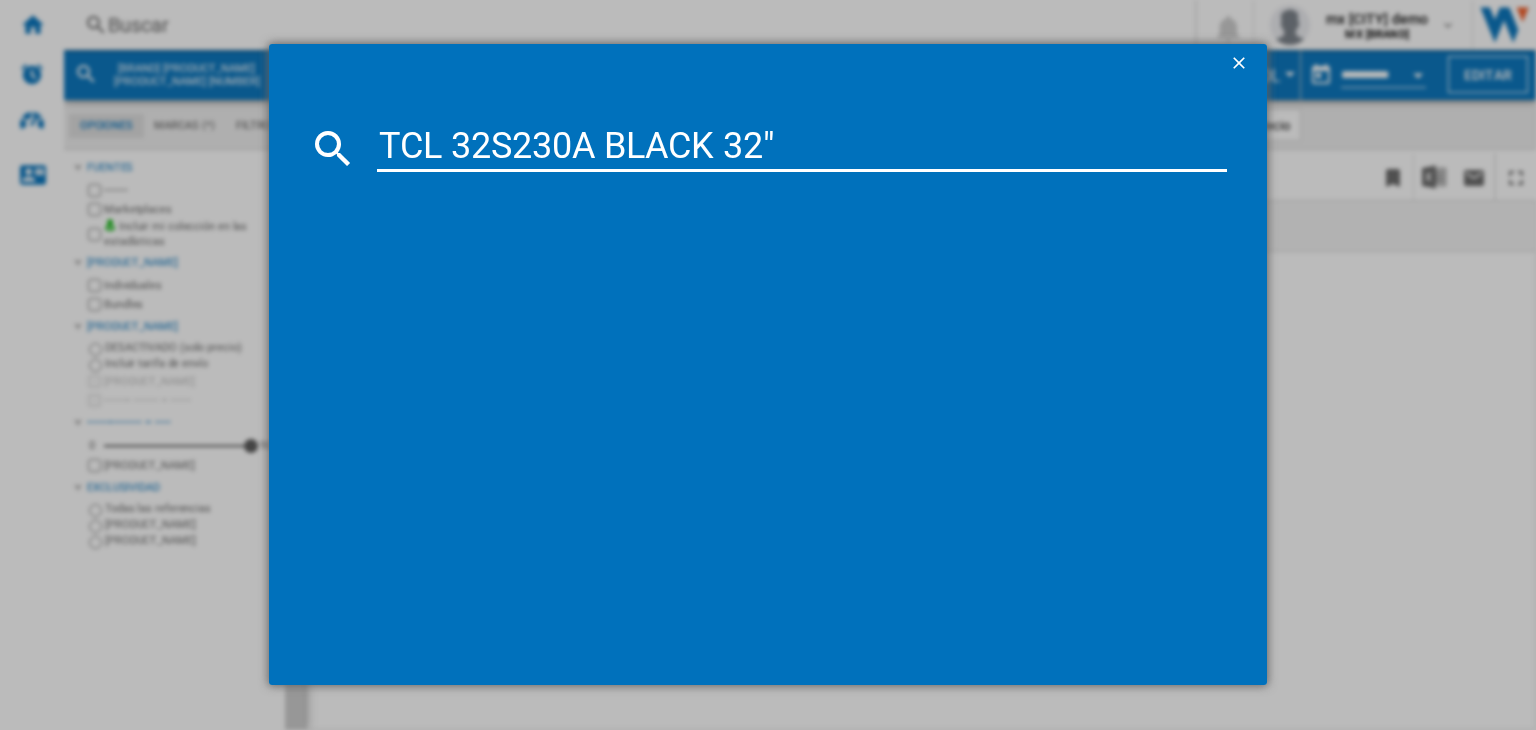 type on "TCL 32S230A BLACK 32"" 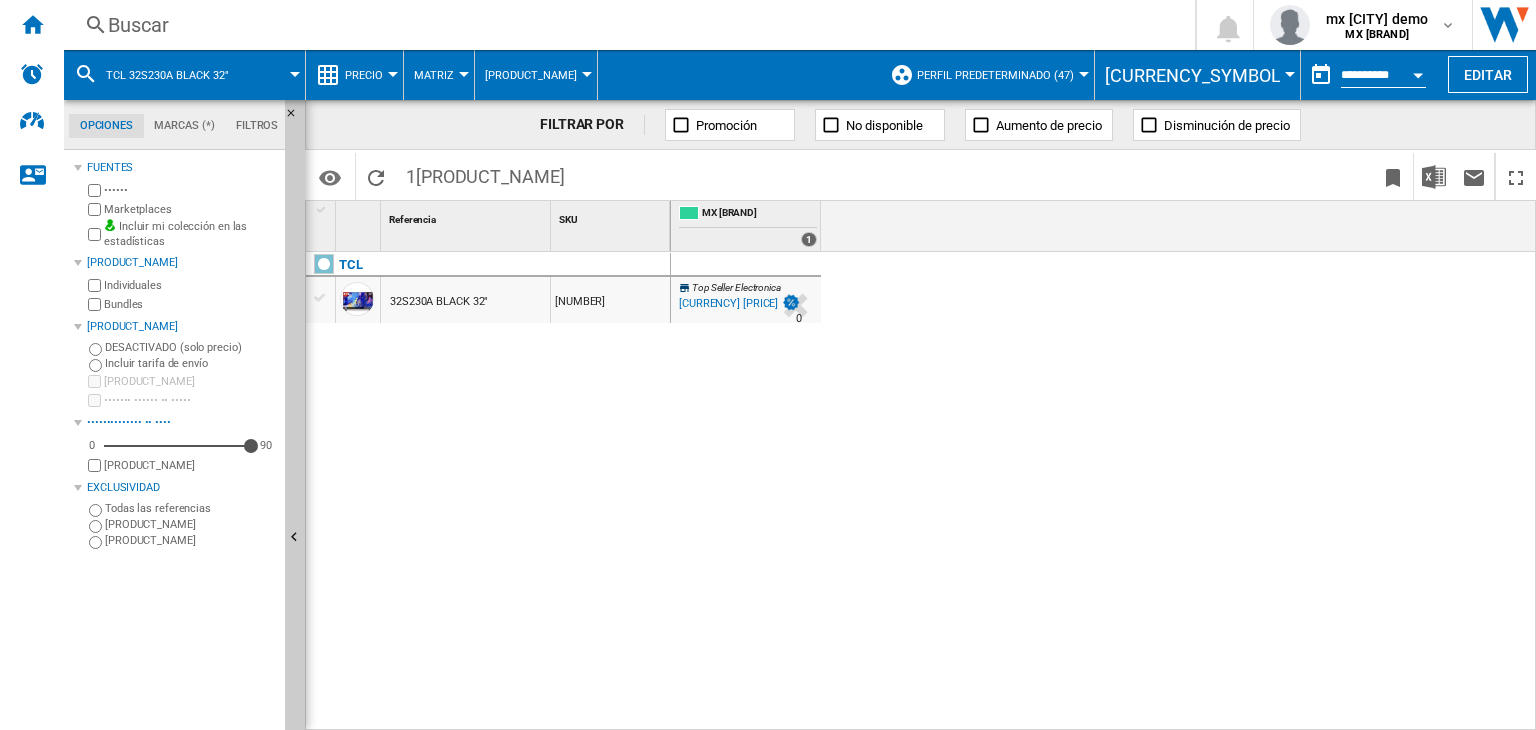 click on "32S230A BLACK 32"" at bounding box center [439, 302] 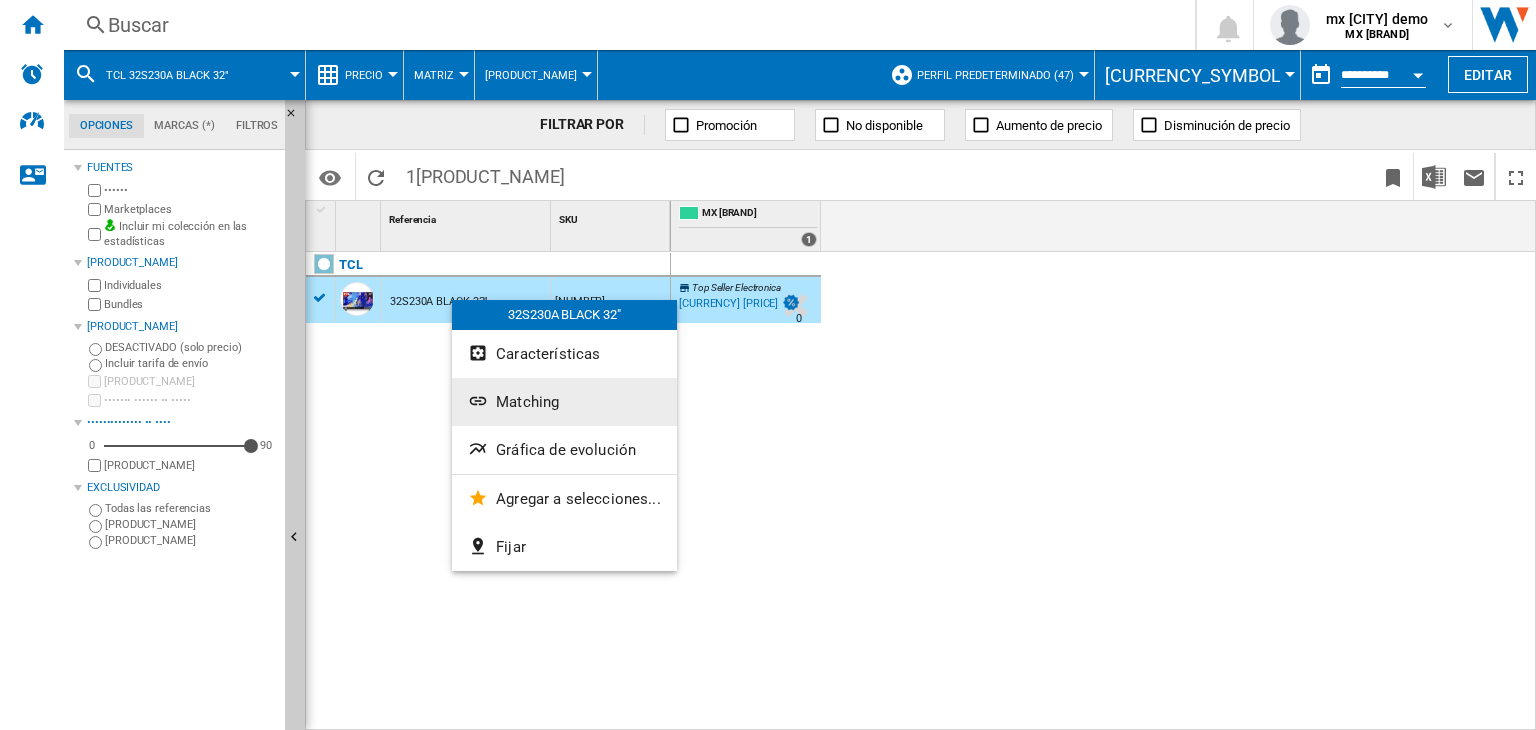 click on "Matching" at bounding box center [527, 402] 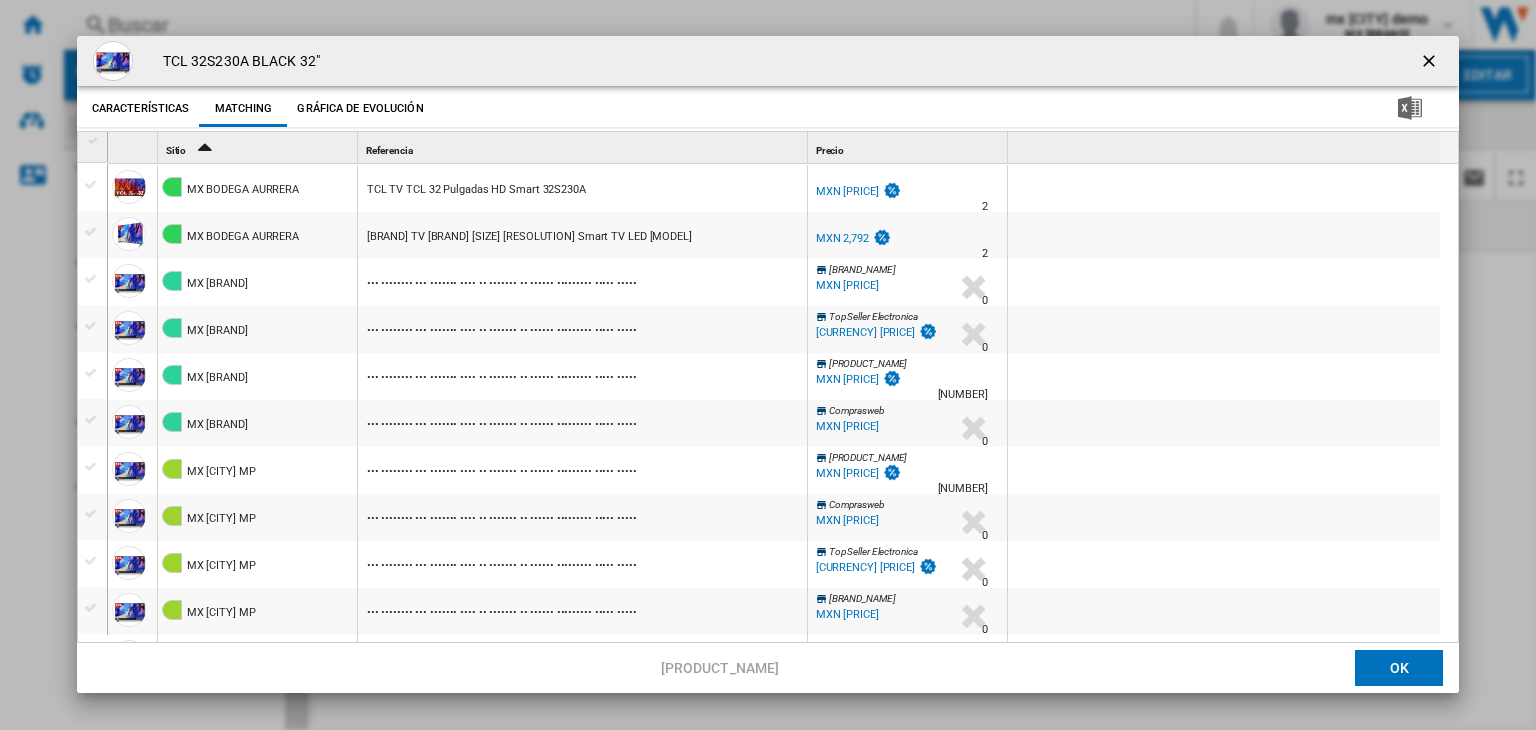 scroll, scrollTop: 302, scrollLeft: 0, axis: vertical 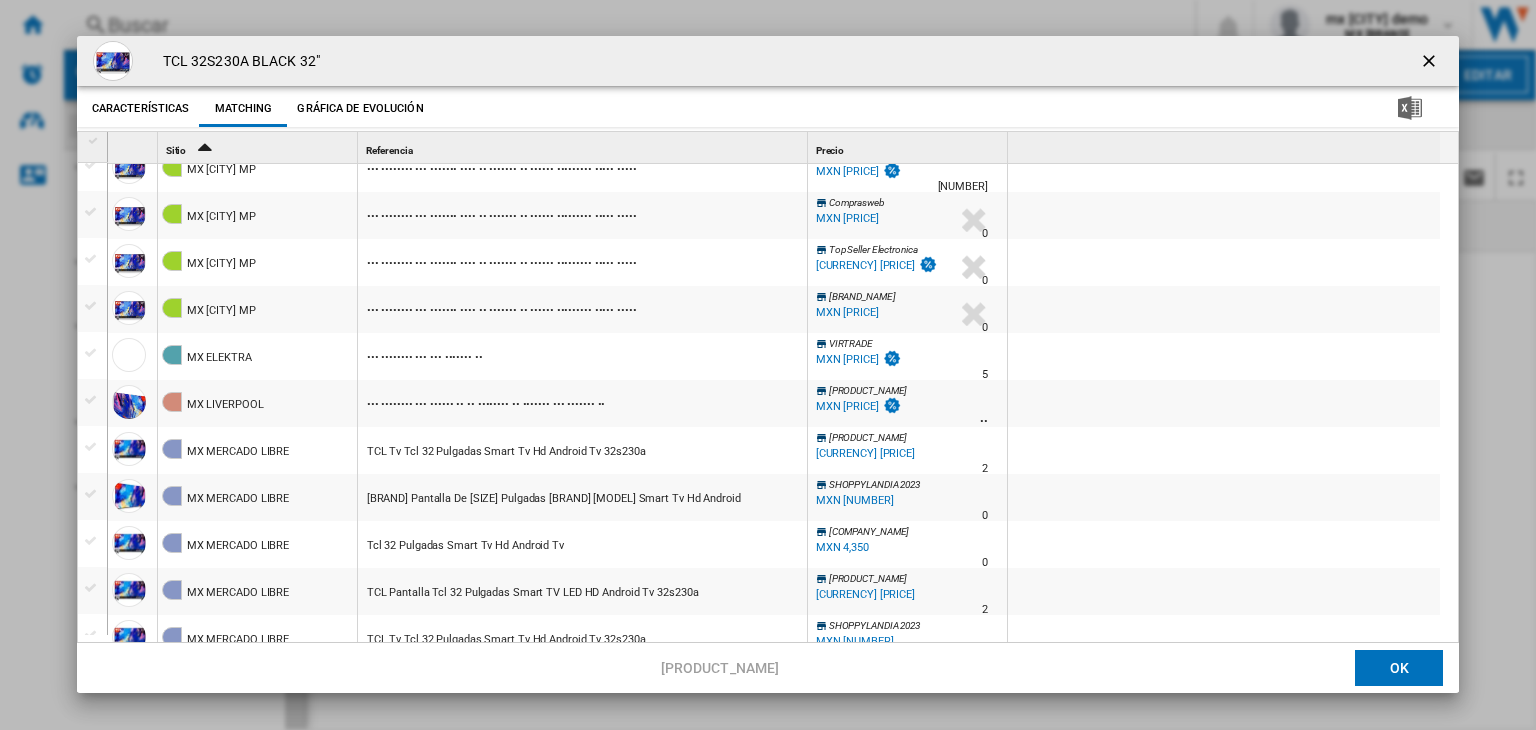 click at bounding box center (1431, 63) 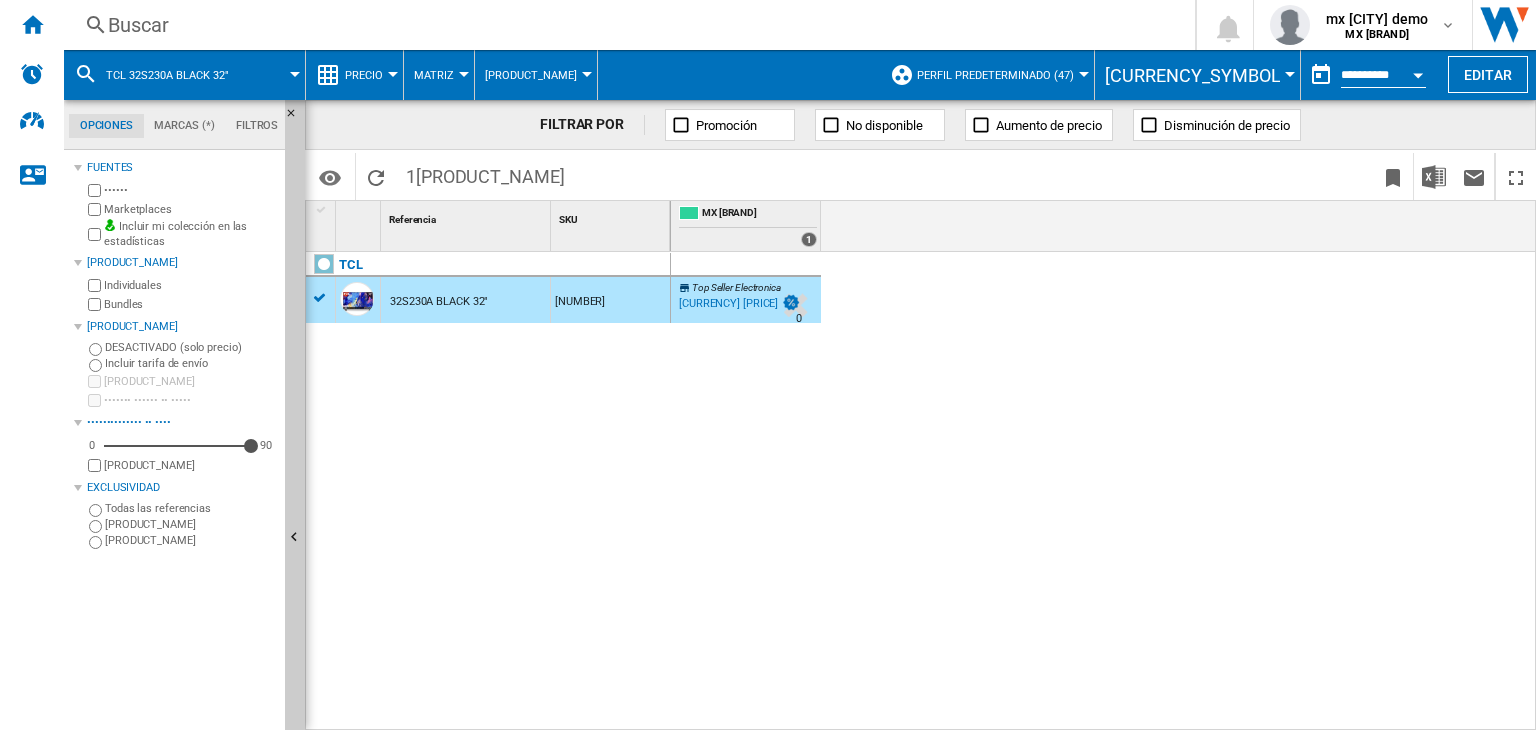 click on "Buscar" at bounding box center (625, 25) 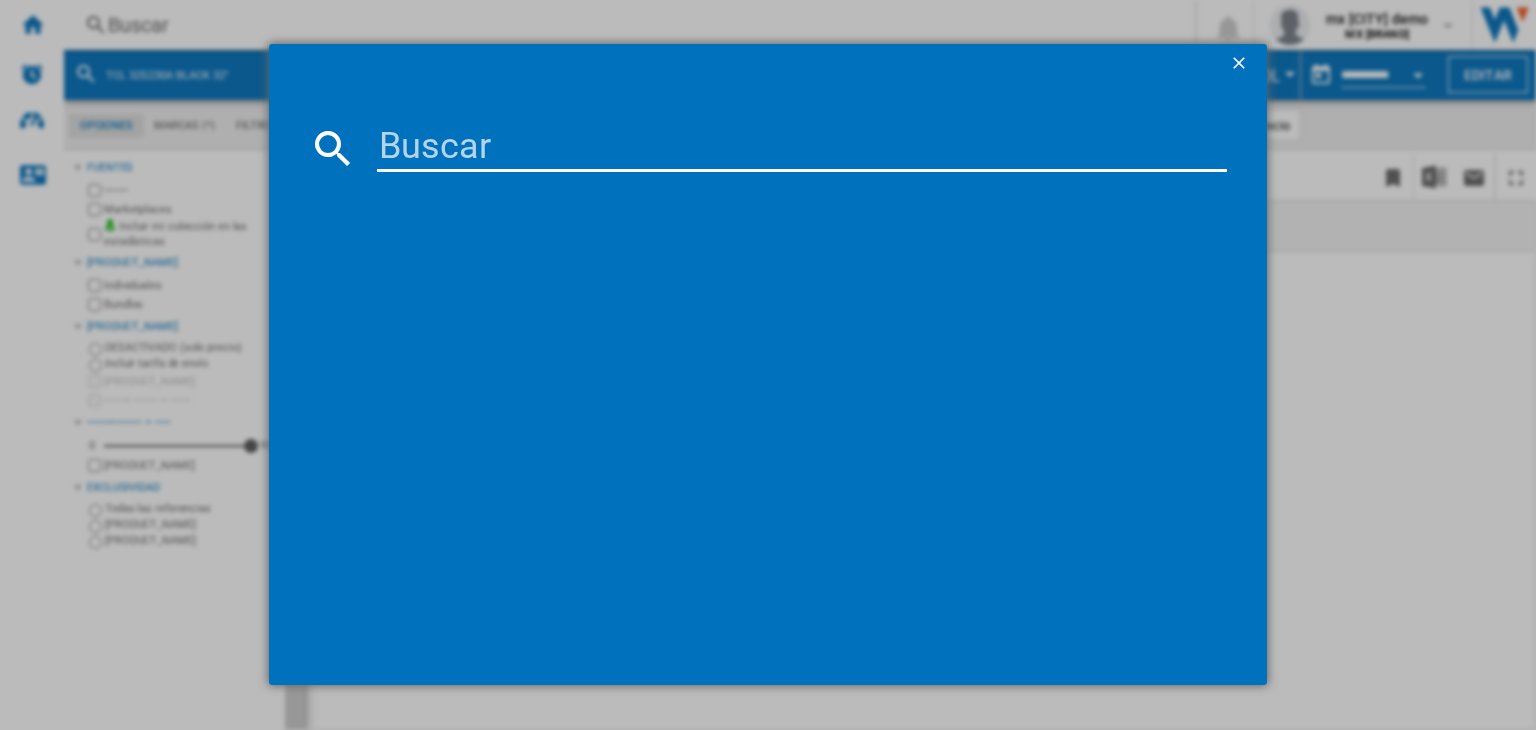 click at bounding box center (802, 148) 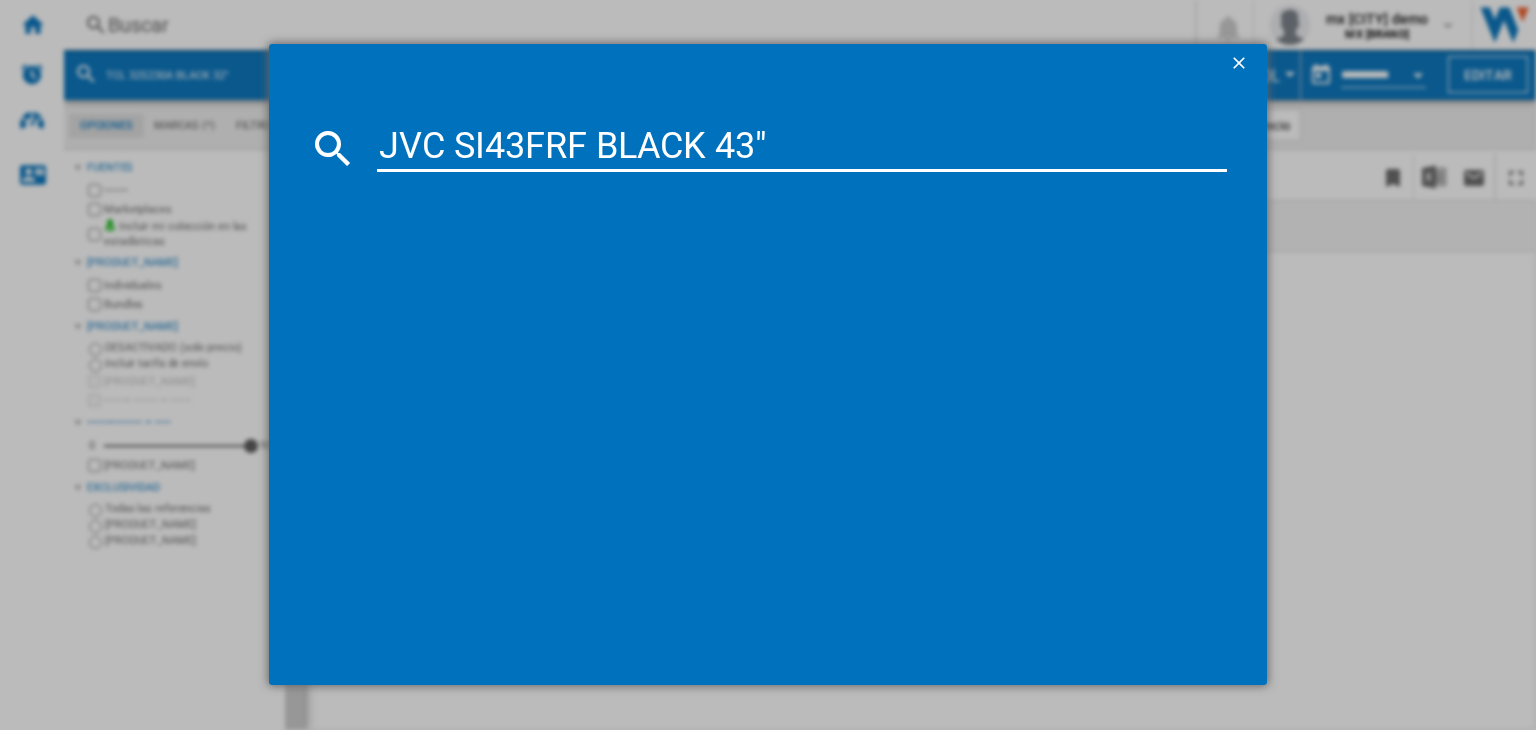 type on "JVC SI43FRF BLACK 43"" 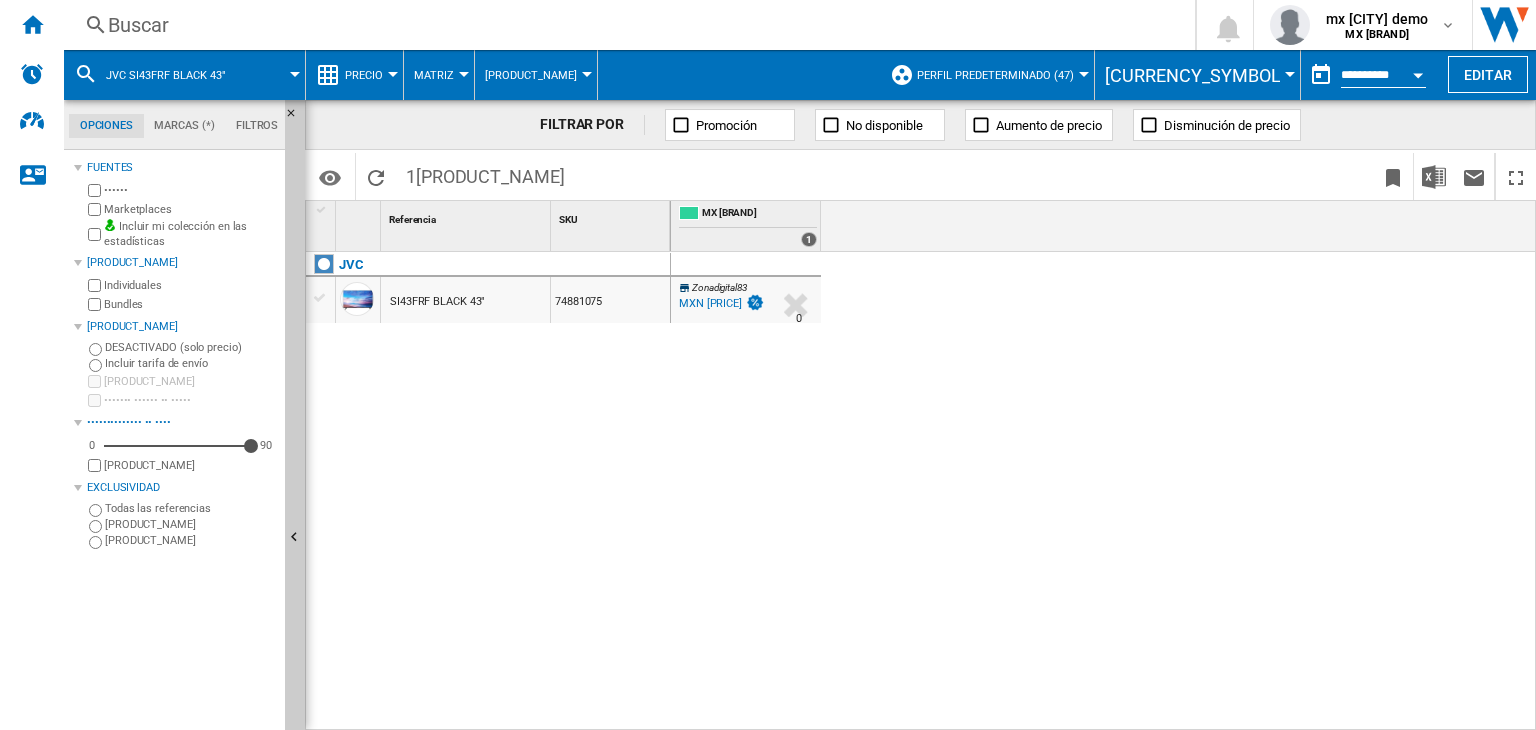 click on "SI43FRF BLACK 43"" at bounding box center (465, 300) 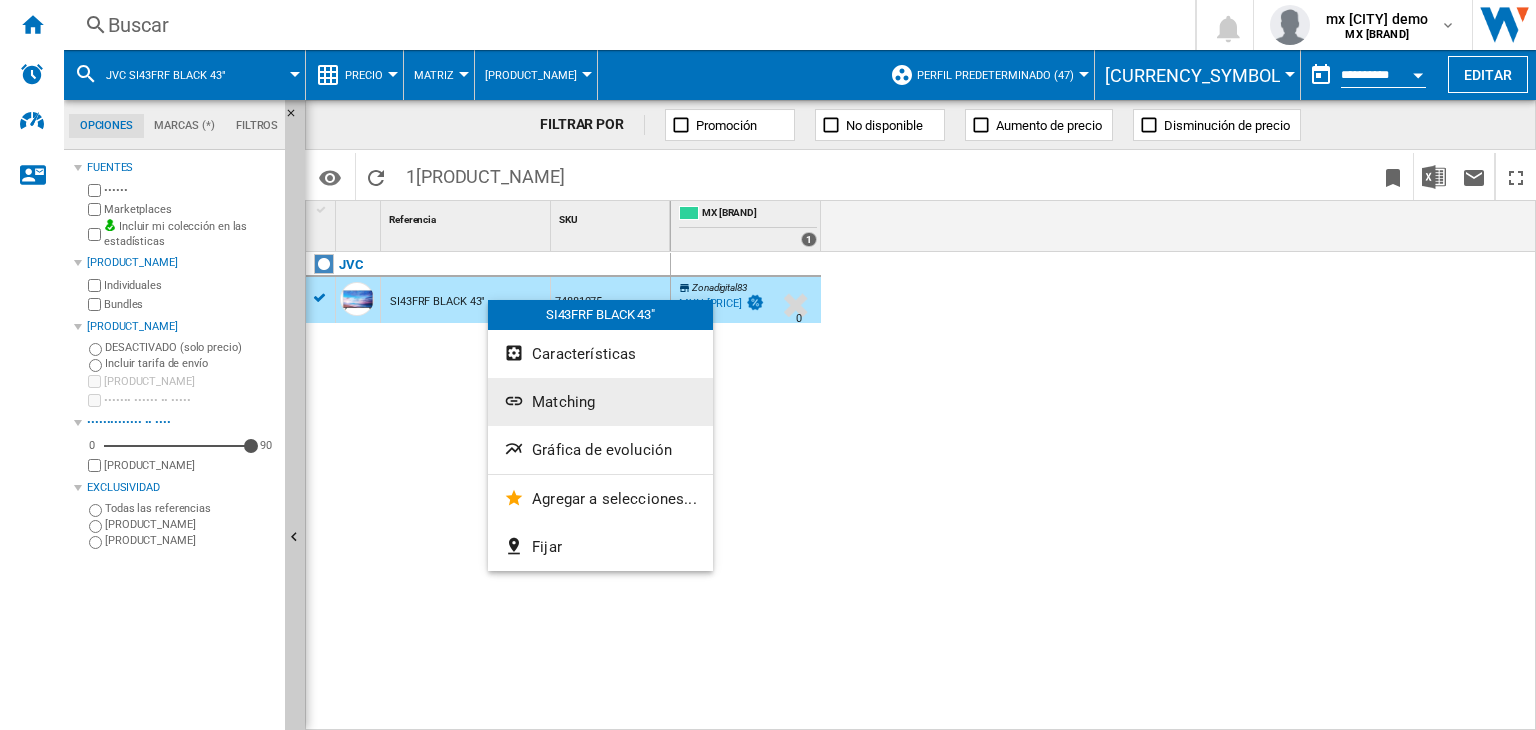 click on "Matching" at bounding box center [563, 402] 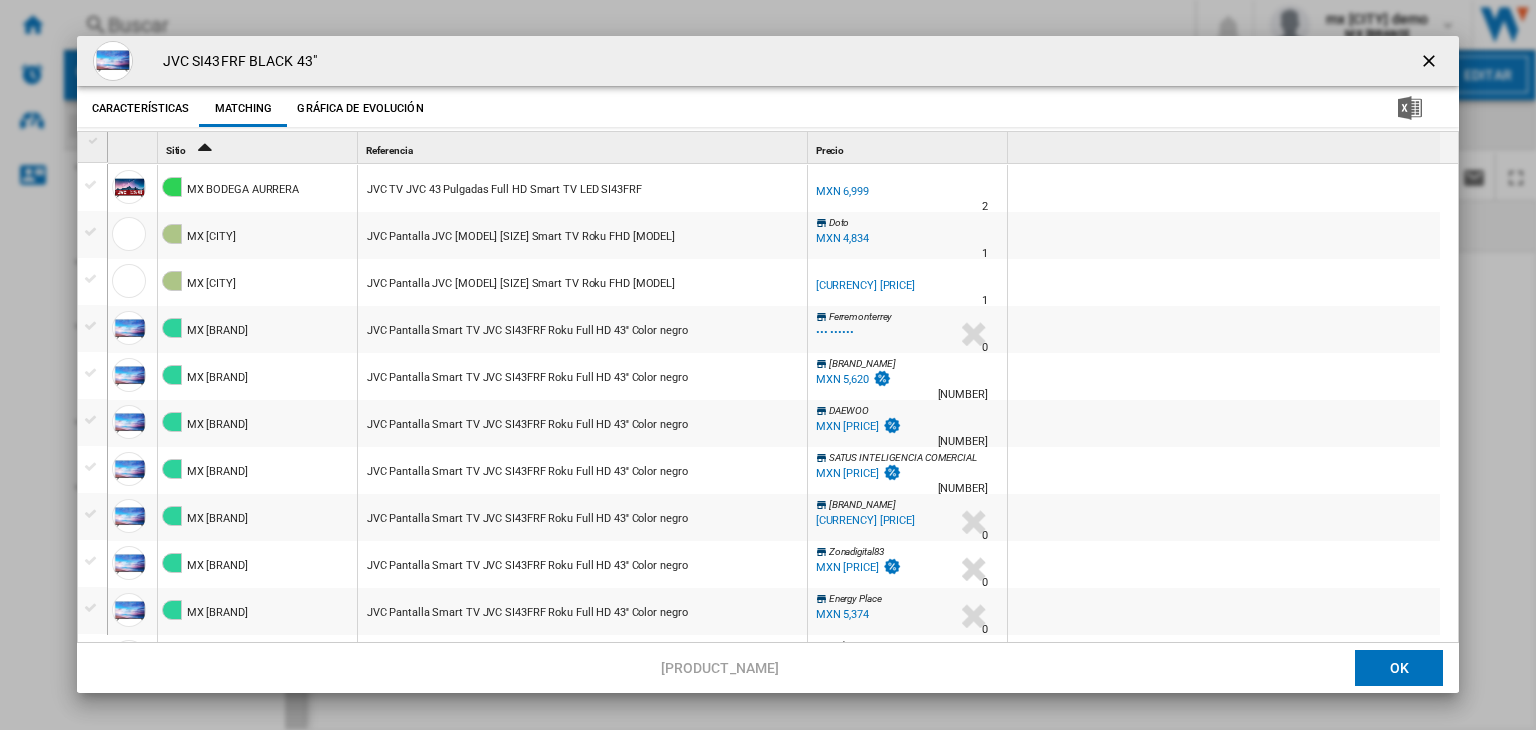scroll, scrollTop: 1000, scrollLeft: 0, axis: vertical 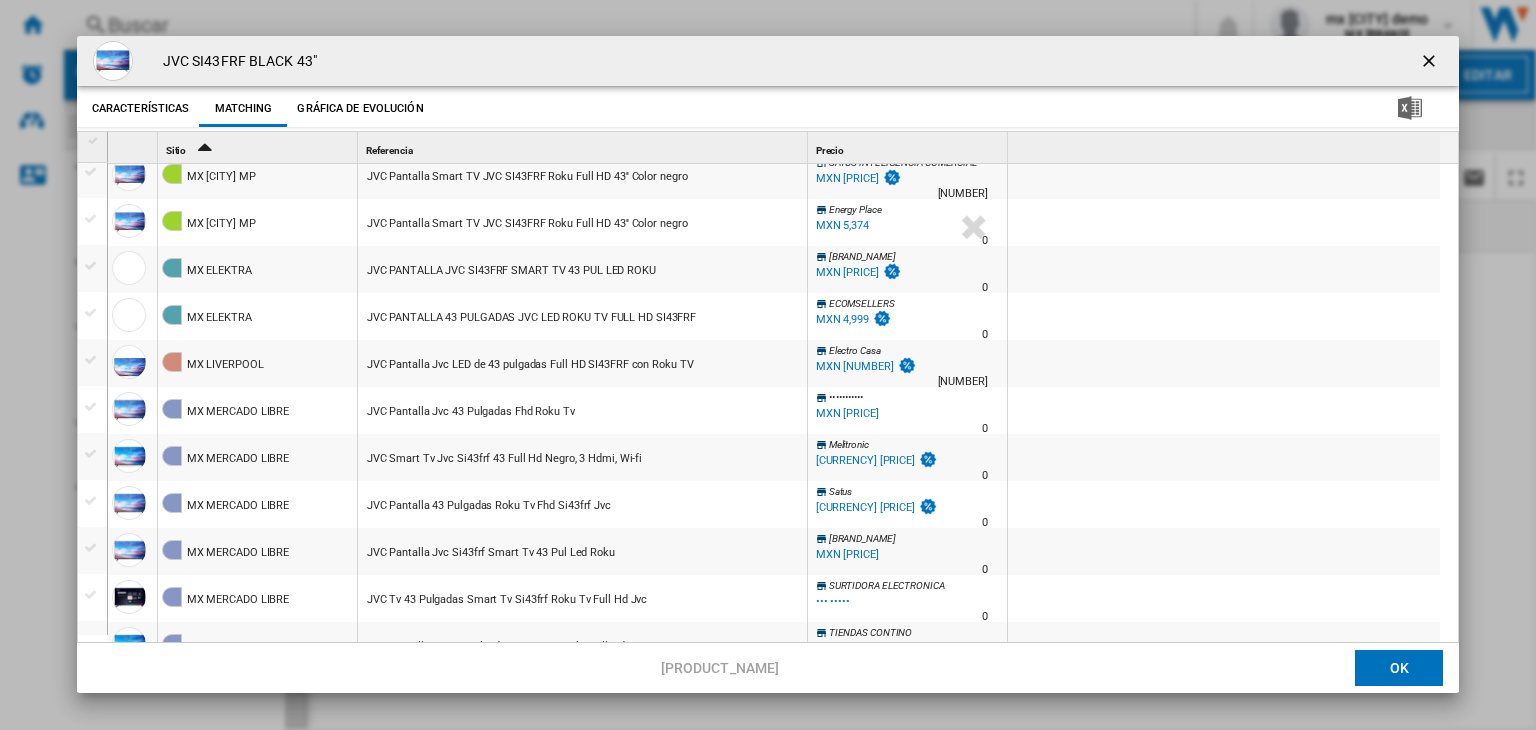 click at bounding box center [1431, 63] 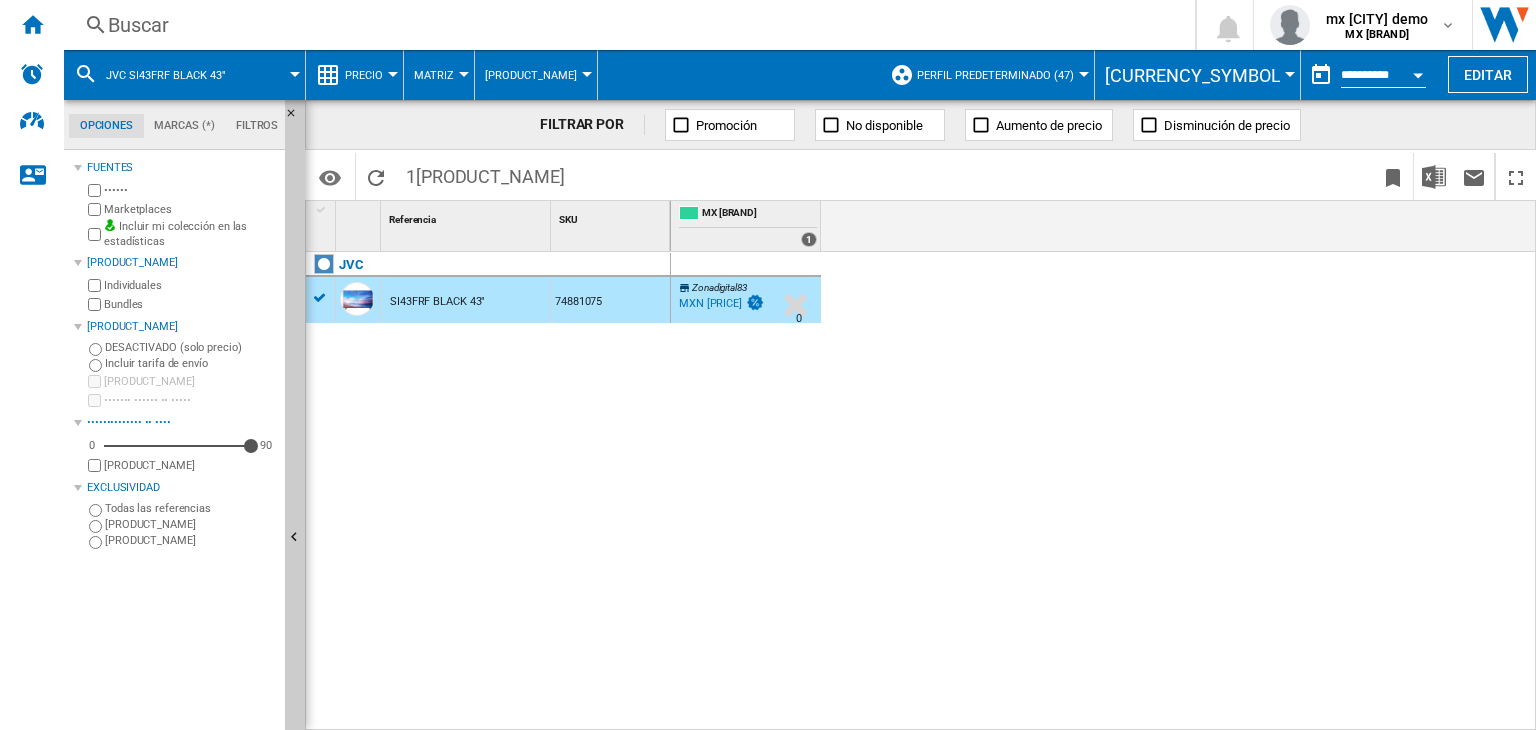 click on "Buscar" at bounding box center (625, 25) 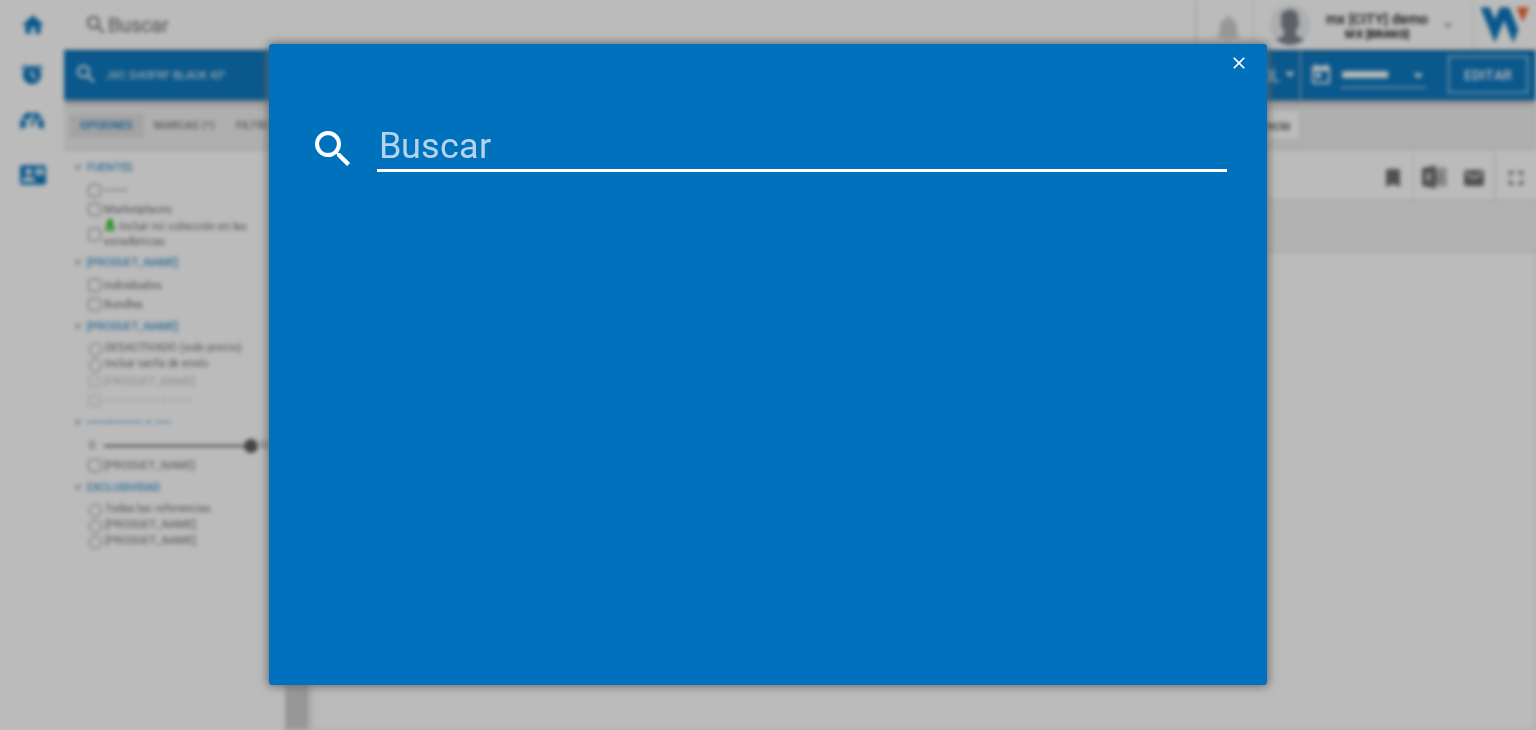 click at bounding box center (802, 148) 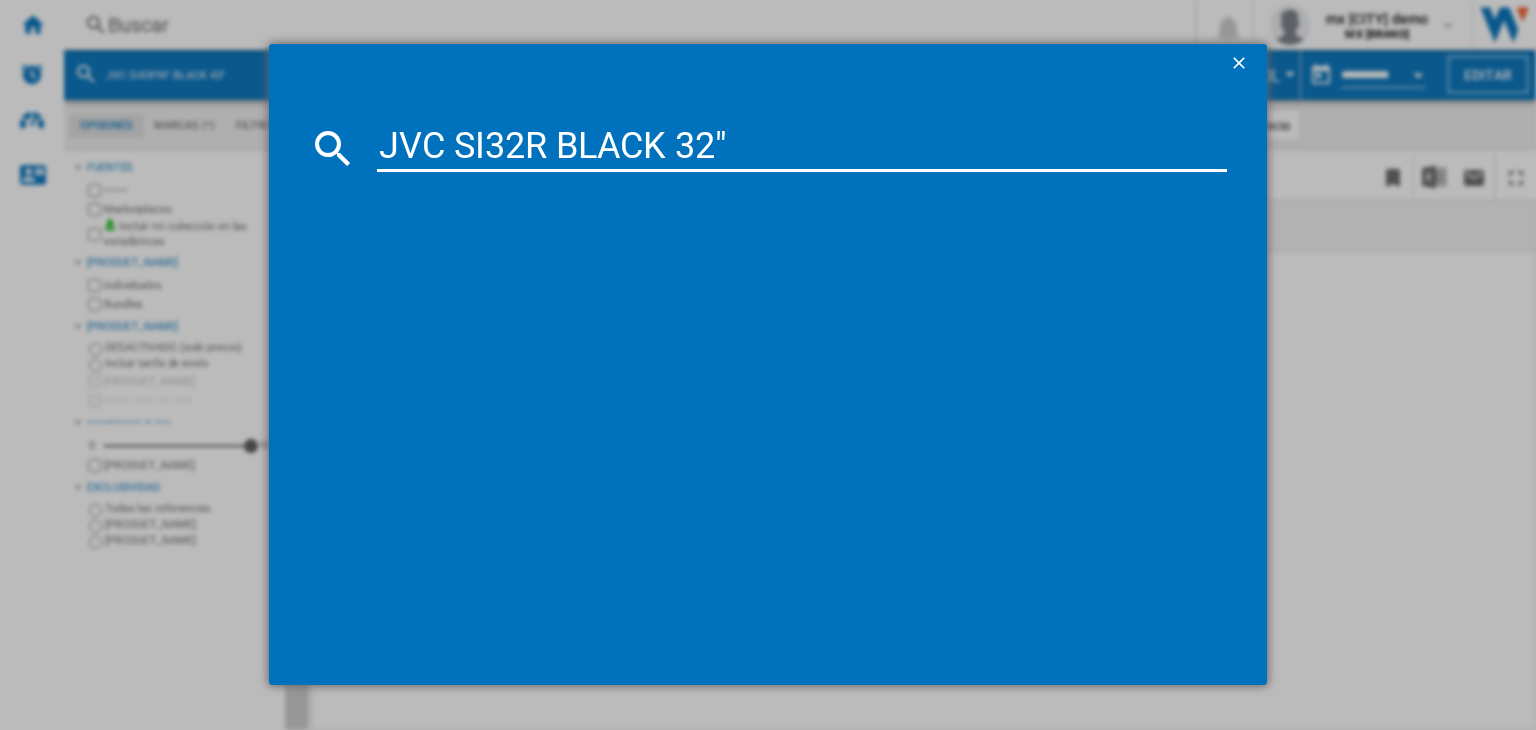 type on "JVC SI32R BLACK 32"" 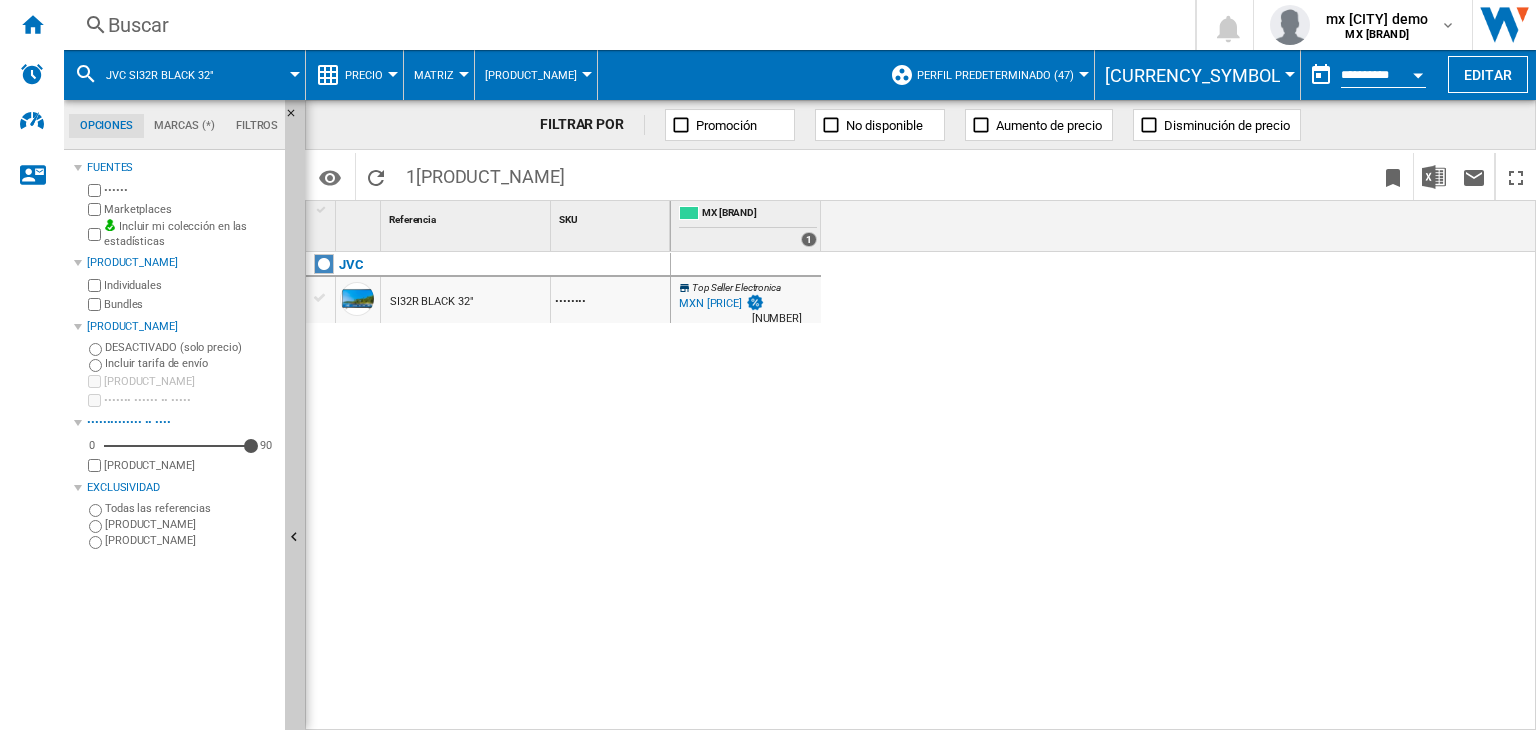 click on "SI32R BLACK 32"" at bounding box center [432, 302] 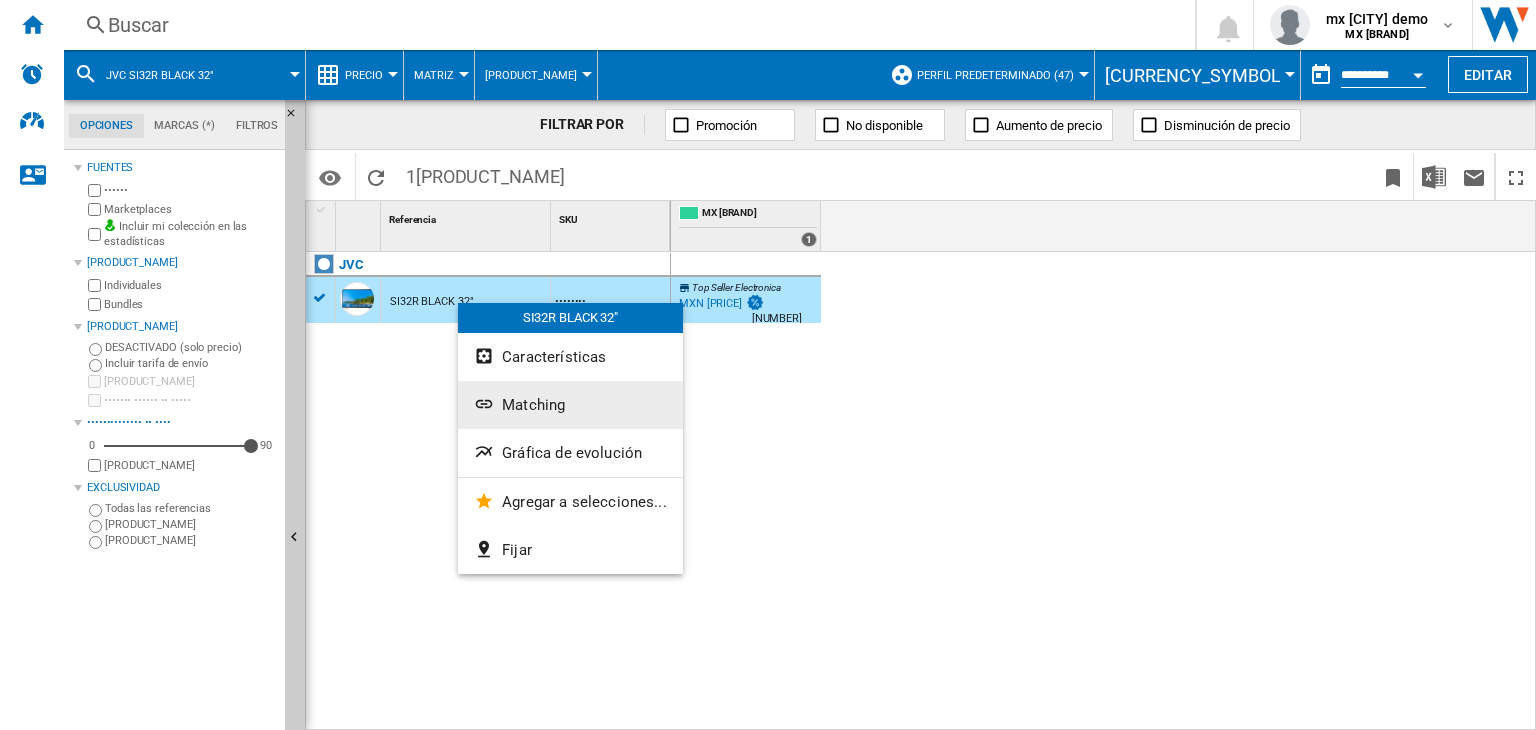 click on "Matching" at bounding box center [533, 405] 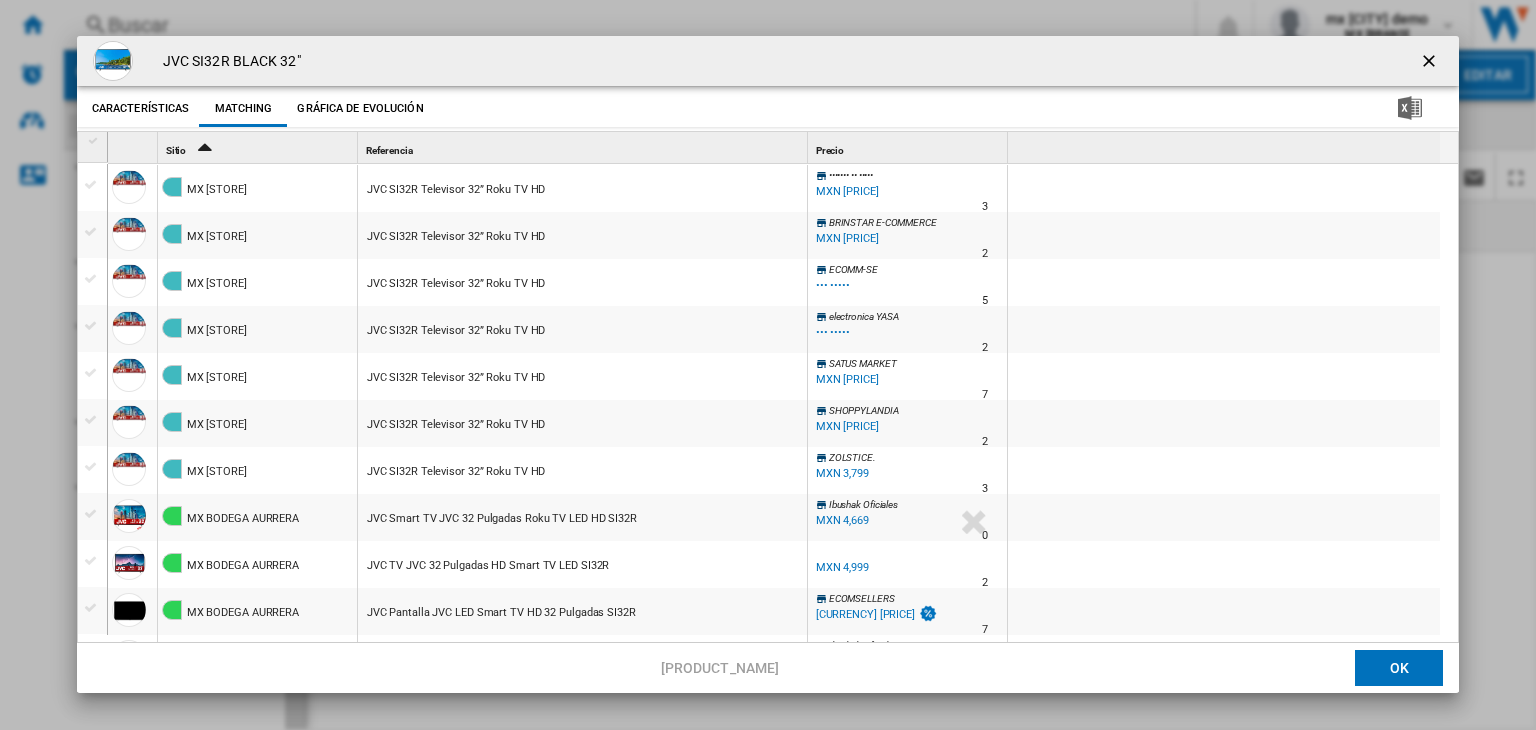 scroll, scrollTop: 1289, scrollLeft: 0, axis: vertical 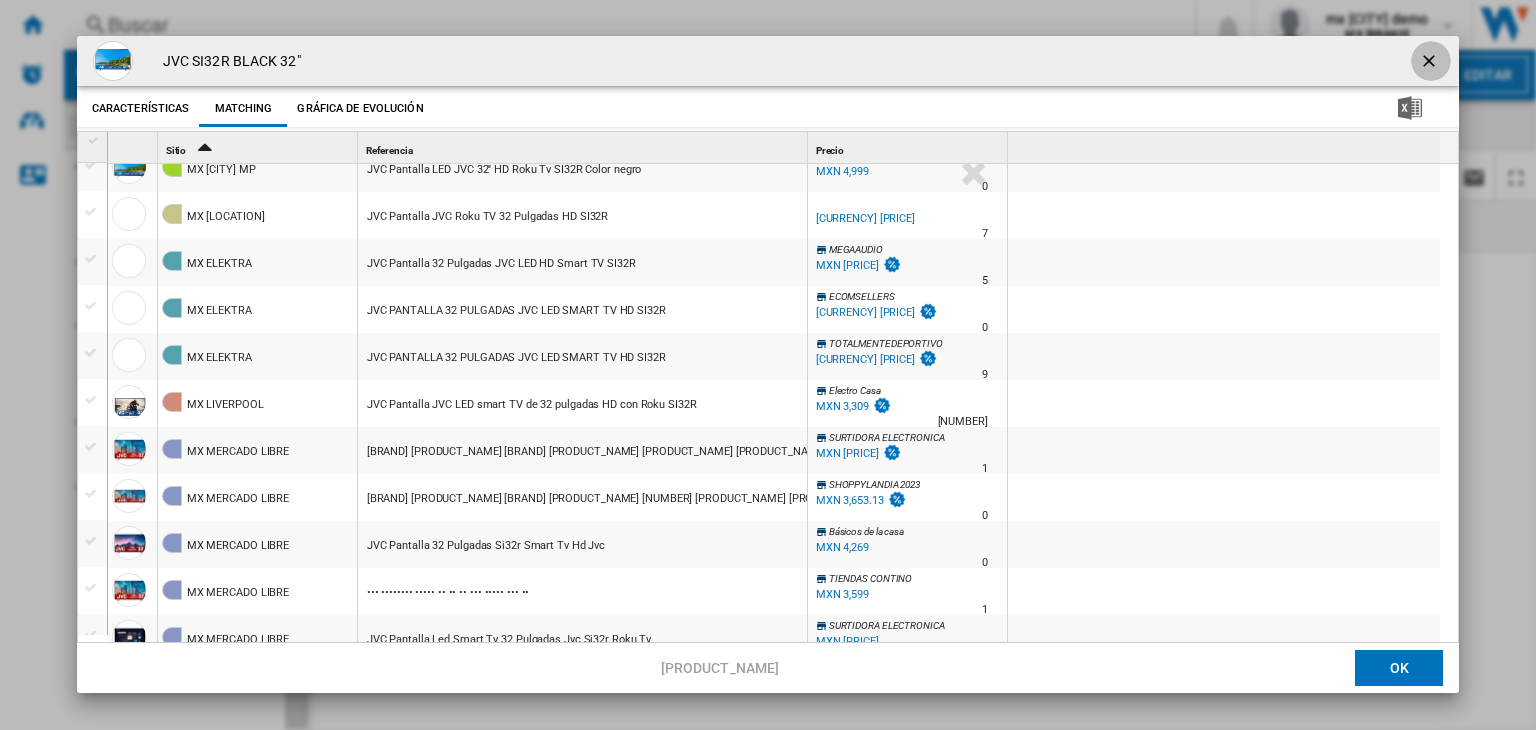click at bounding box center (1431, 63) 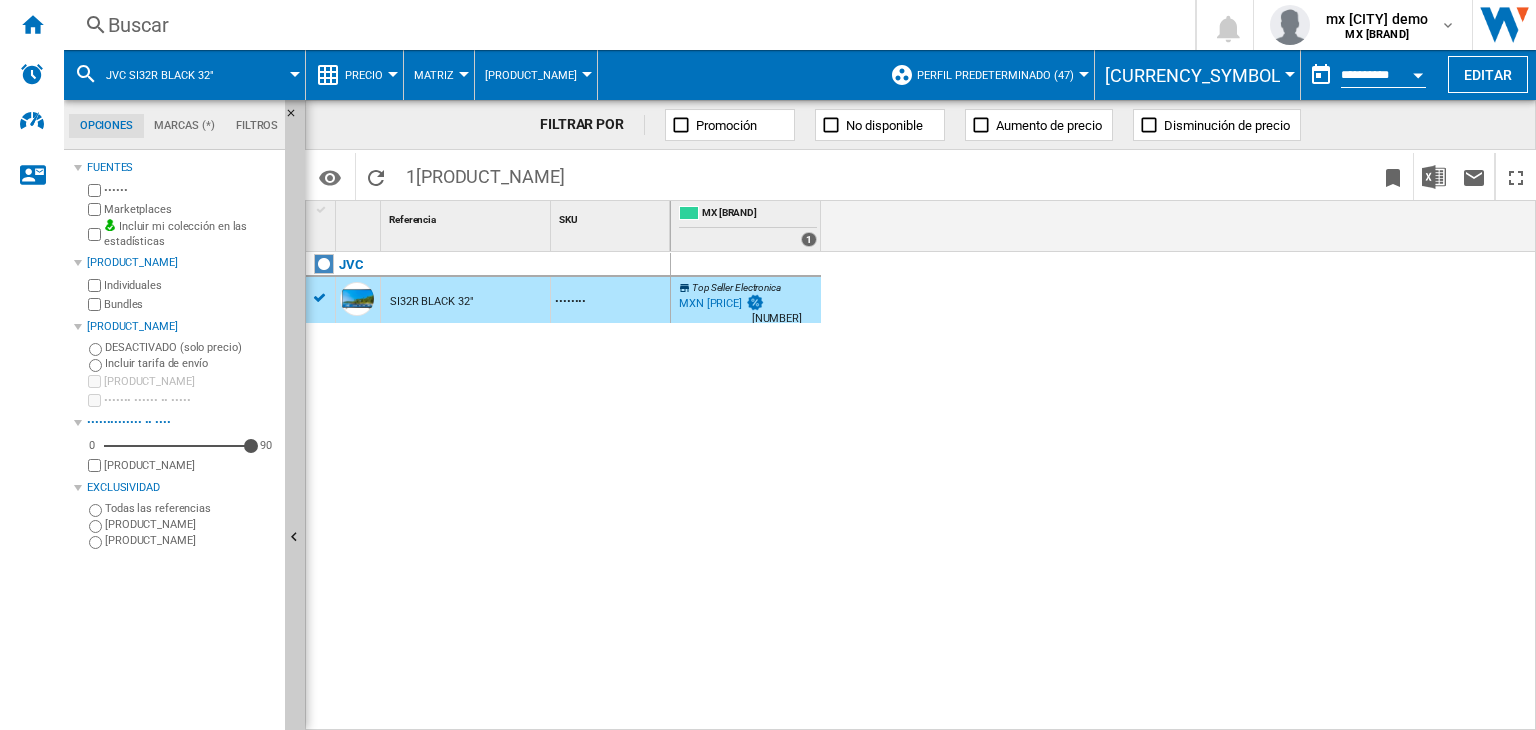 click on "Buscar" at bounding box center [625, 25] 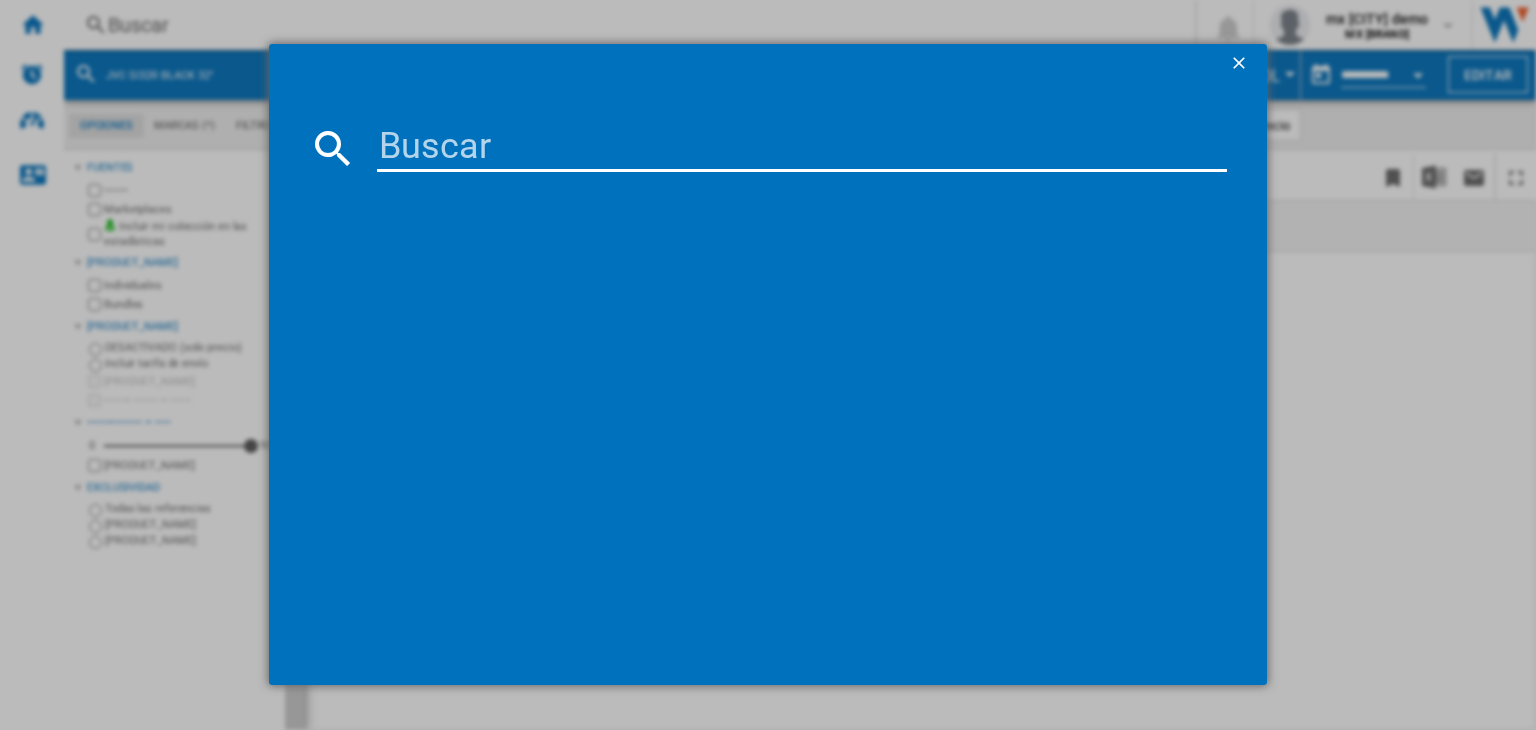 click at bounding box center [802, 148] 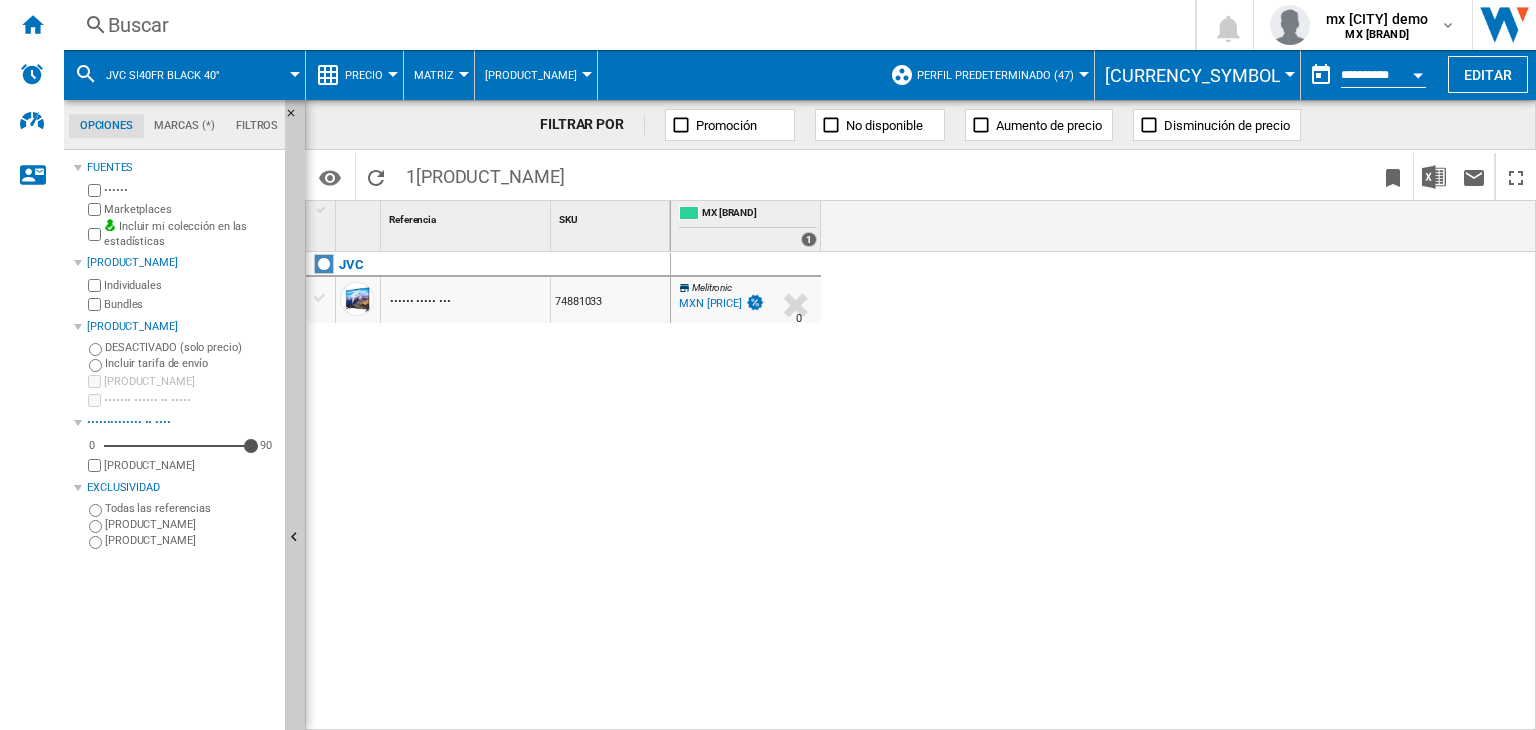 click on "•••••• ••••• •••" at bounding box center [420, 302] 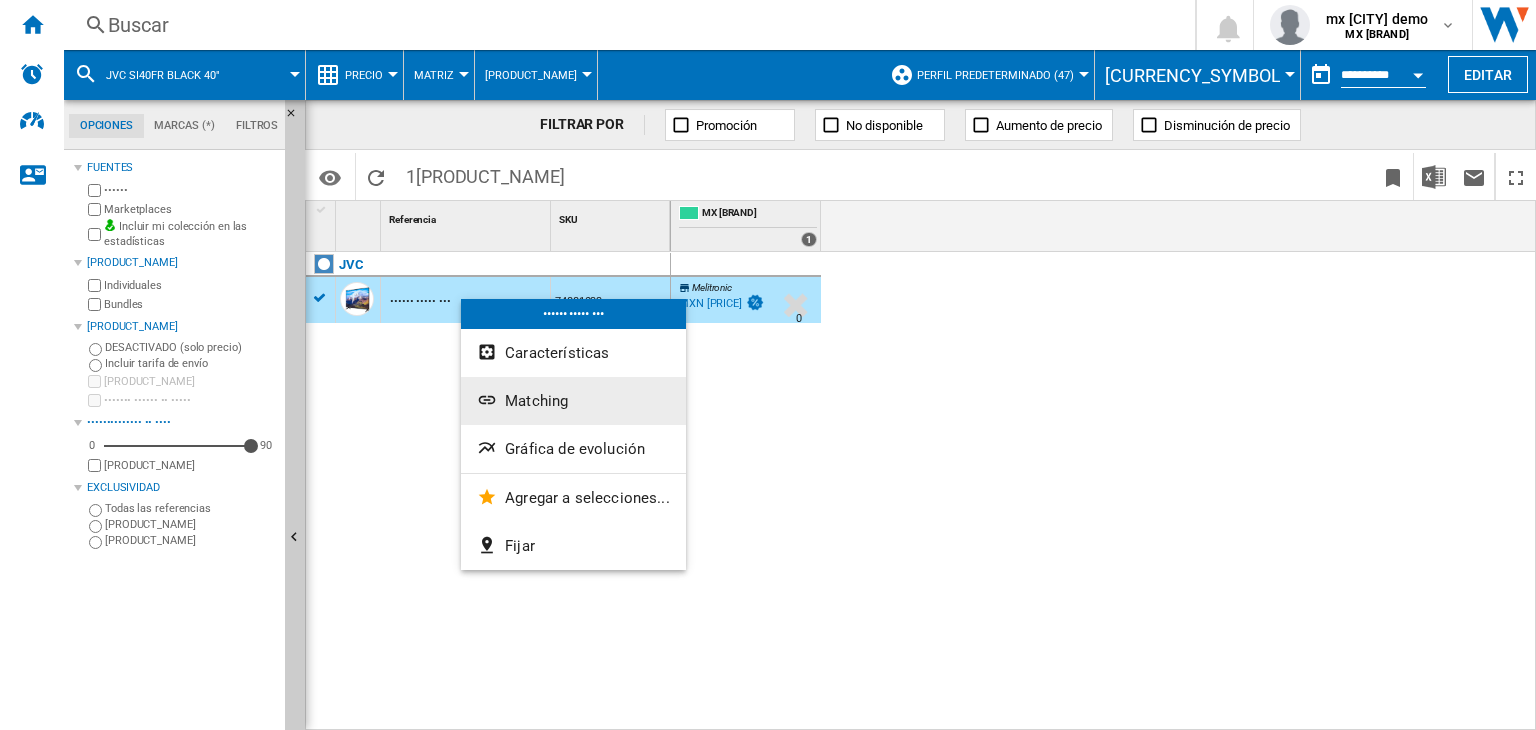 click on "Matching" at bounding box center (573, 401) 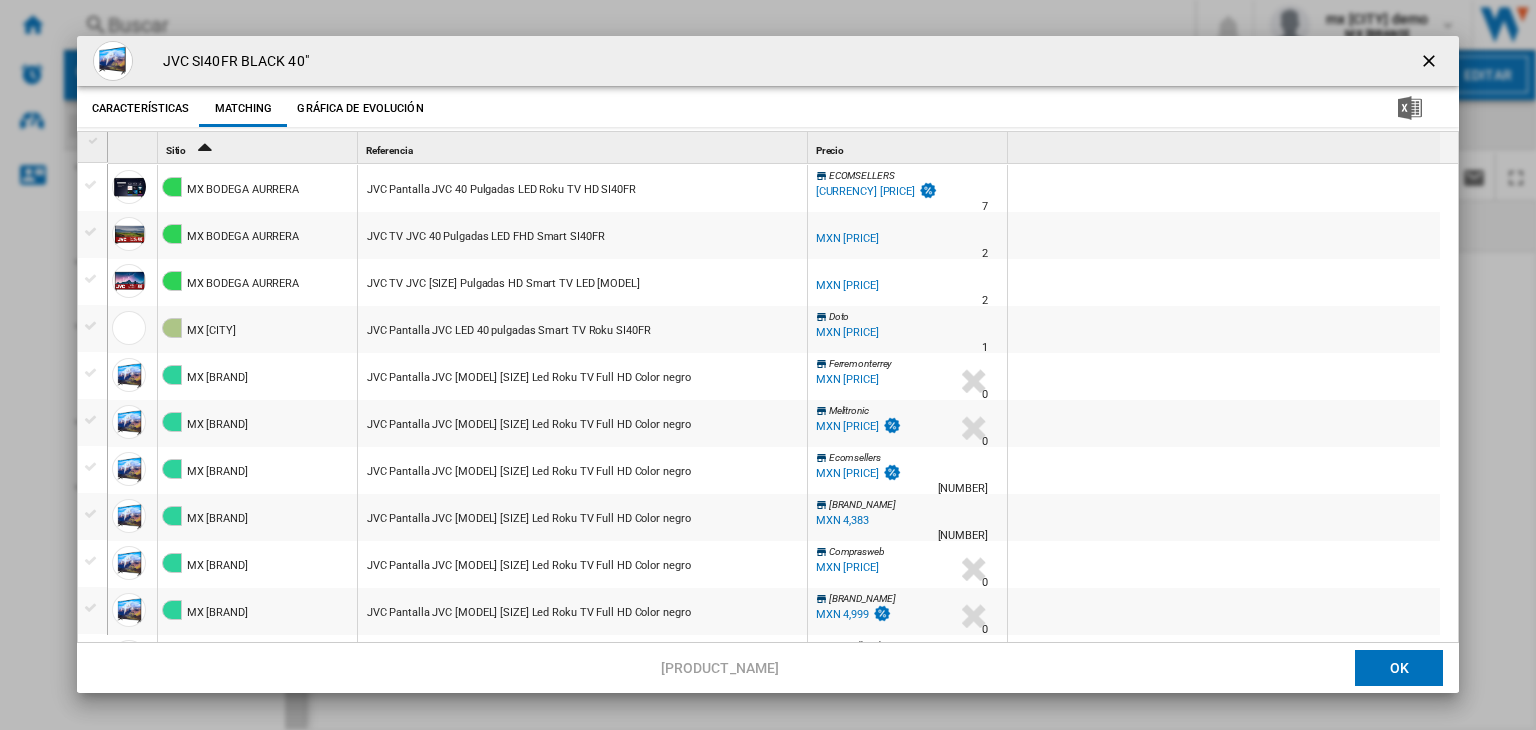 scroll, scrollTop: 1054, scrollLeft: 0, axis: vertical 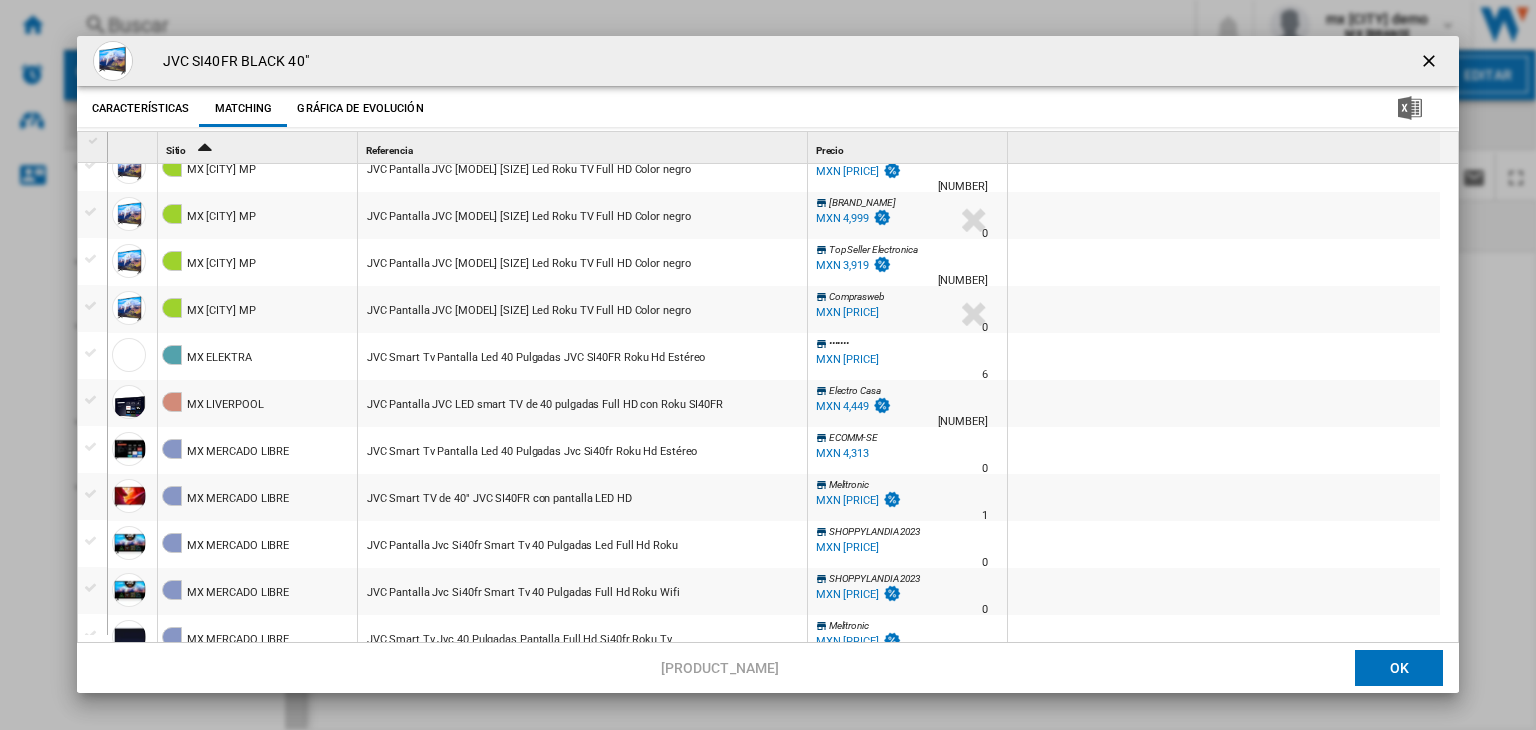 click at bounding box center (1431, 63) 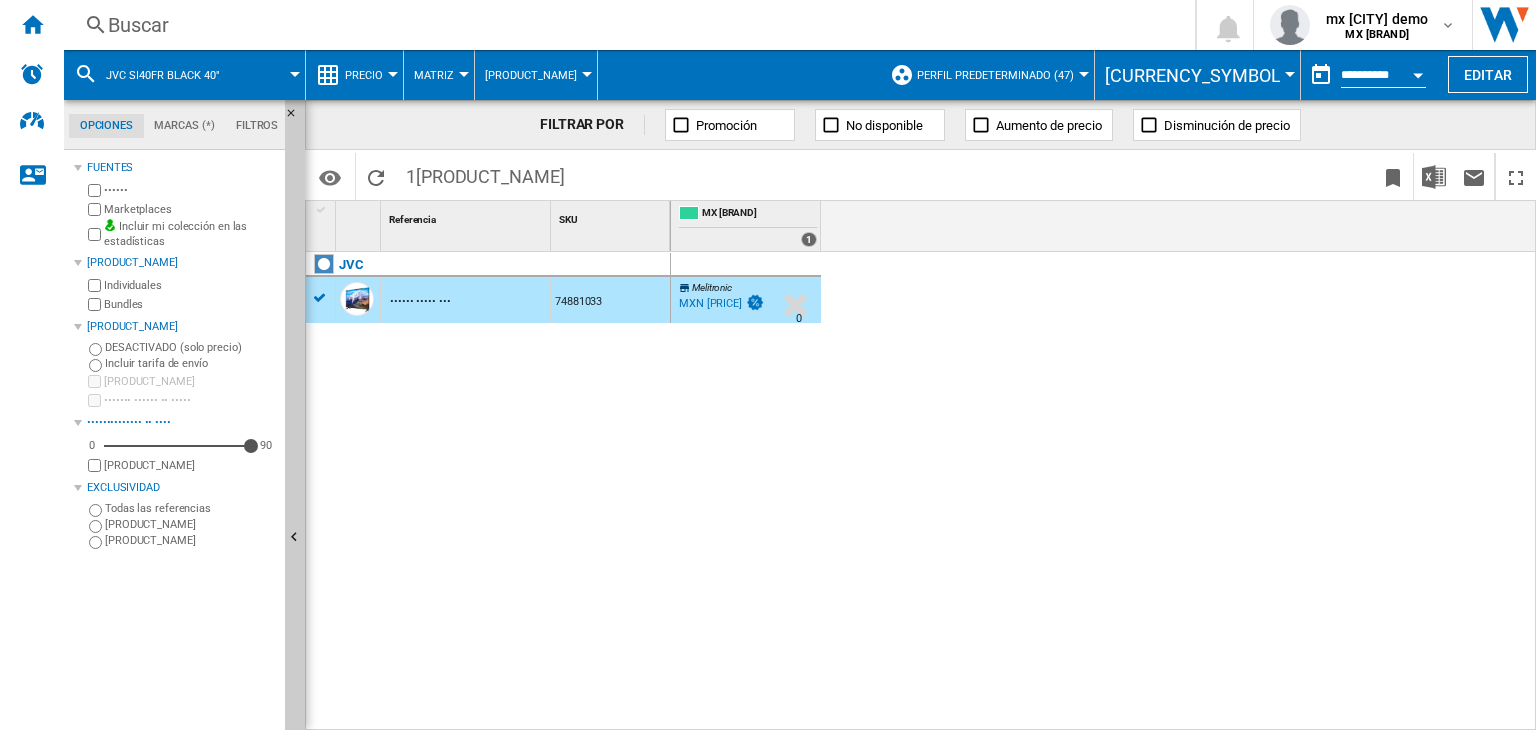 click on "Buscar" at bounding box center [625, 25] 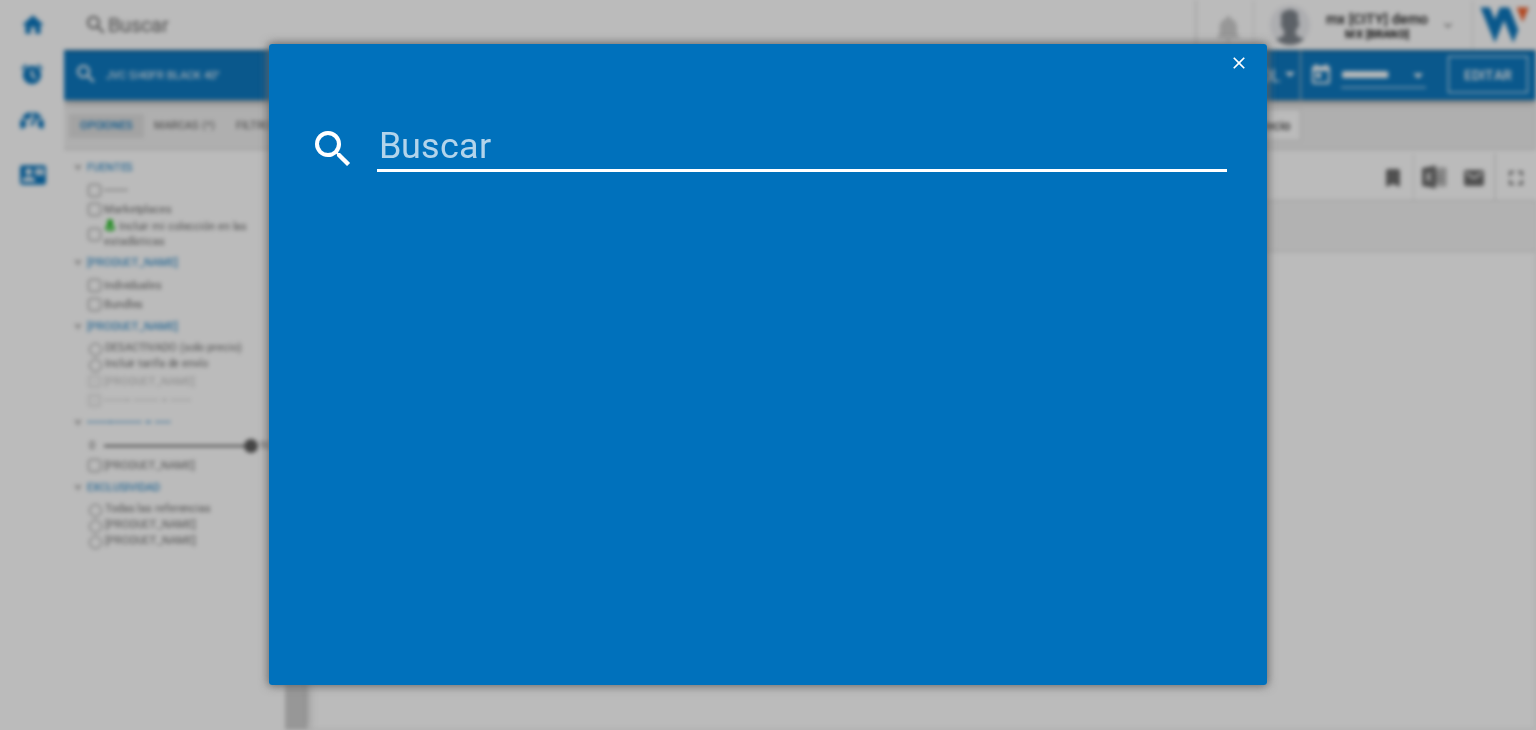 click at bounding box center [802, 148] 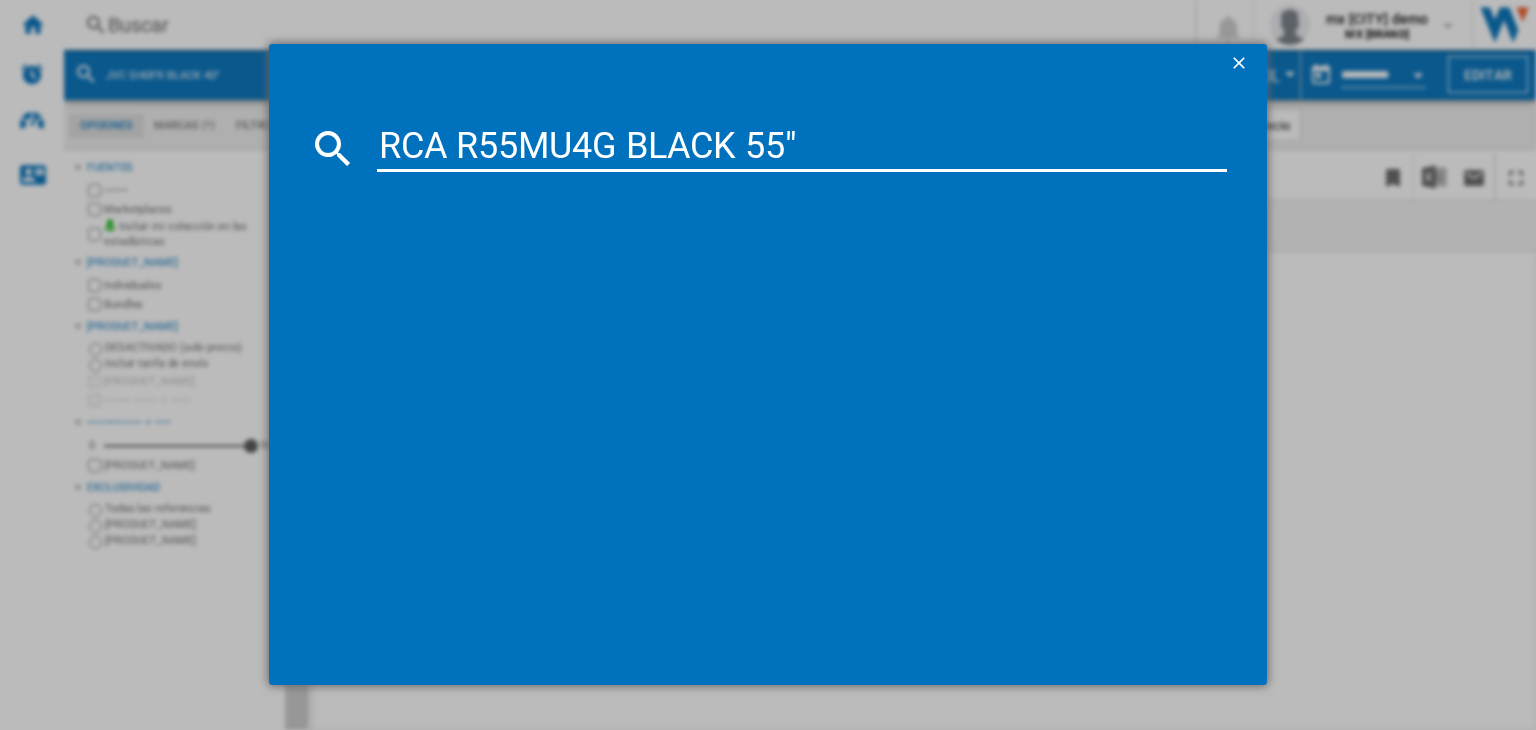 type on "RCA R55MU4G BLACK 55"" 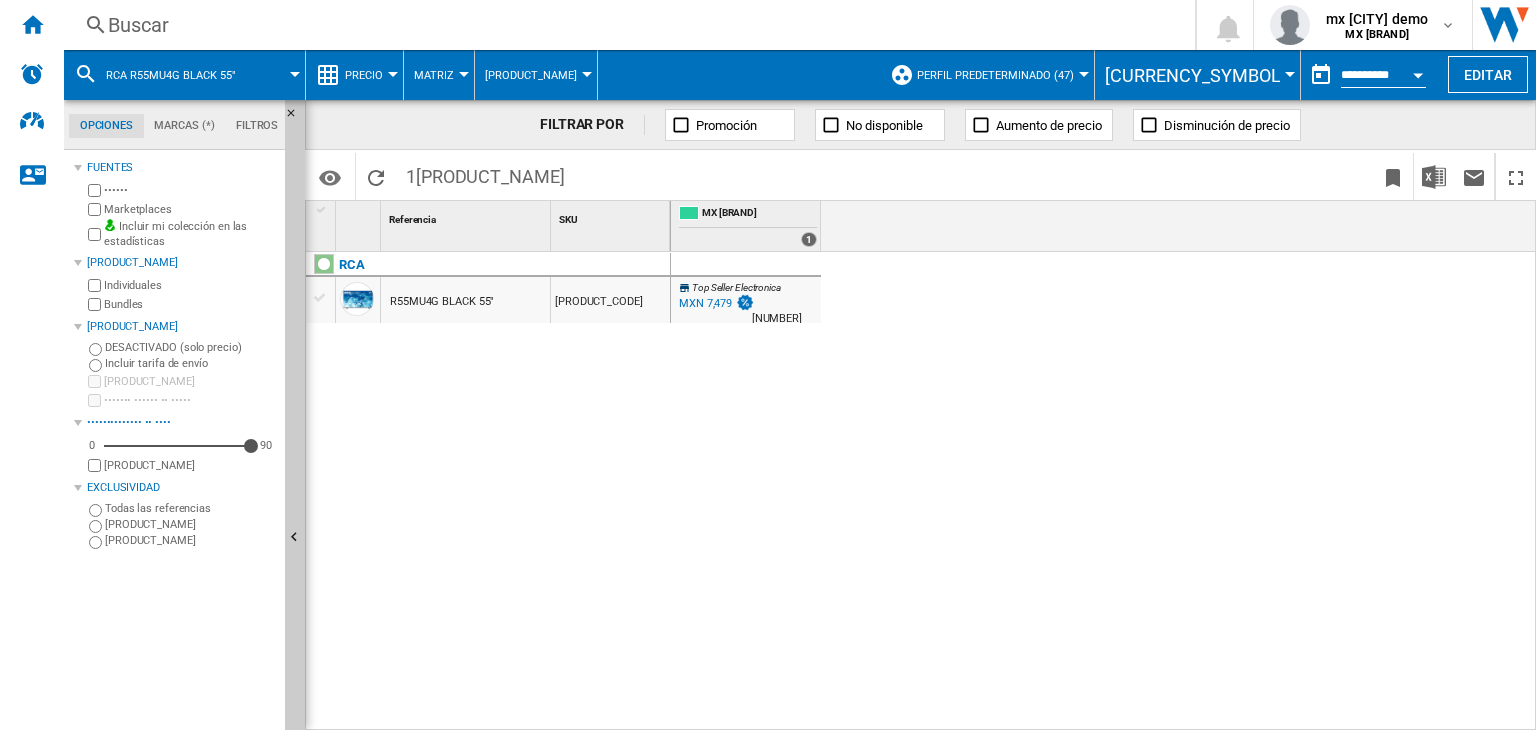 click on "R55MU4G BLACK 55"" at bounding box center [442, 302] 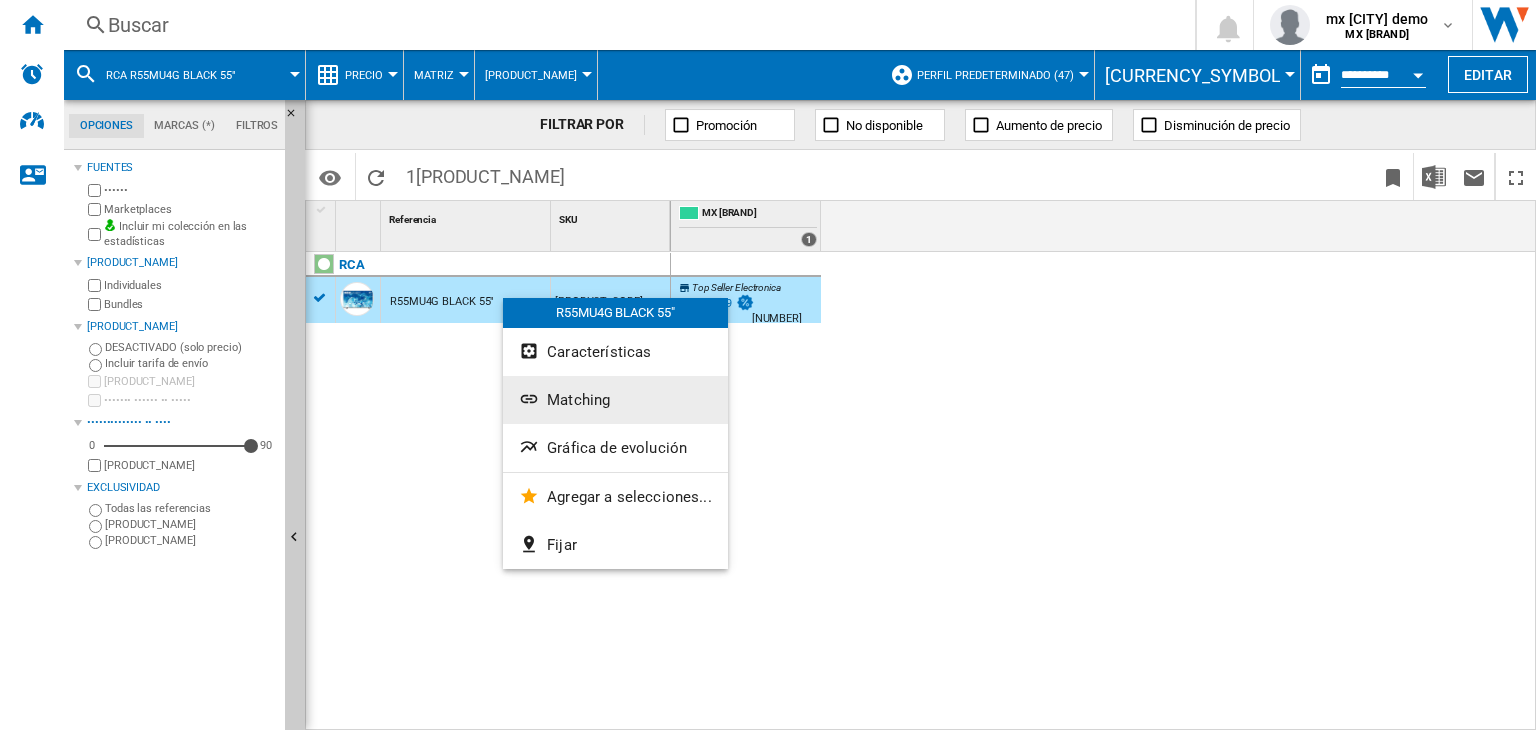 click on "Matching" at bounding box center (578, 400) 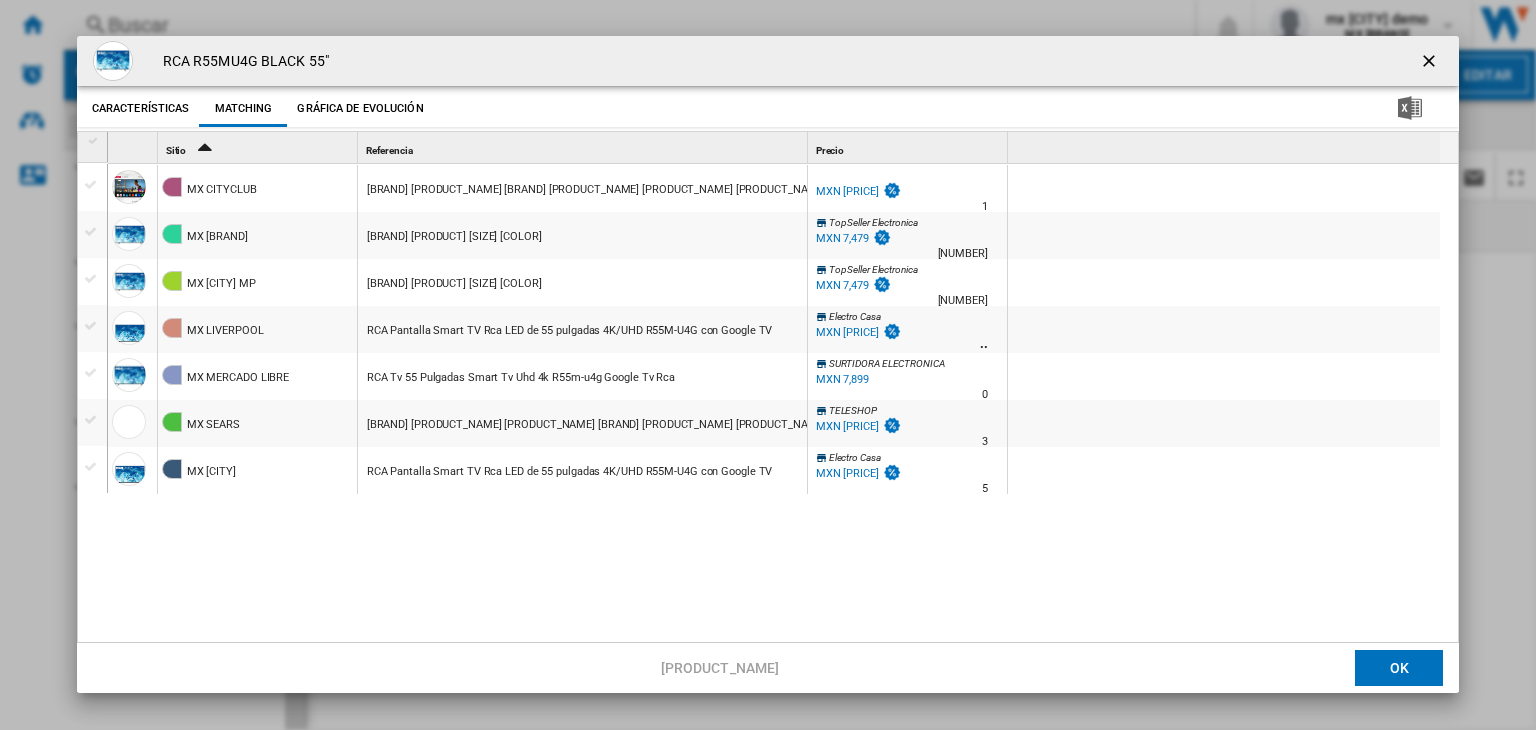 click at bounding box center (1431, 63) 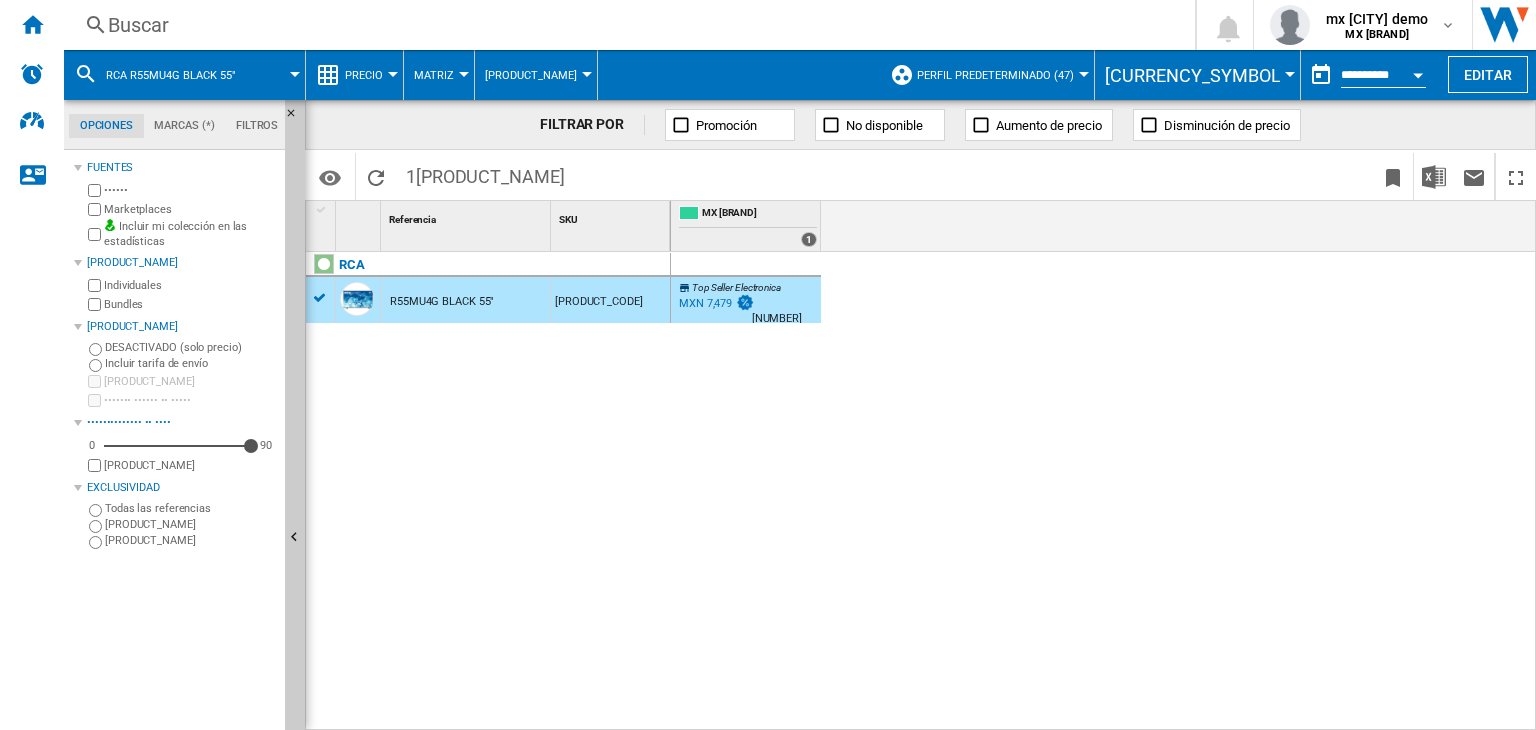 click on "Buscar" at bounding box center (625, 25) 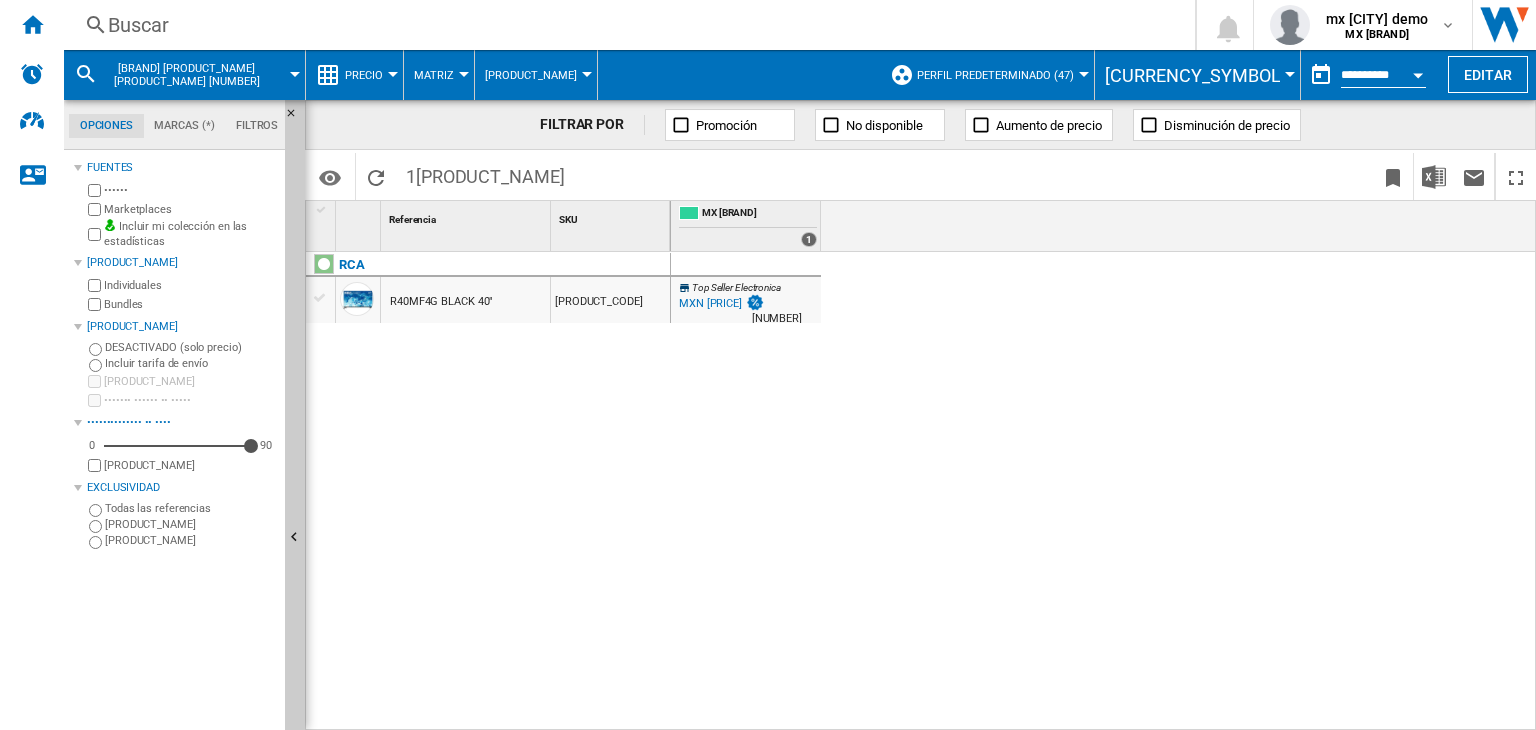 click on "R40MF4G BLACK 40"" at bounding box center (441, 302) 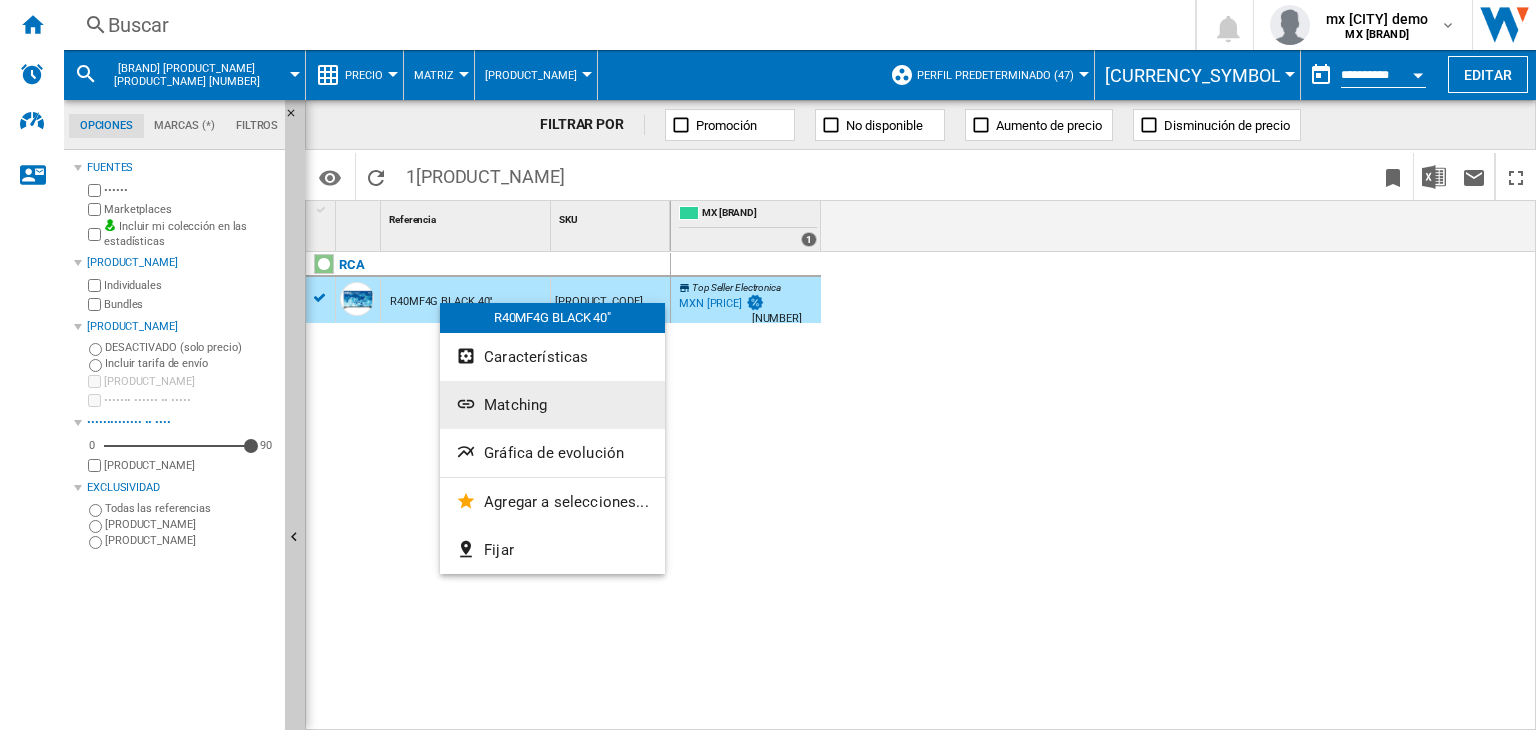 click on "Matching" at bounding box center (552, 405) 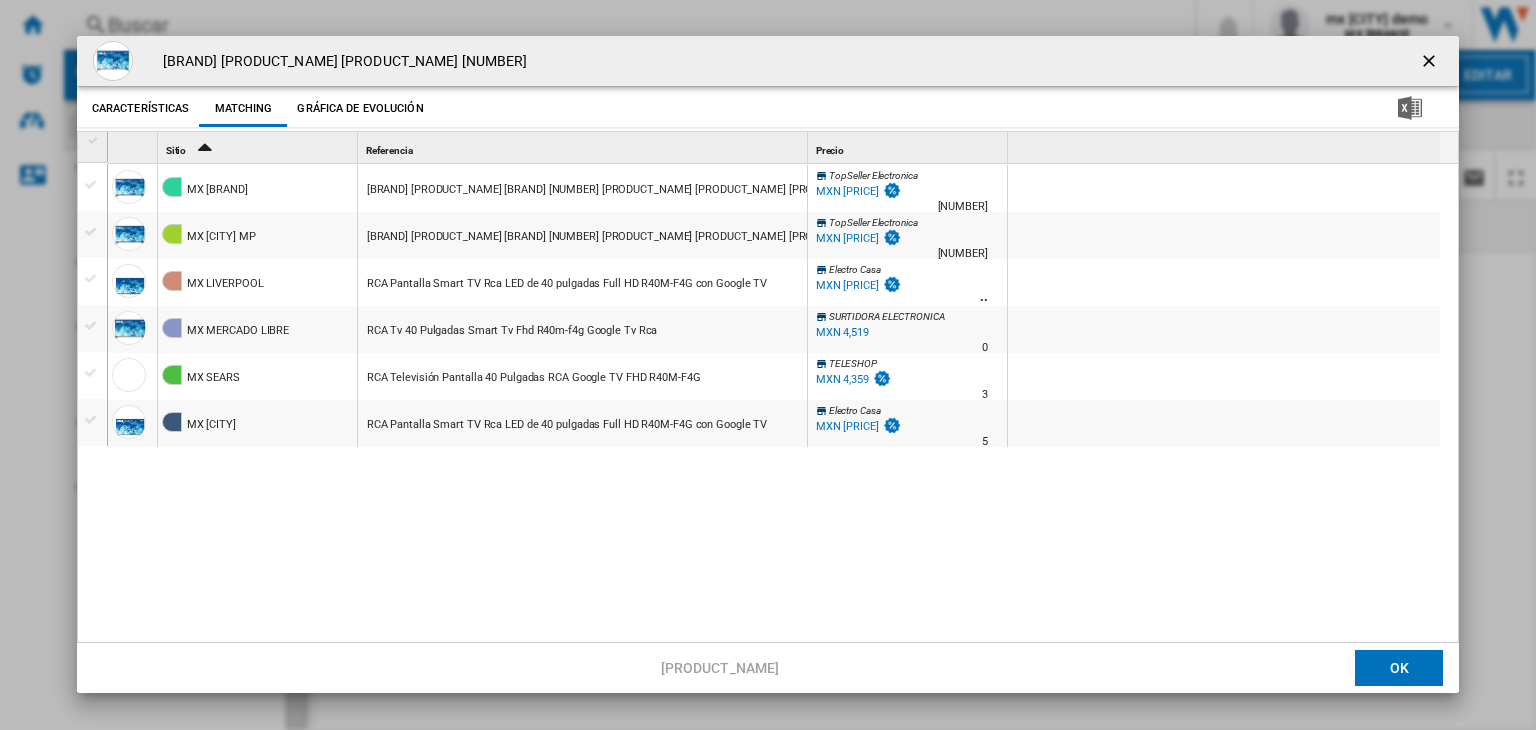 click at bounding box center [1431, 63] 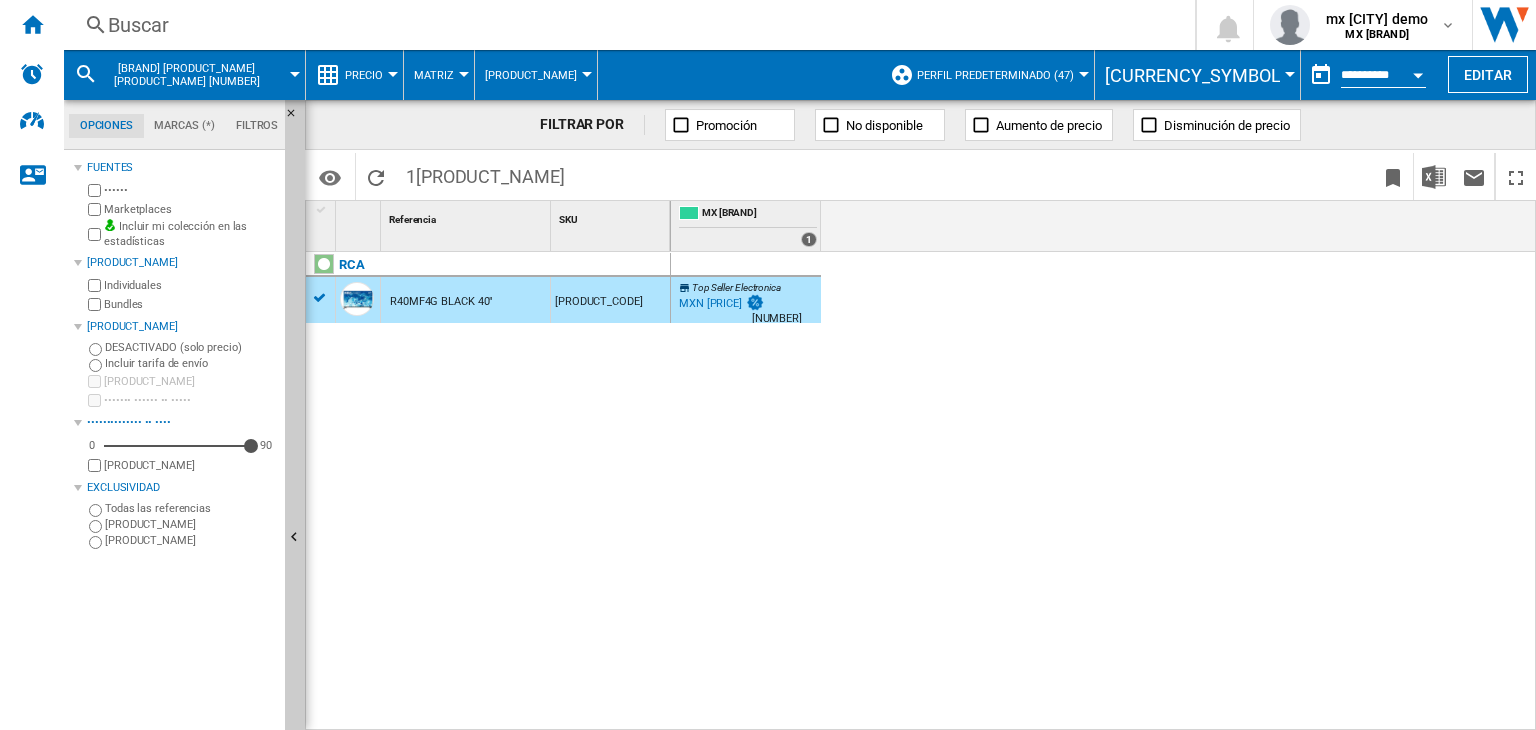 click on "Buscar" at bounding box center (625, 25) 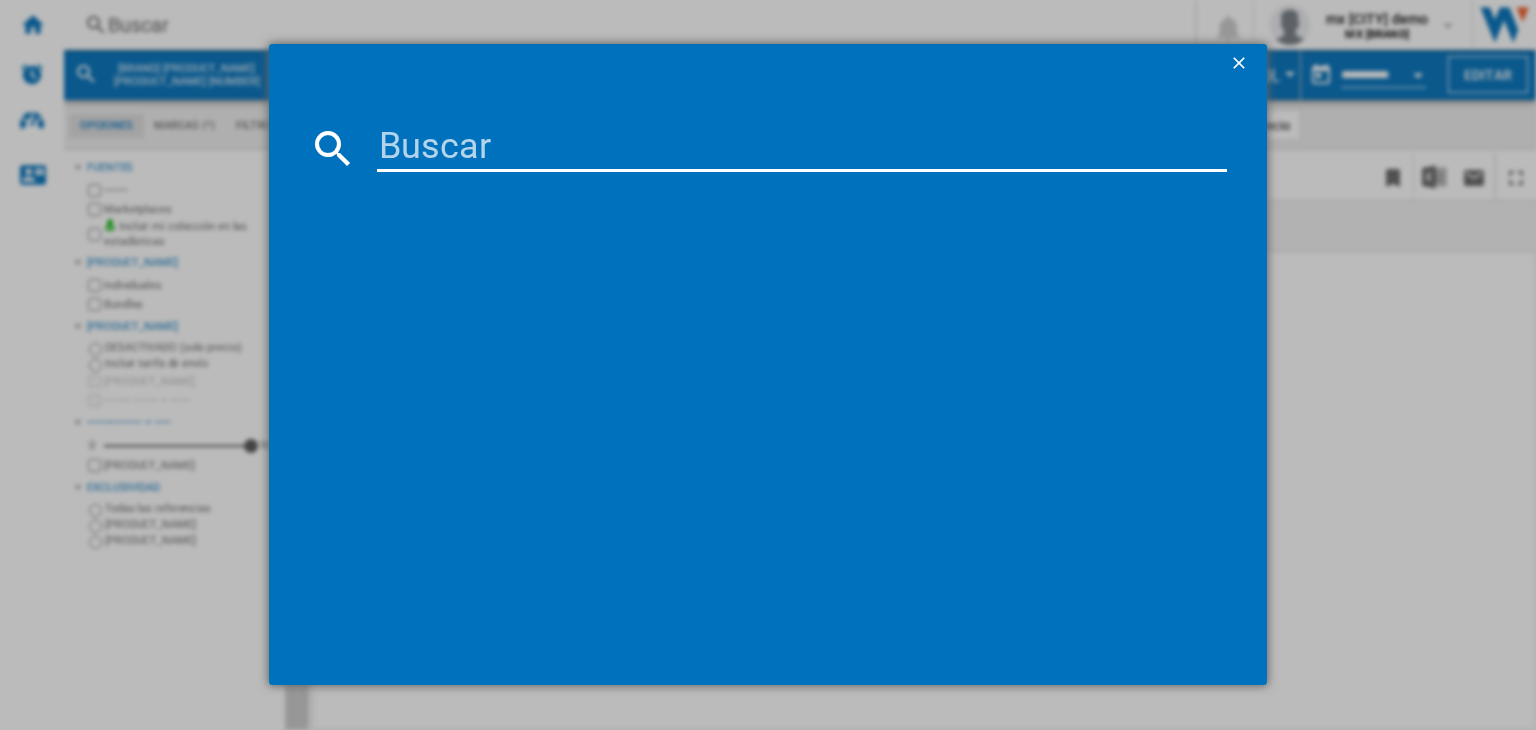 click at bounding box center [802, 148] 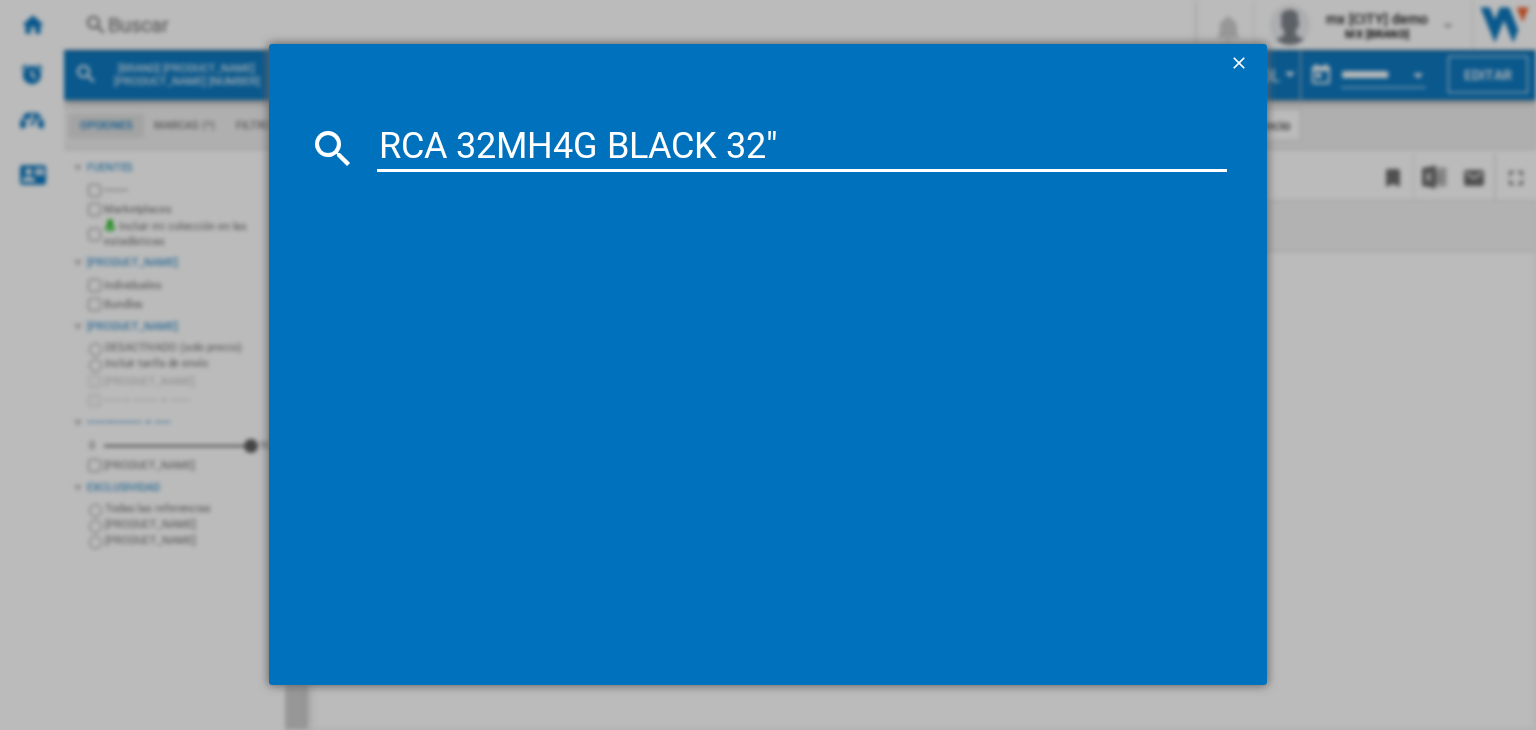 type on "RCA 32MH4G BLACK 32"" 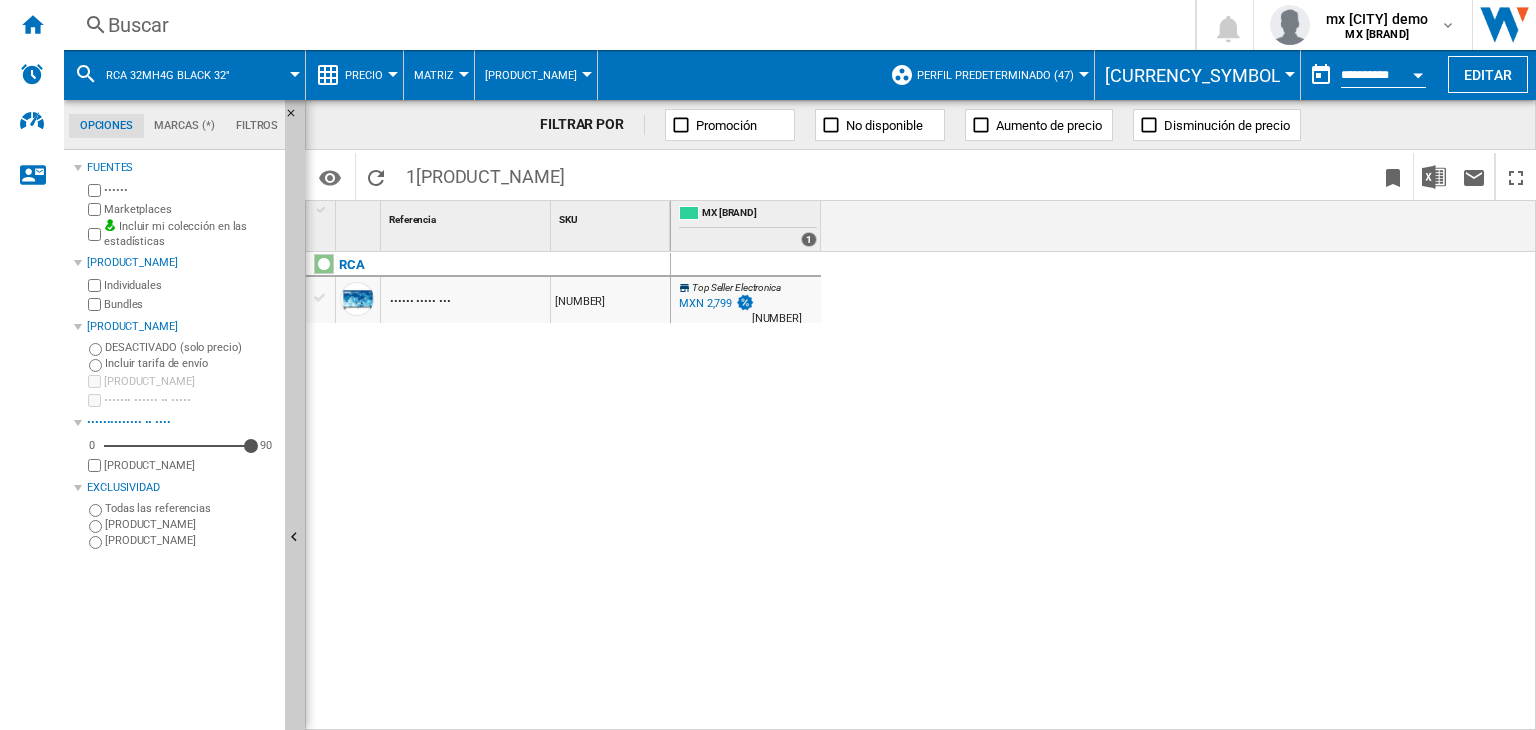 click on "•••••• ••••• •••" at bounding box center (420, 302) 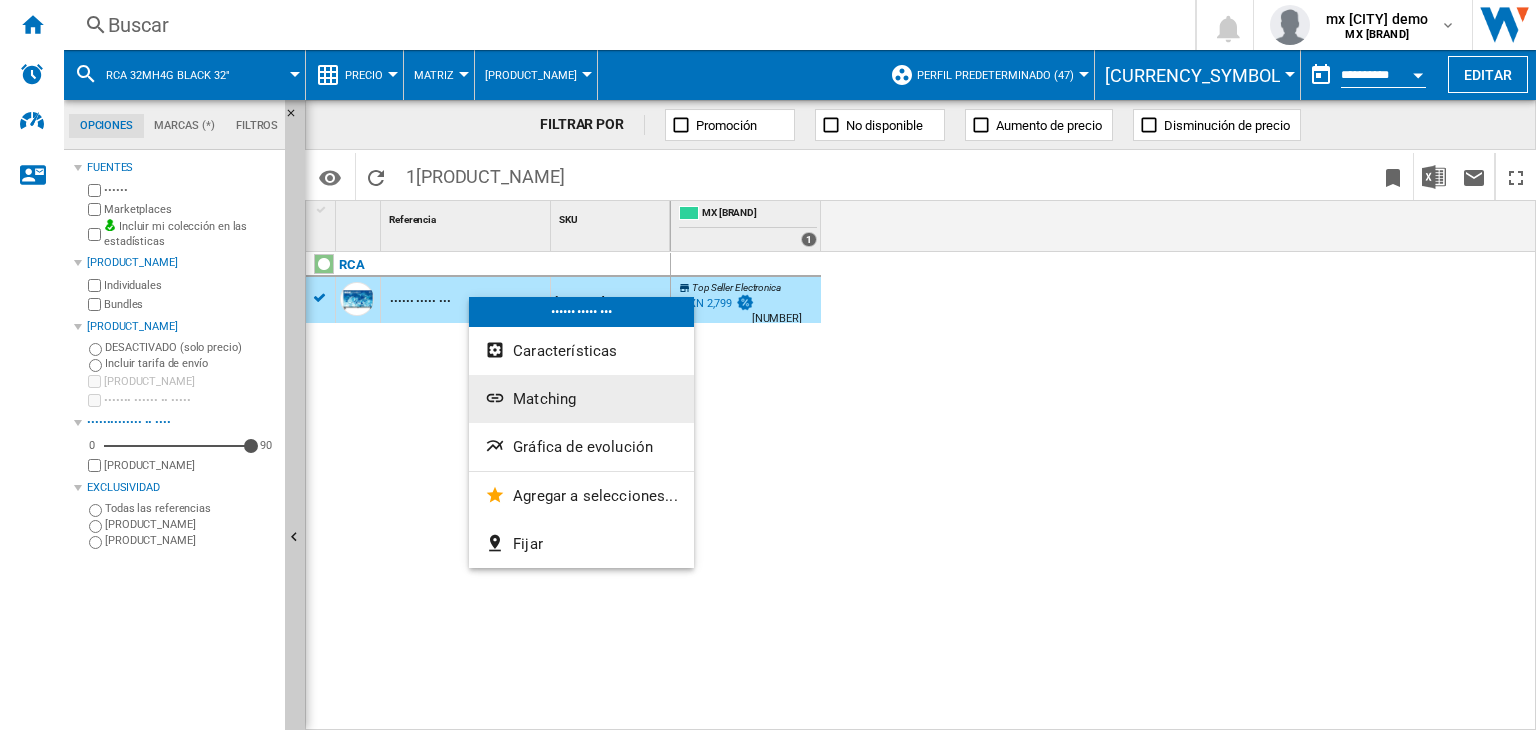 click on "Matching" at bounding box center [544, 399] 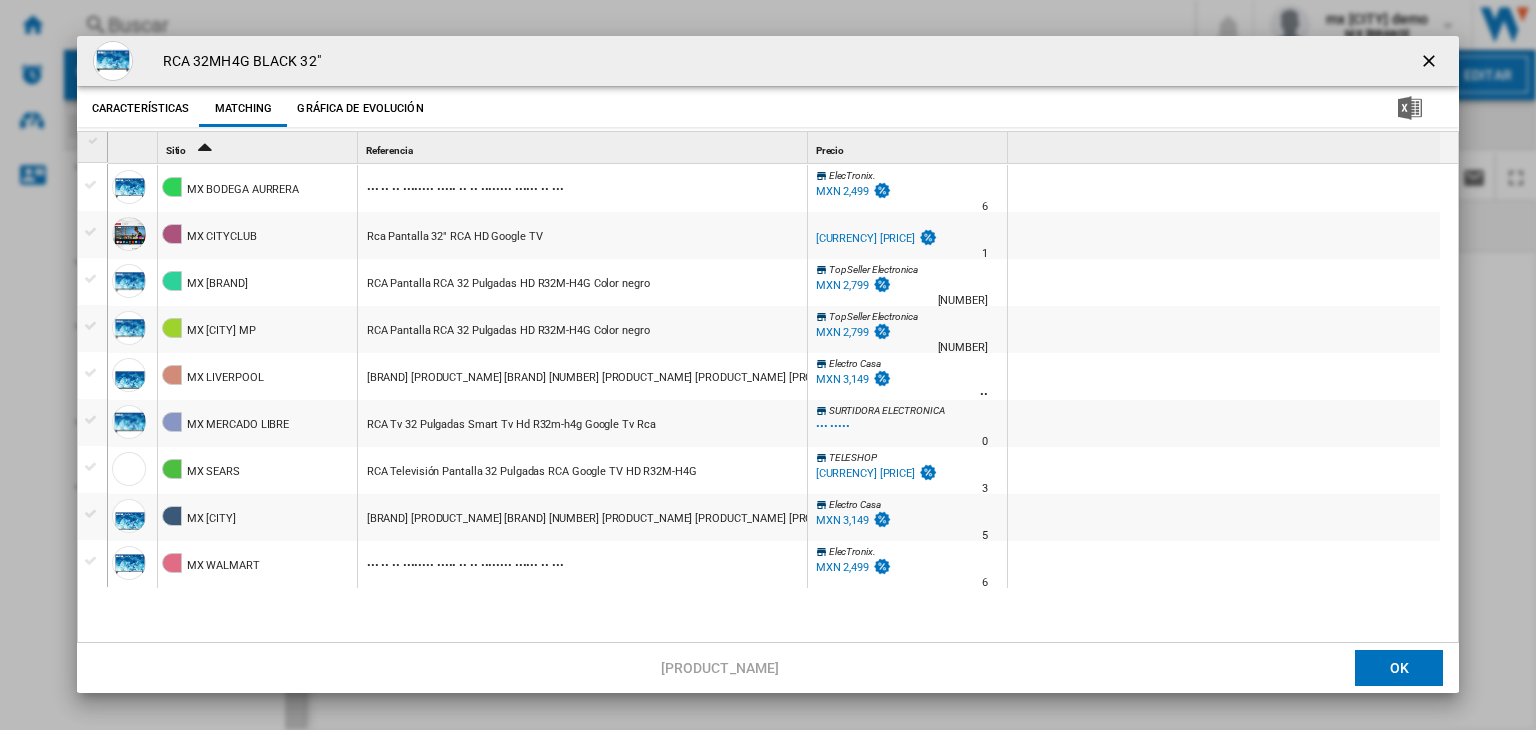 scroll, scrollTop: 4, scrollLeft: 0, axis: vertical 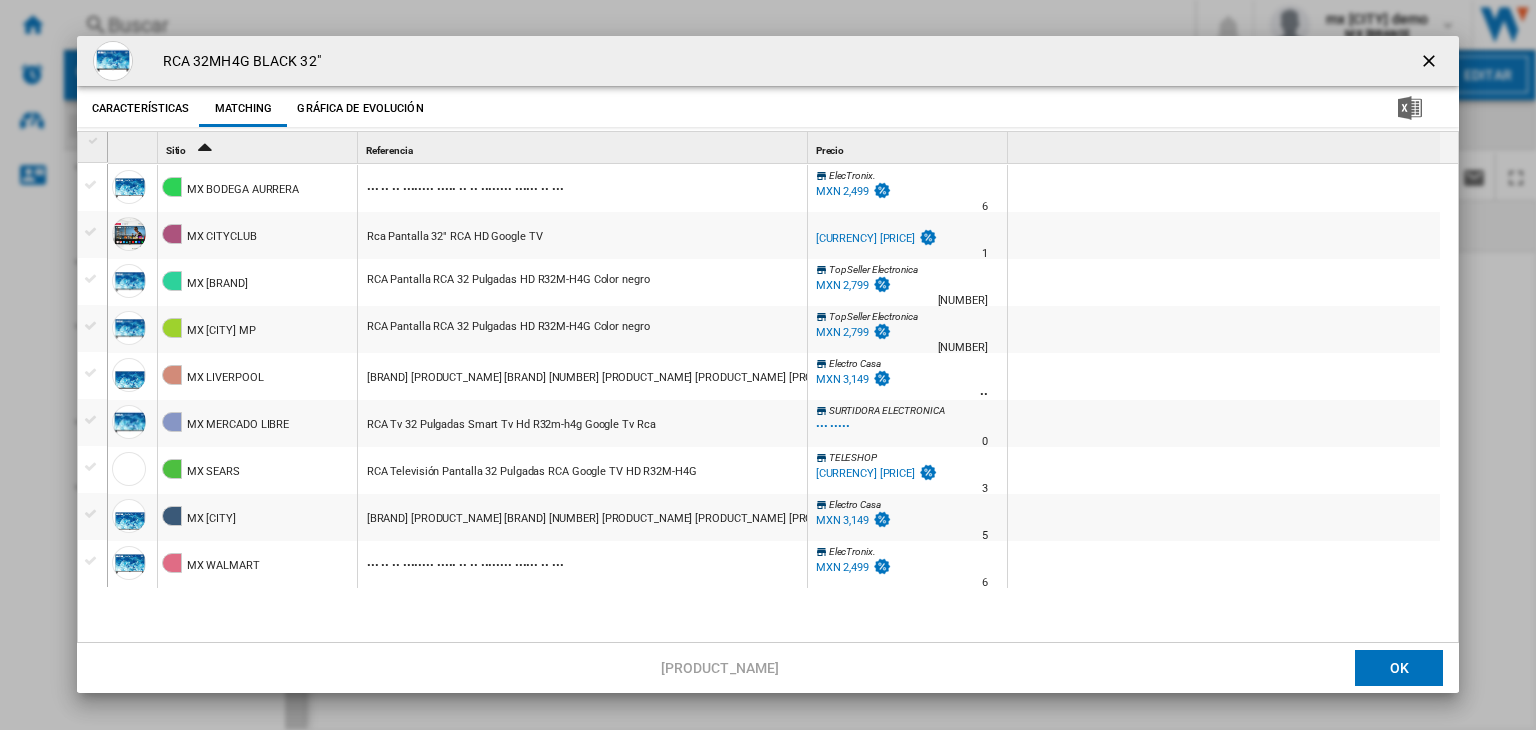 click at bounding box center (1431, 63) 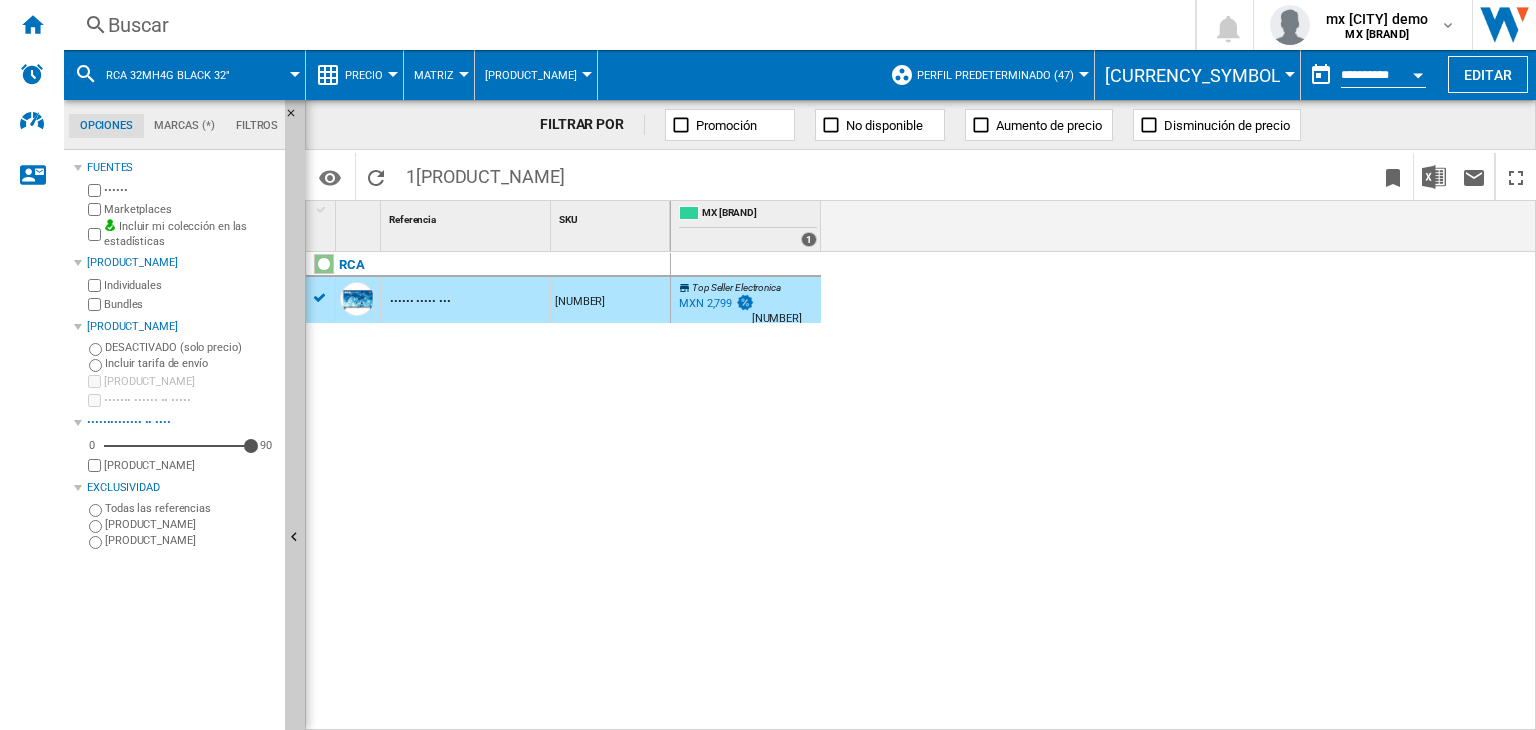click on "Buscar" at bounding box center (625, 25) 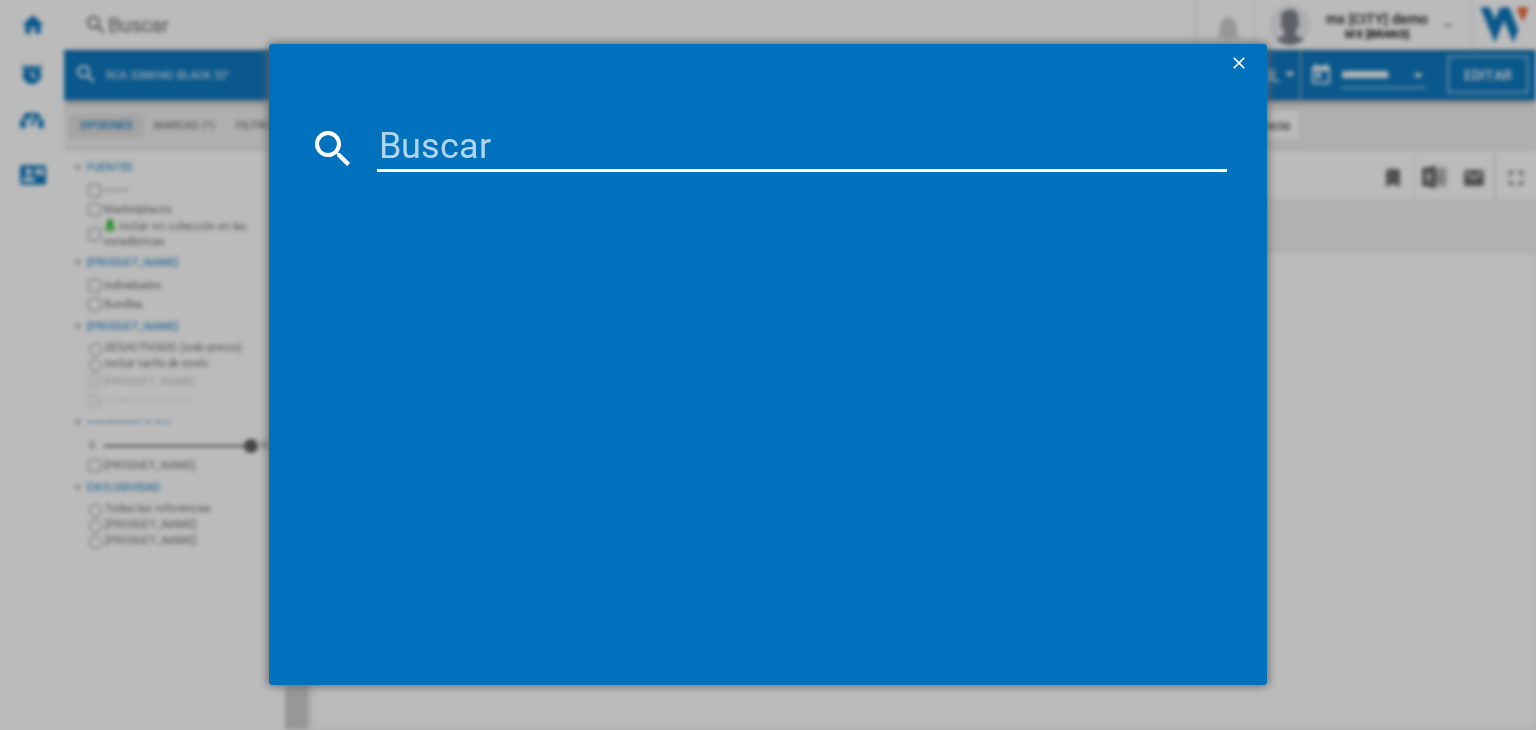 click at bounding box center (802, 148) 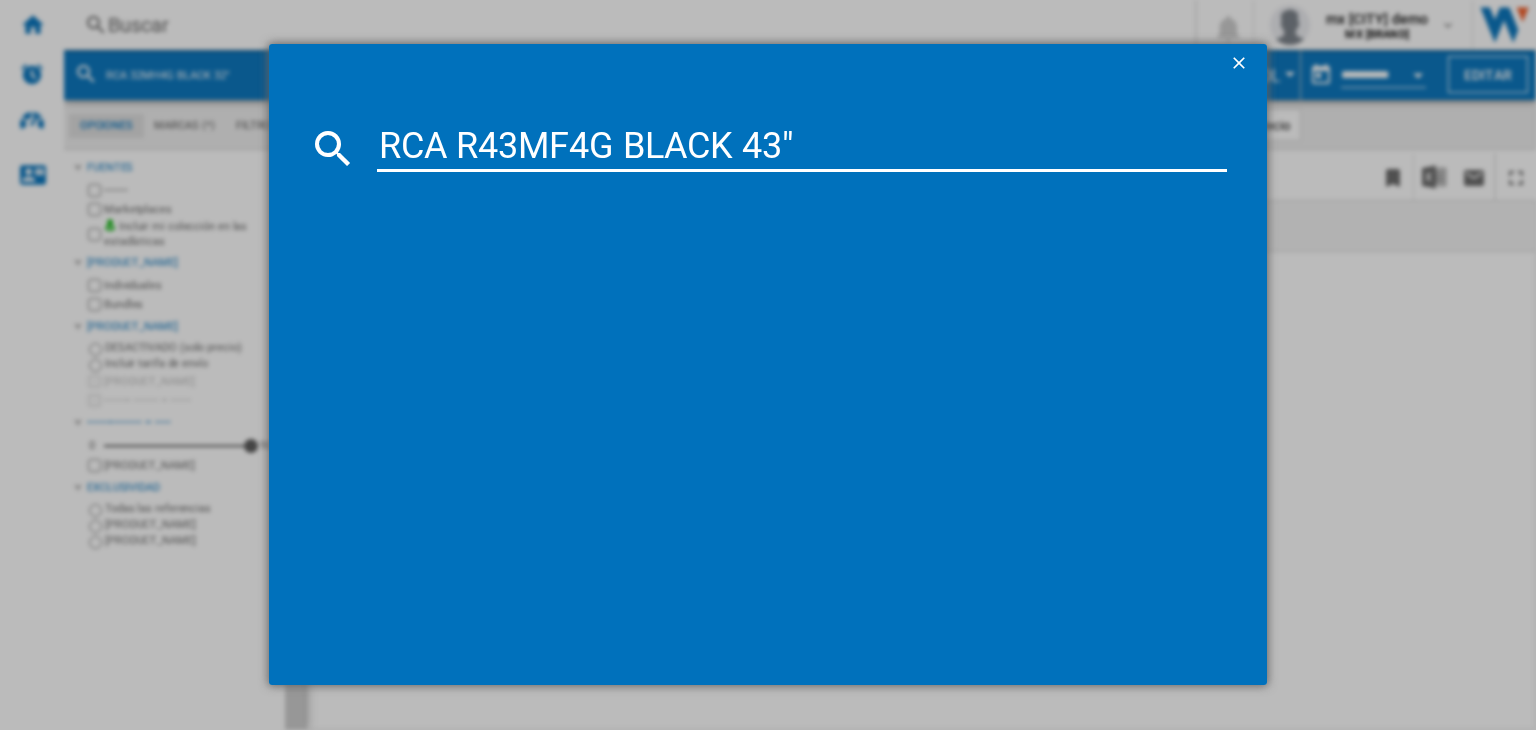 type on "RCA R43MF4G BLACK 43"" 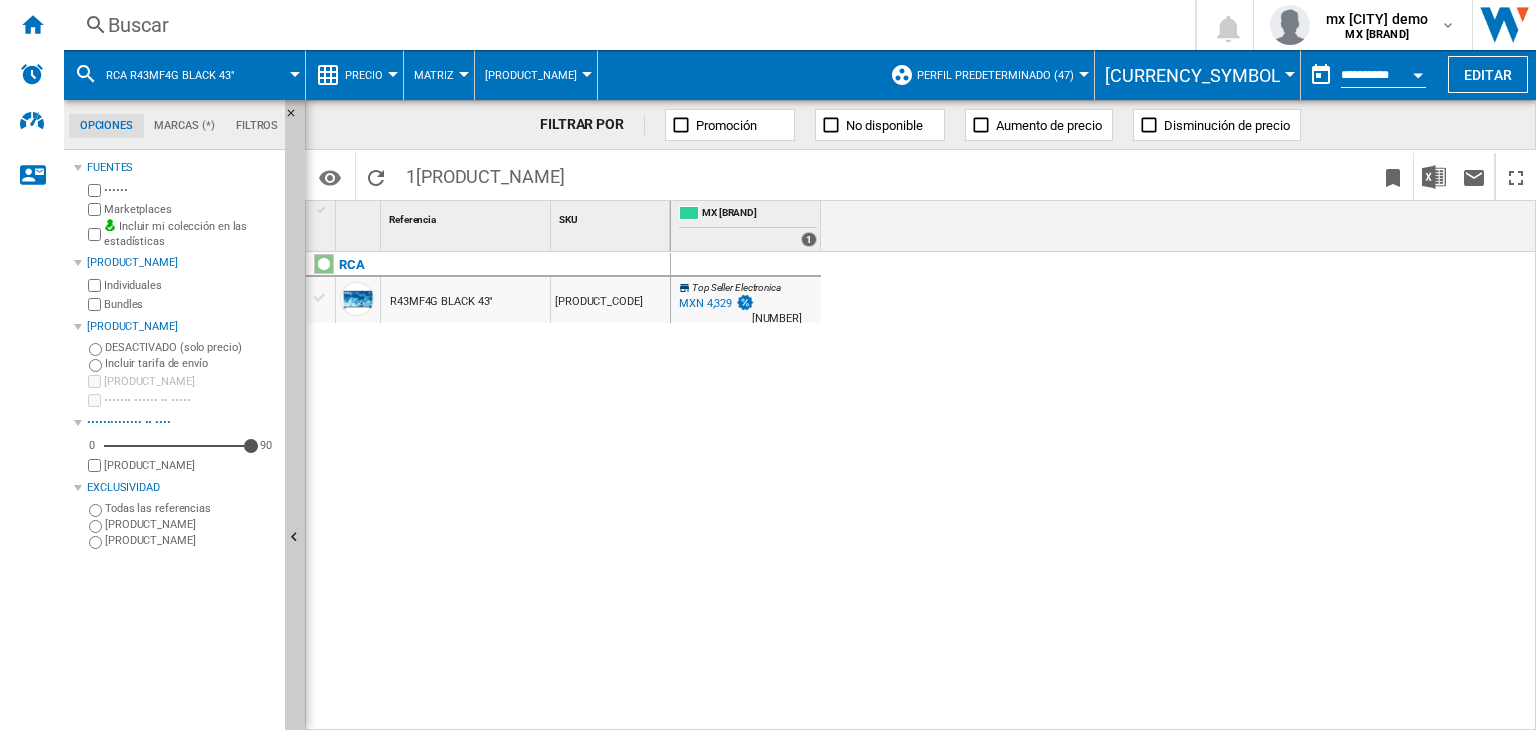 click on "R43MF4G BLACK 43"" at bounding box center (441, 302) 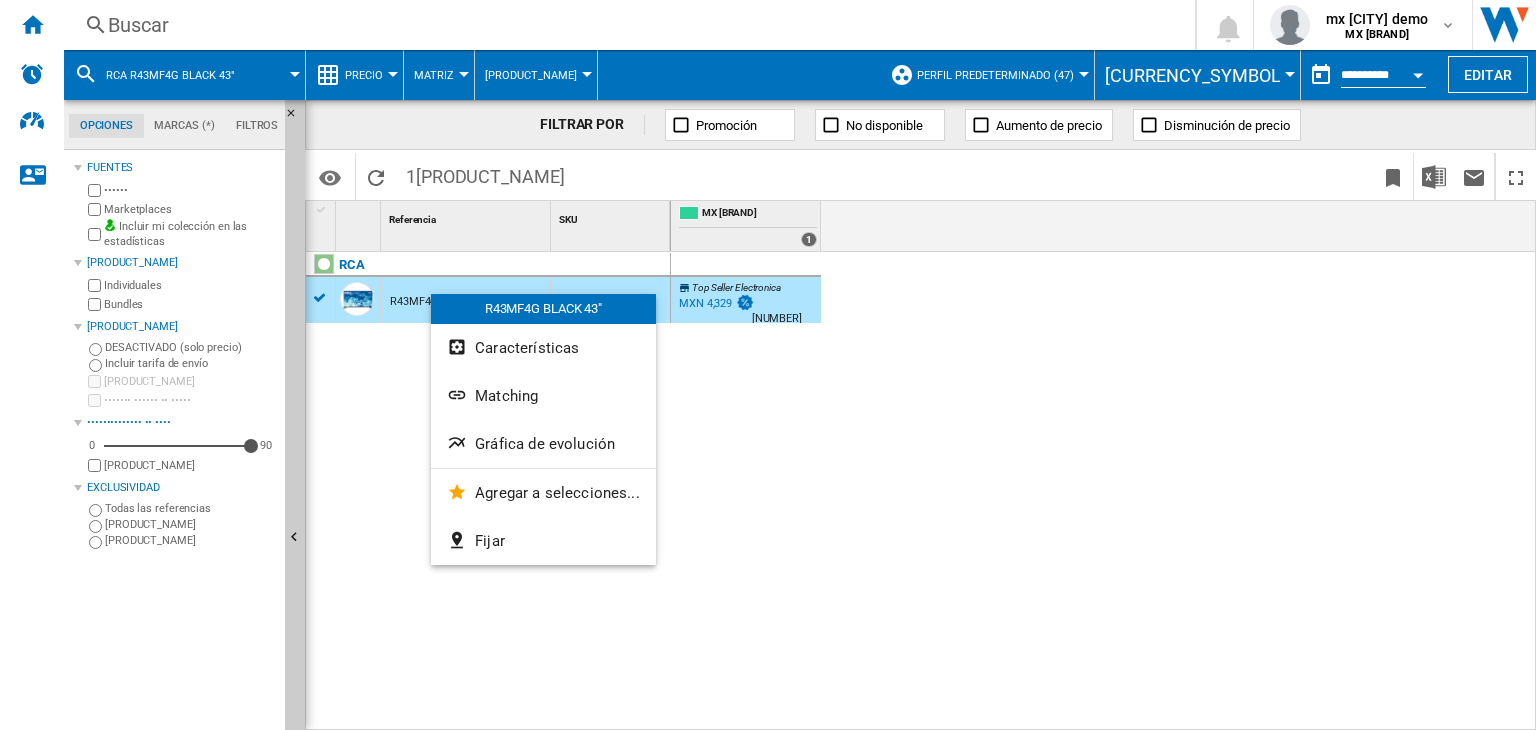 click on "Matching" at bounding box center (506, 396) 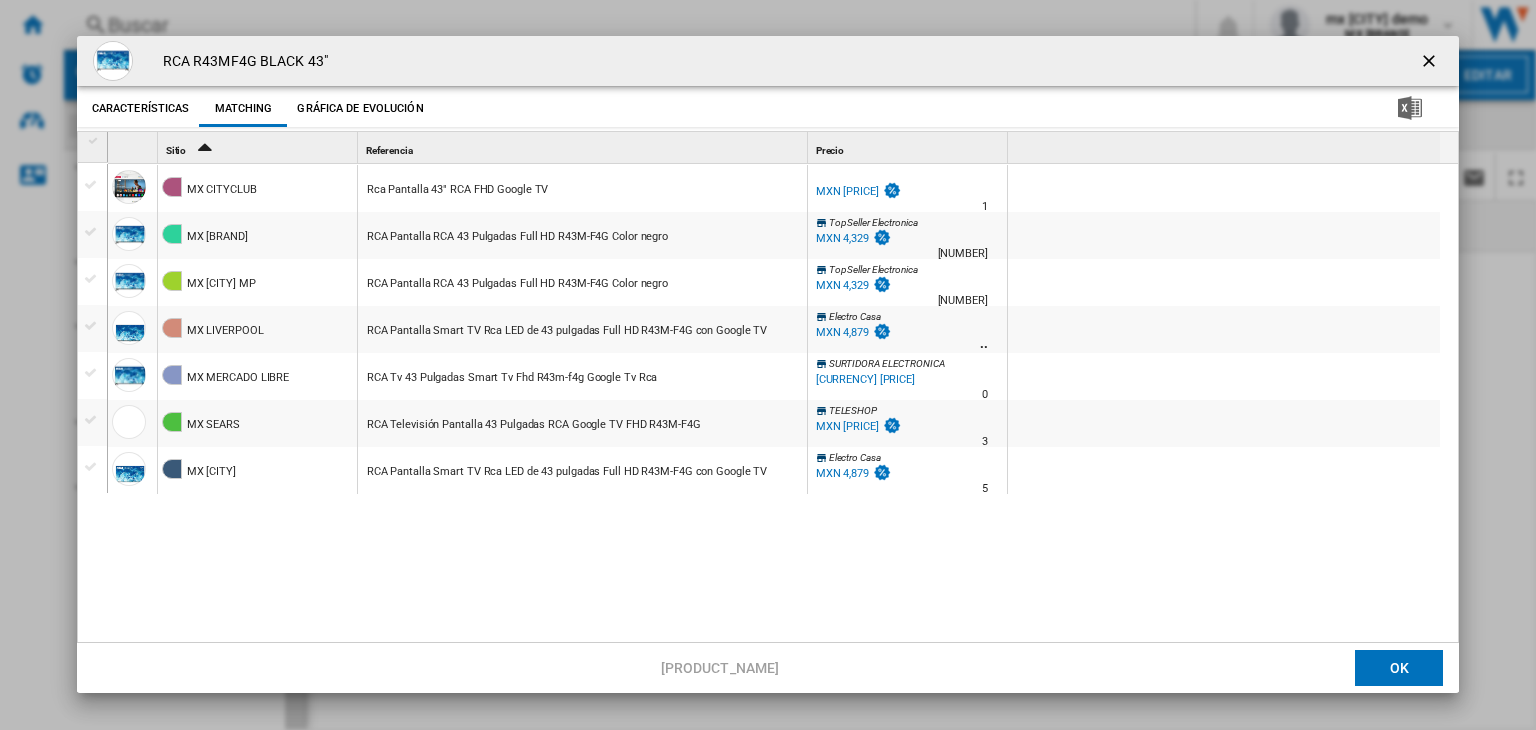 click at bounding box center (1431, 63) 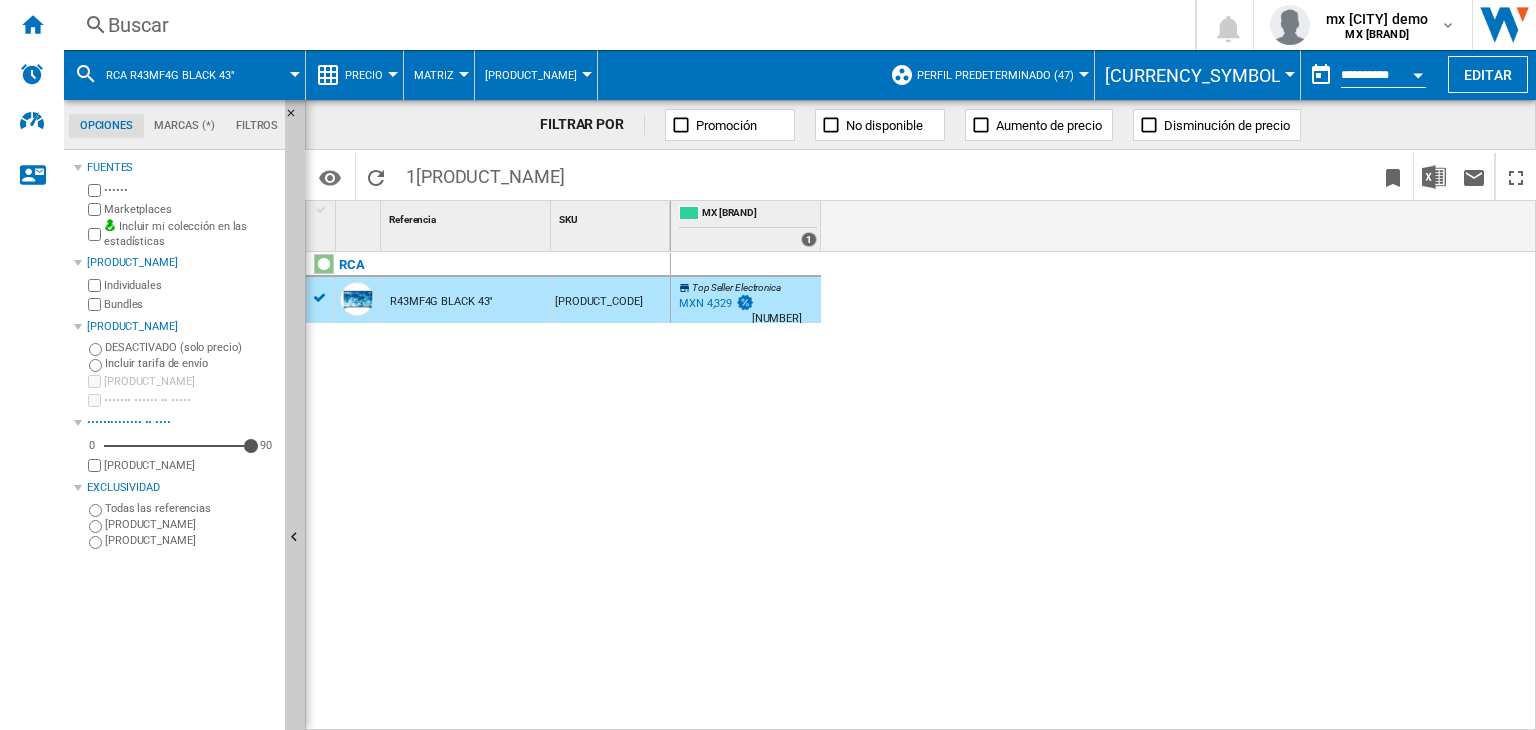 click on "Buscar" at bounding box center [625, 25] 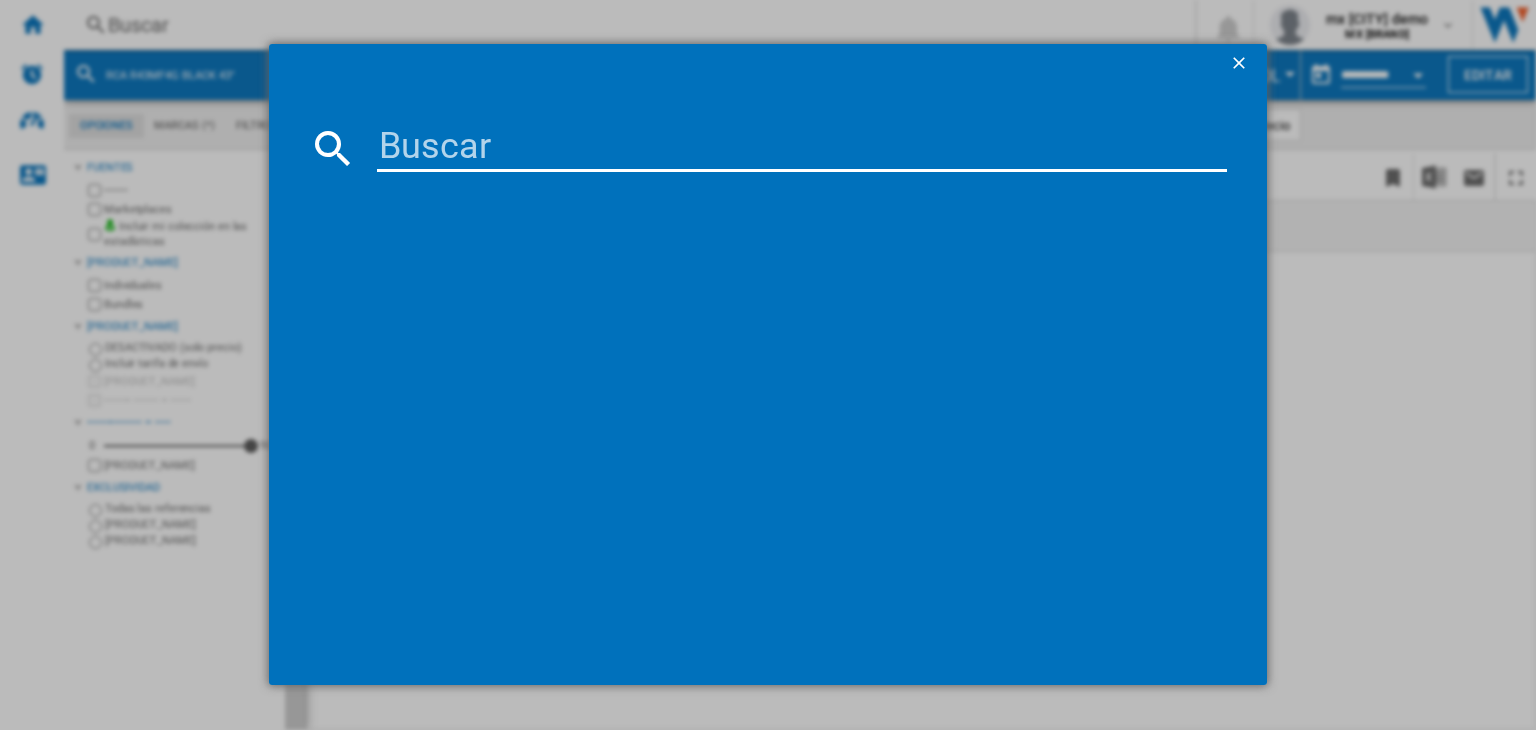 click at bounding box center [802, 148] 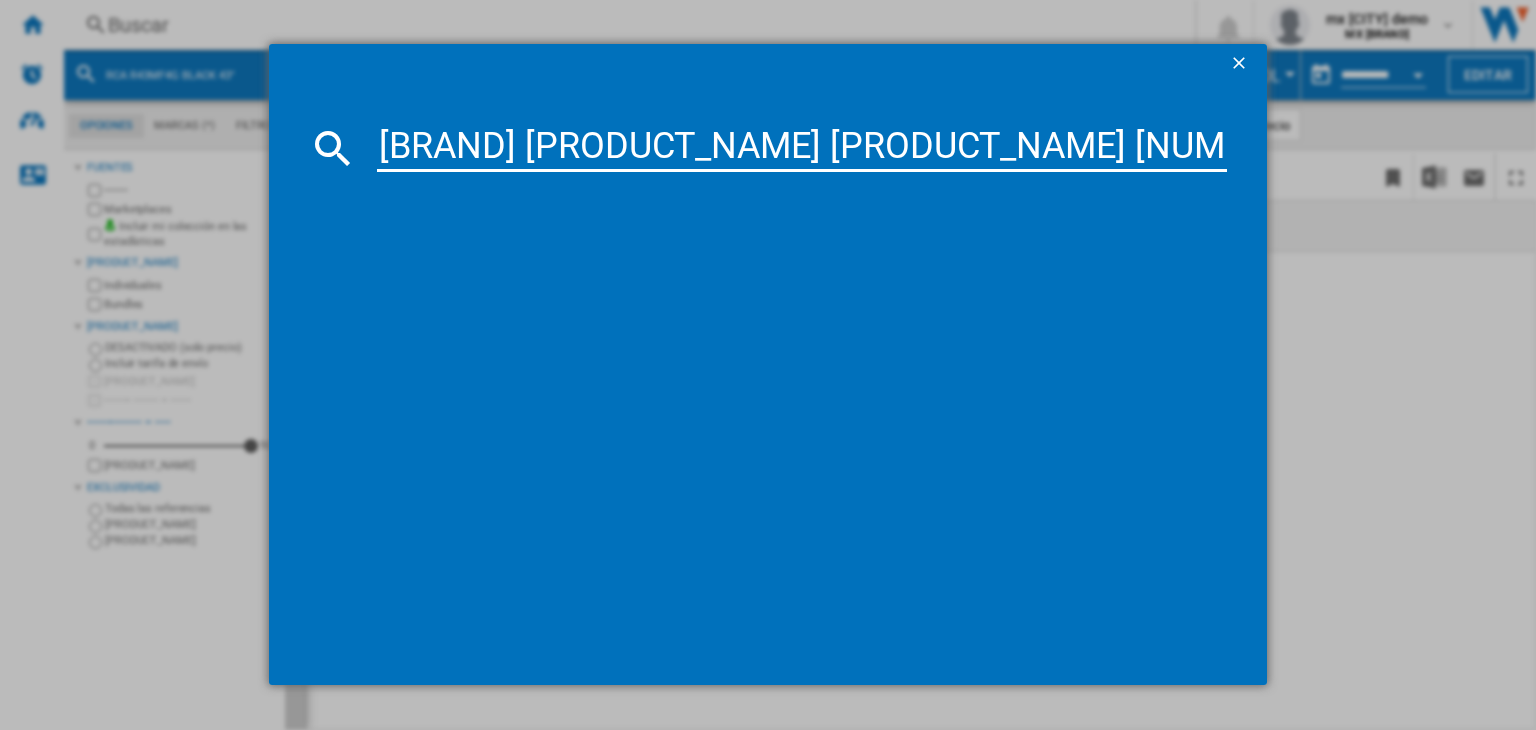 type on "[BRAND] [PRODUCT_NAME] [PRODUCT_NAME] [NUMBER]" 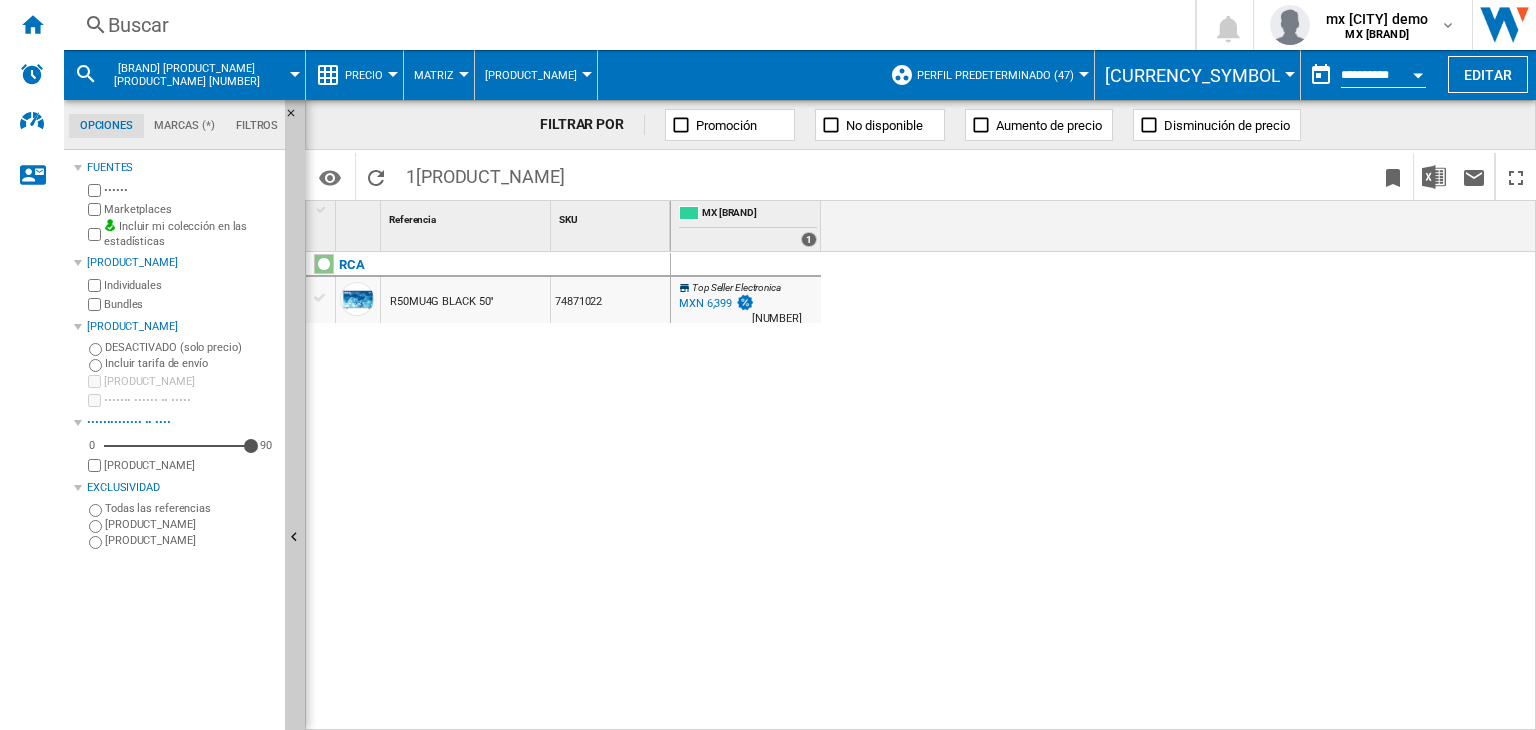 click on "R50MU4G BLACK 50"" at bounding box center [442, 302] 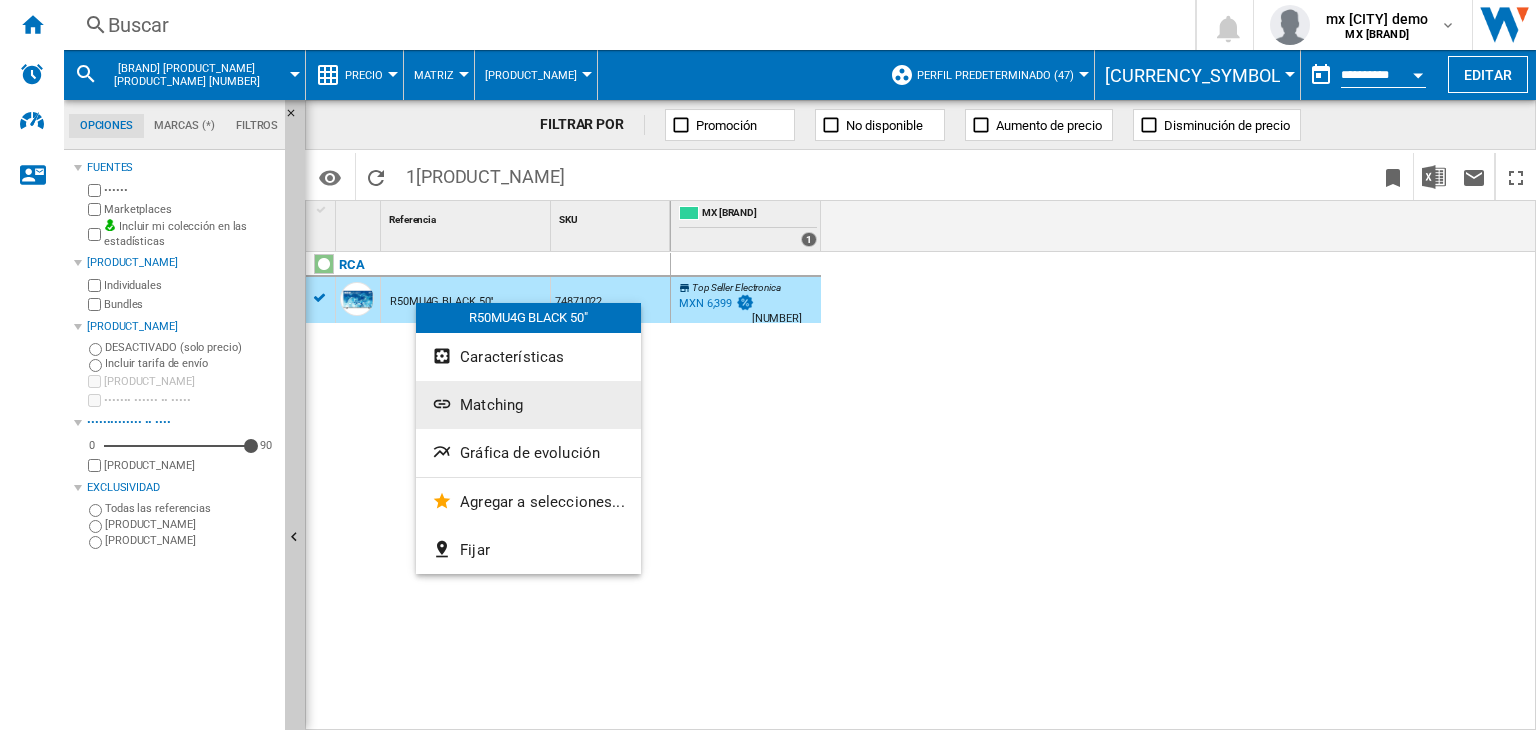 click on "Matching" at bounding box center [528, 405] 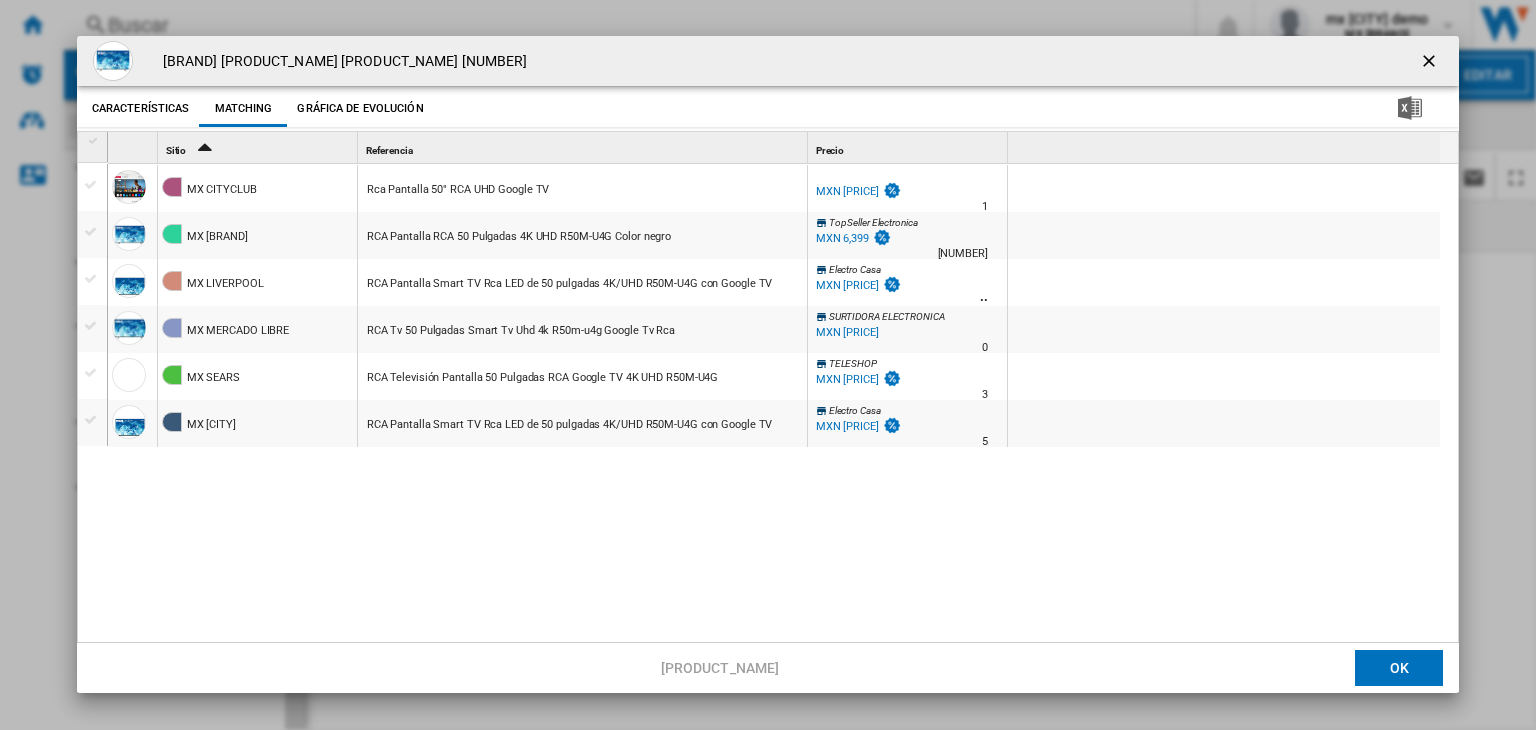 drag, startPoint x: 1415, startPoint y: 69, endPoint x: 945, endPoint y: 114, distance: 472.14935 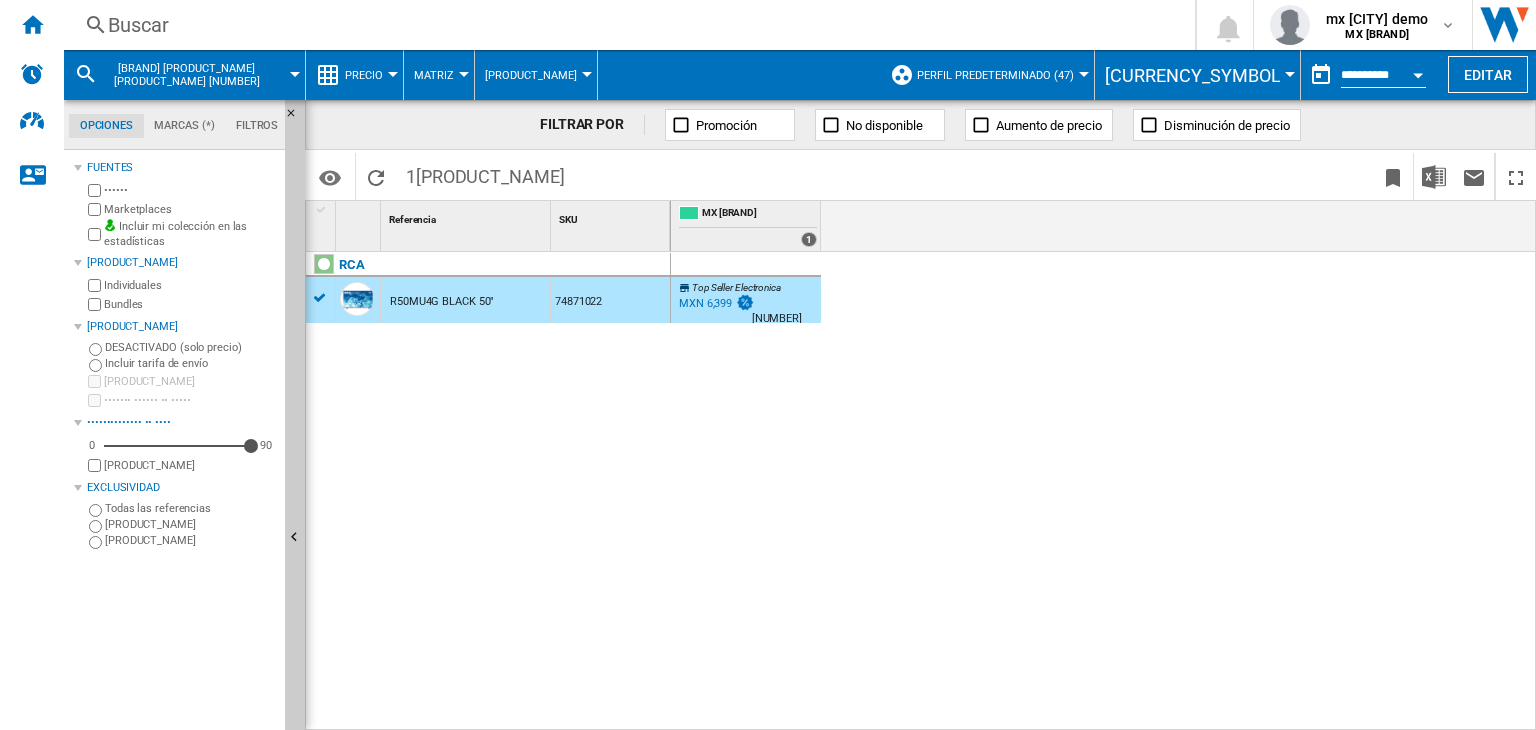 click on "Buscar" at bounding box center (625, 25) 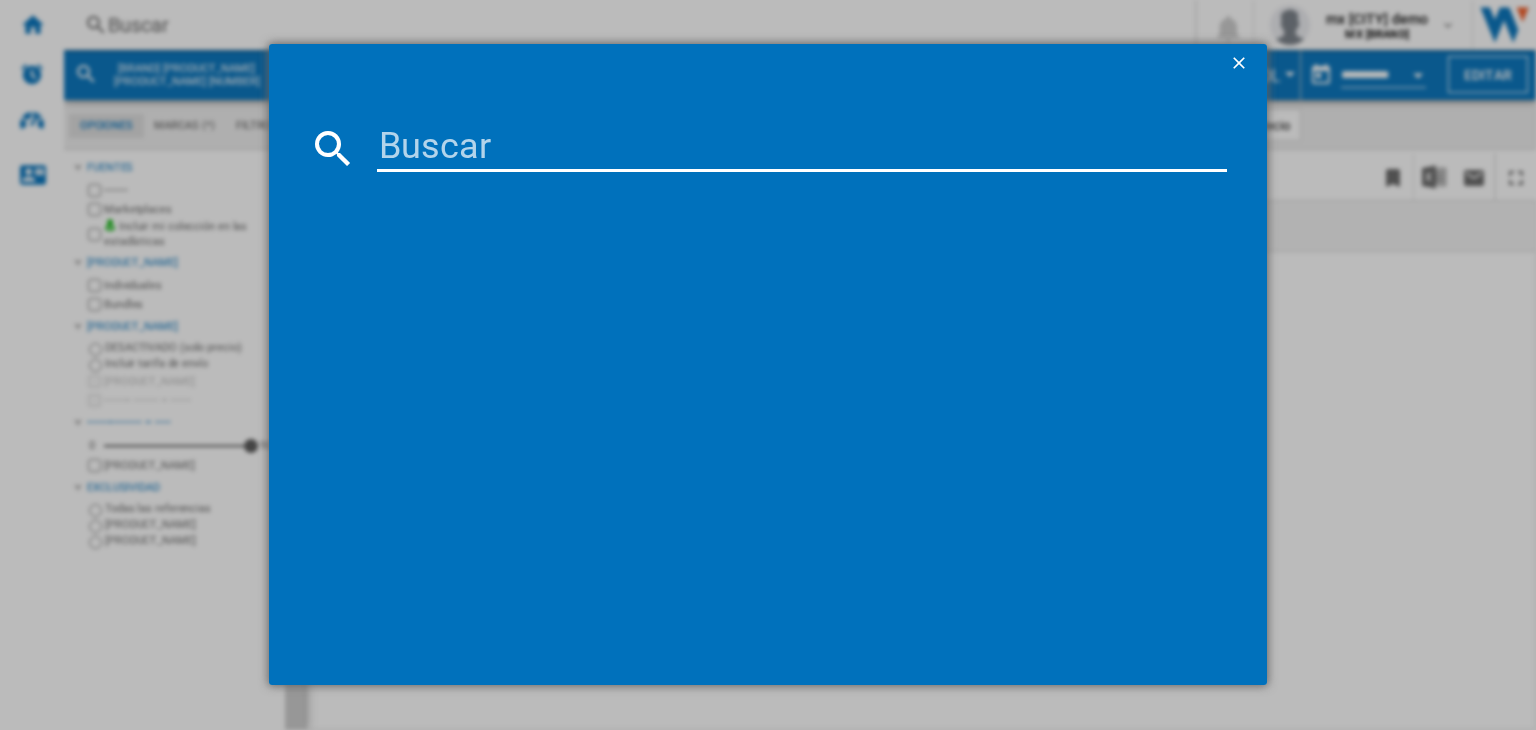 click at bounding box center (802, 148) 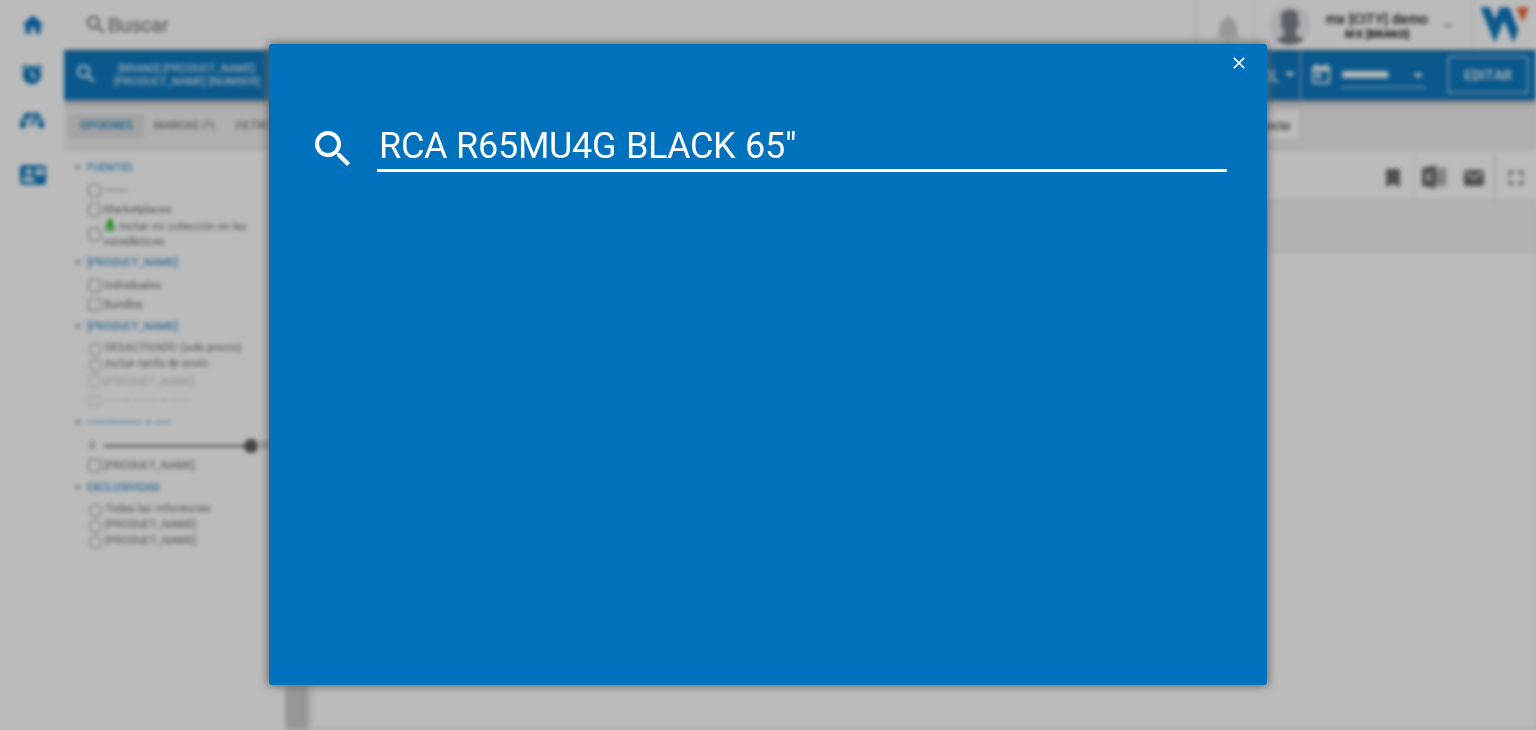 type on "RCA R65MU4G BLACK 65"" 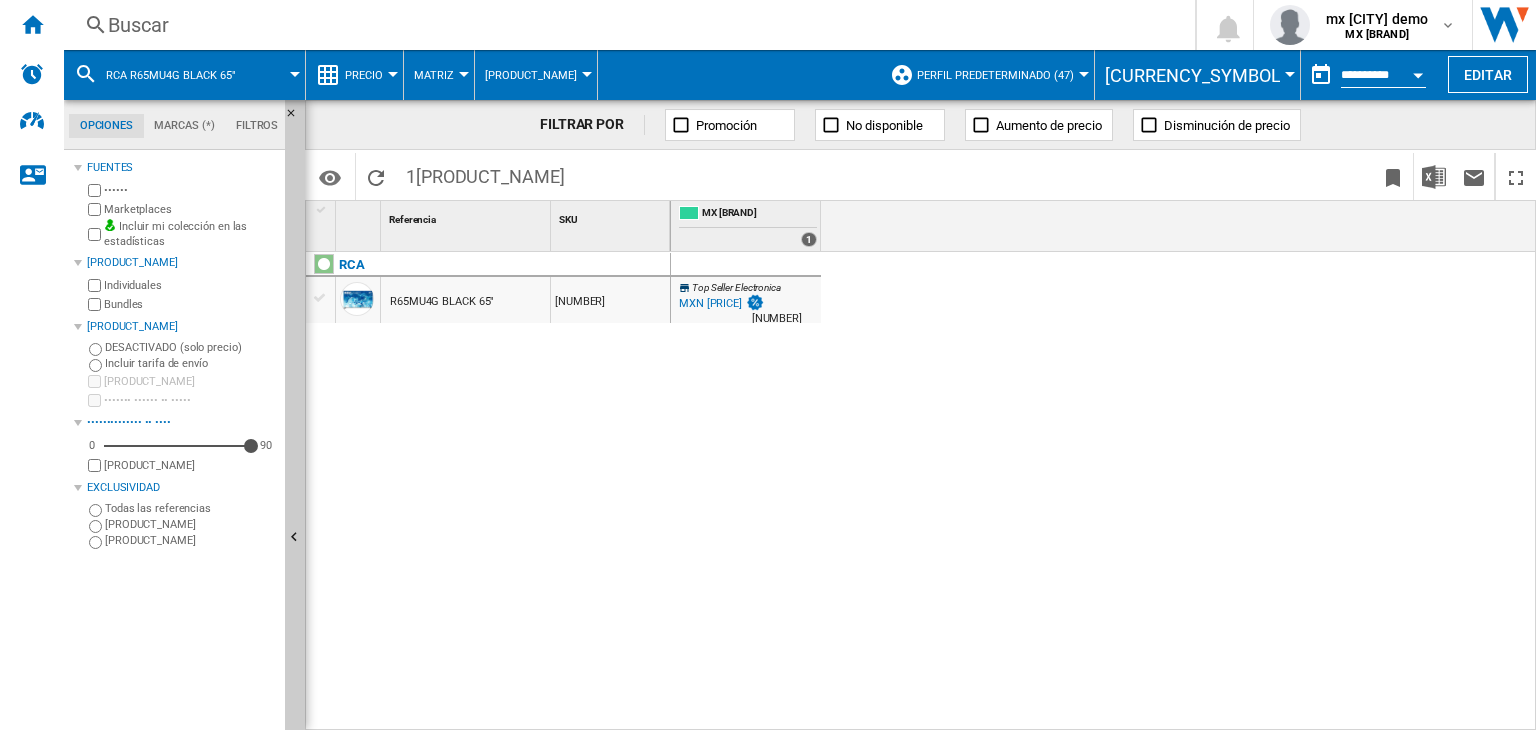 click on "R65MU4G BLACK 65"" at bounding box center (442, 302) 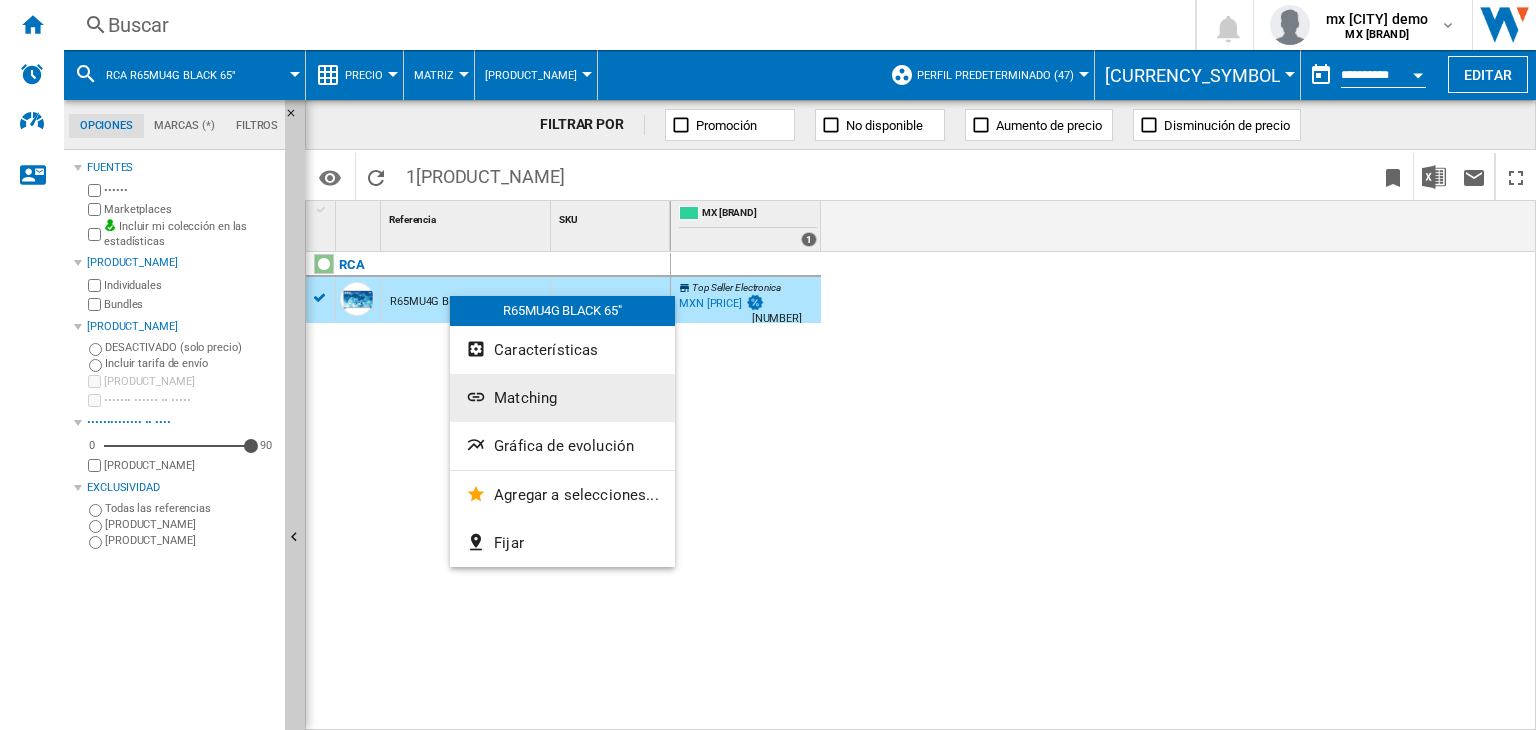 click on "Matching" at bounding box center [525, 398] 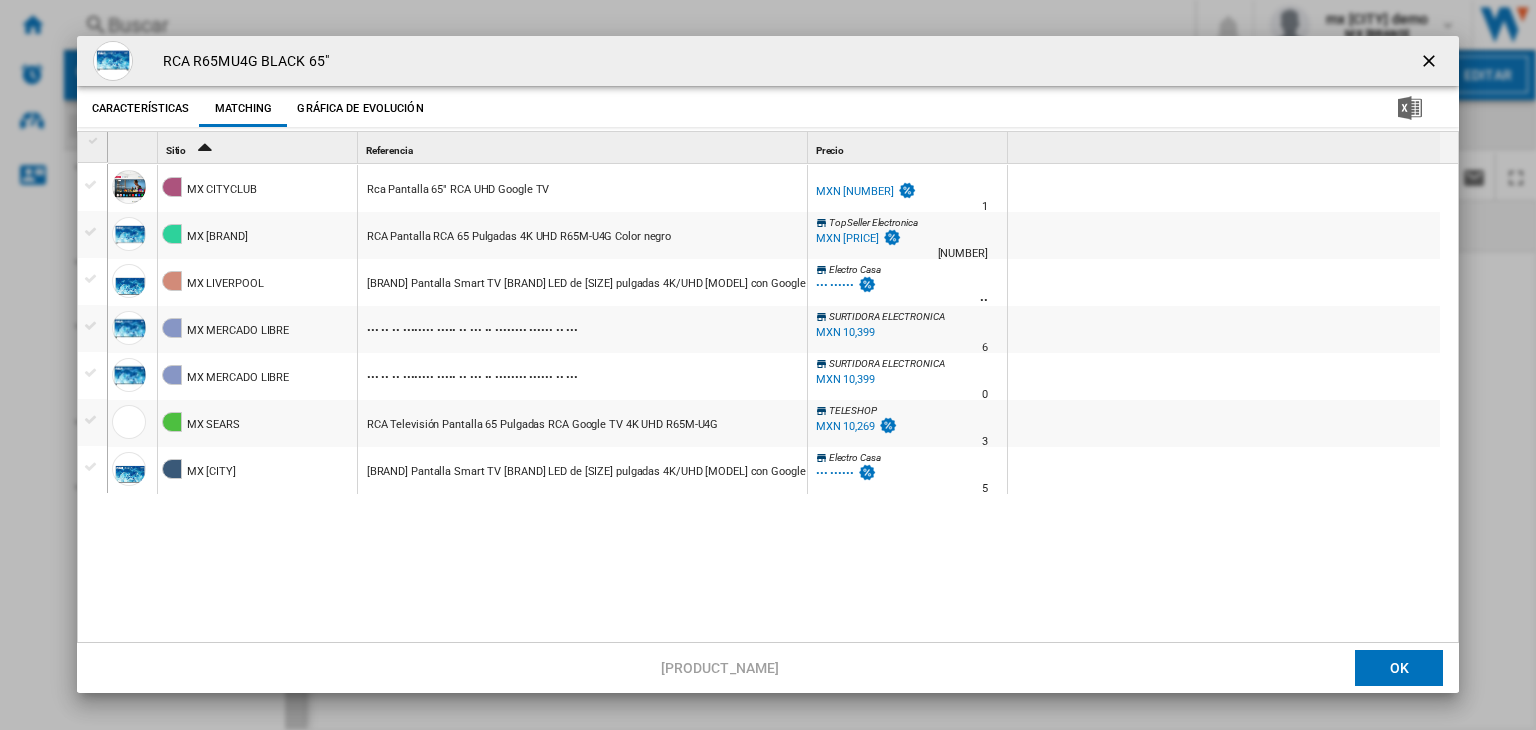 click at bounding box center (1431, 63) 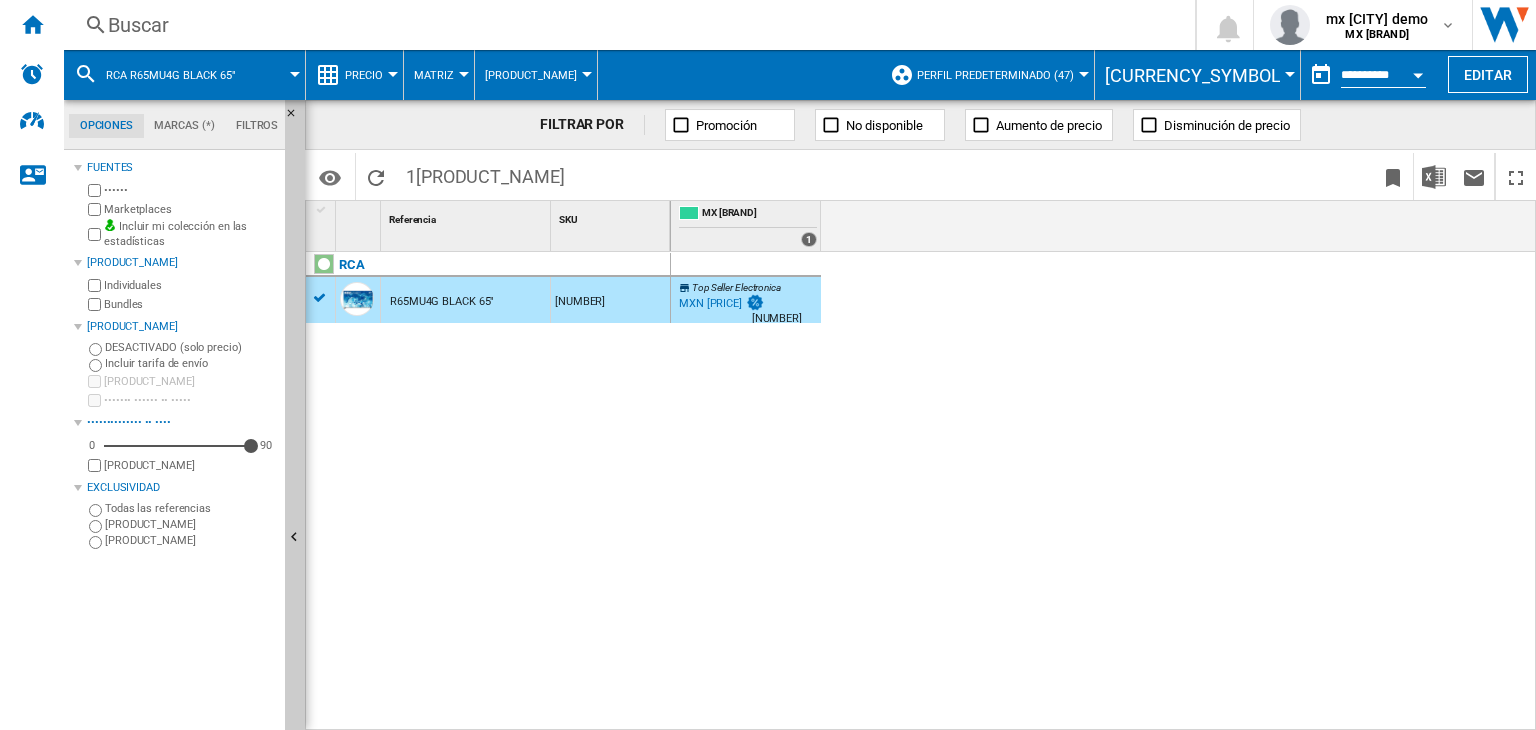 click on "Buscar" at bounding box center [625, 25] 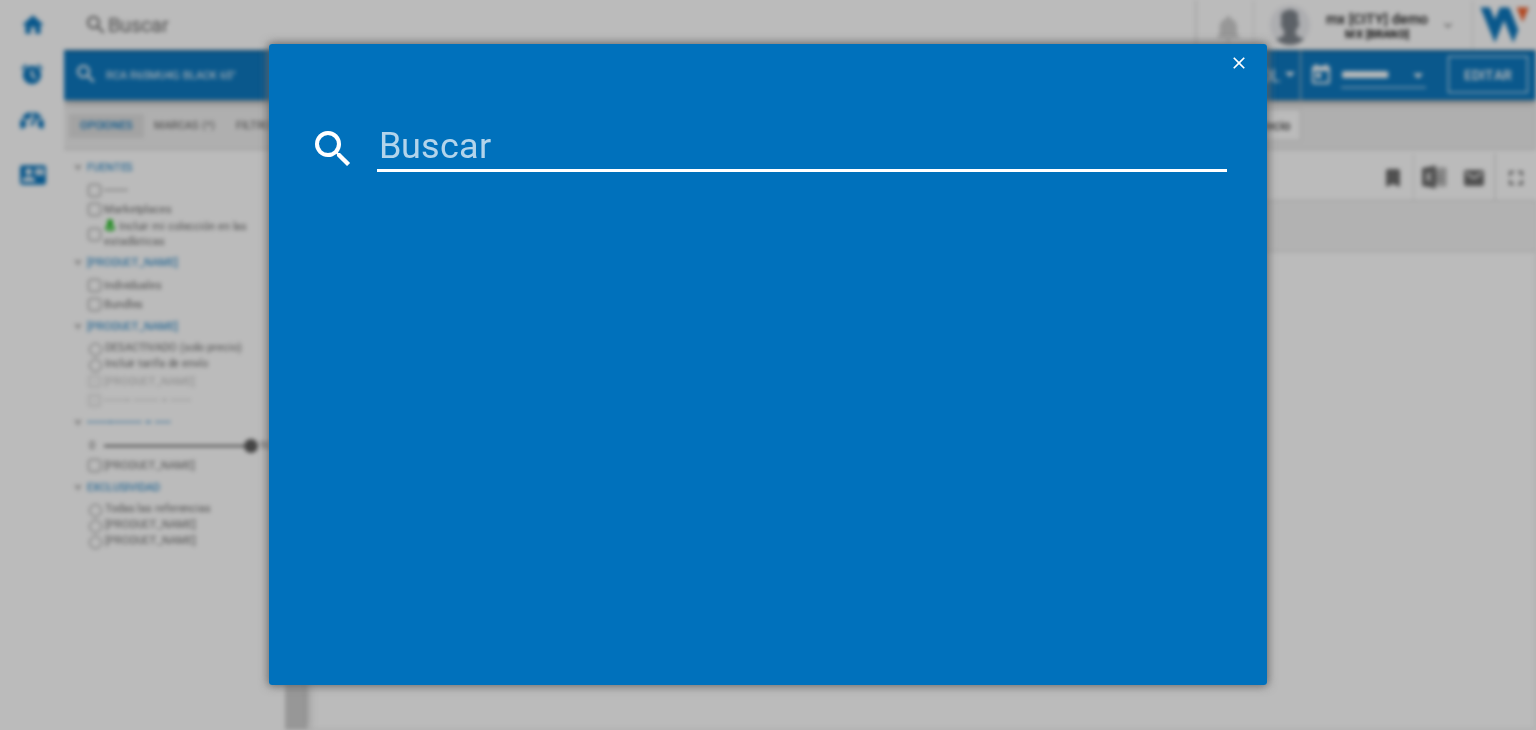 click at bounding box center [802, 148] 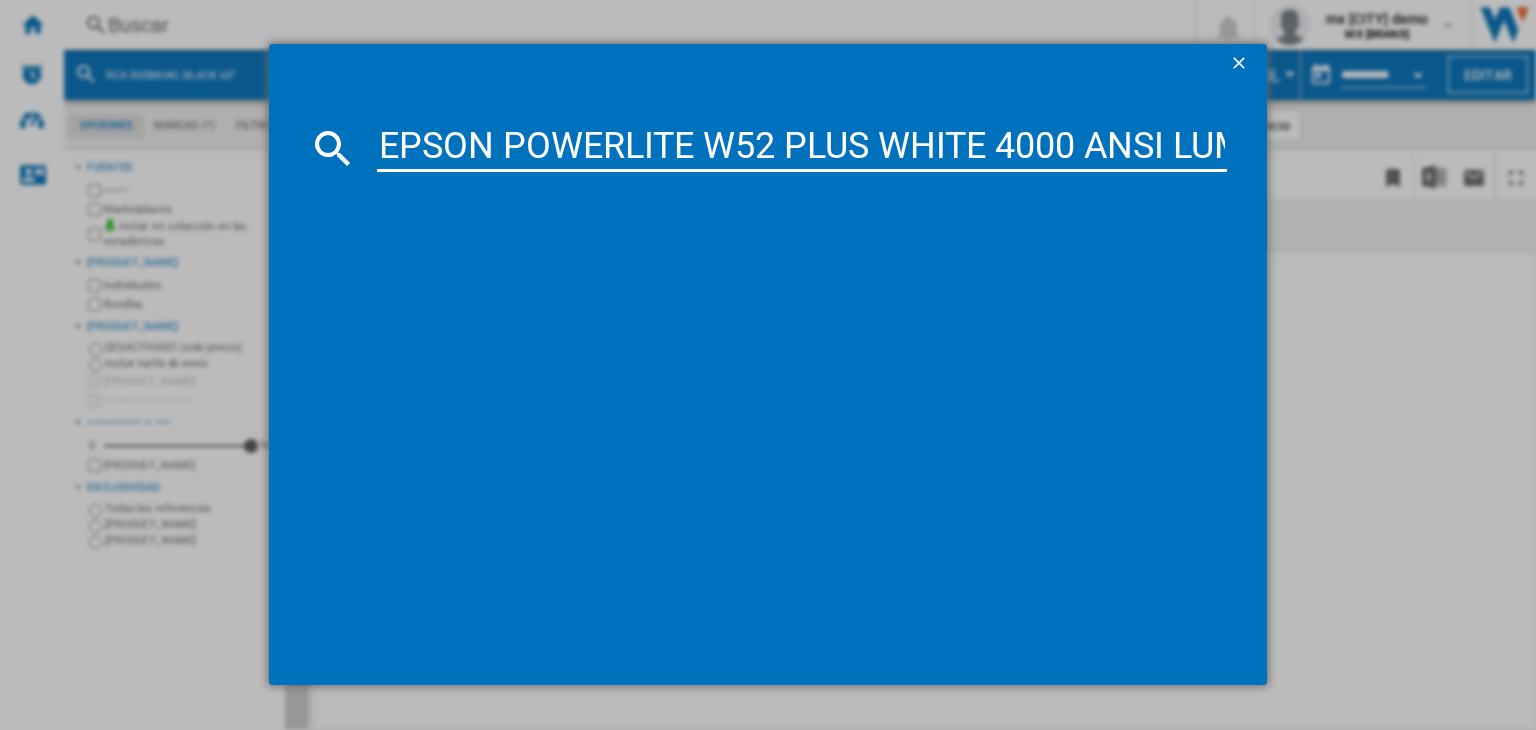 scroll, scrollTop: 0, scrollLeft: 92, axis: horizontal 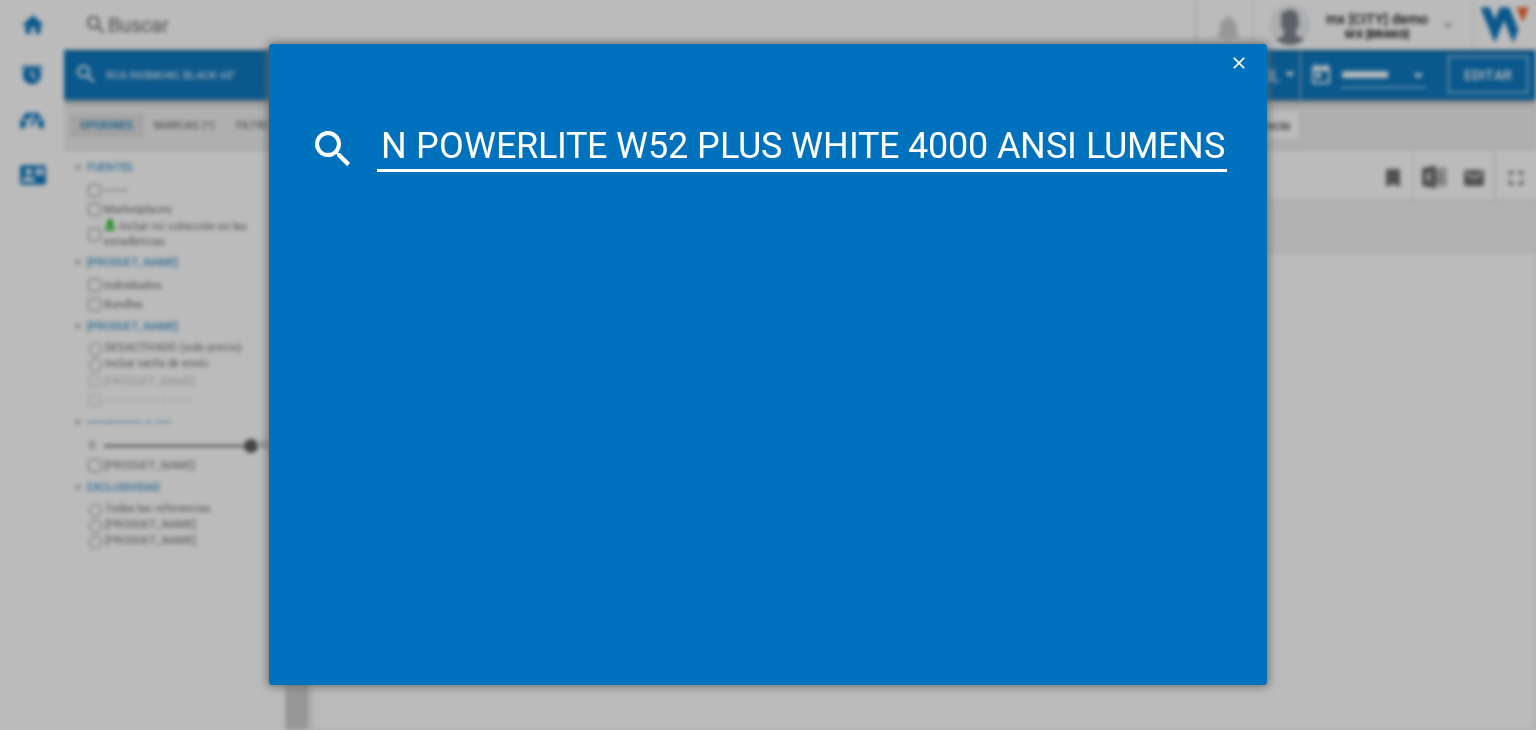 type on "EPSON POWERLITE W52 PLUS WHITE 4000 ANSI LUMENS" 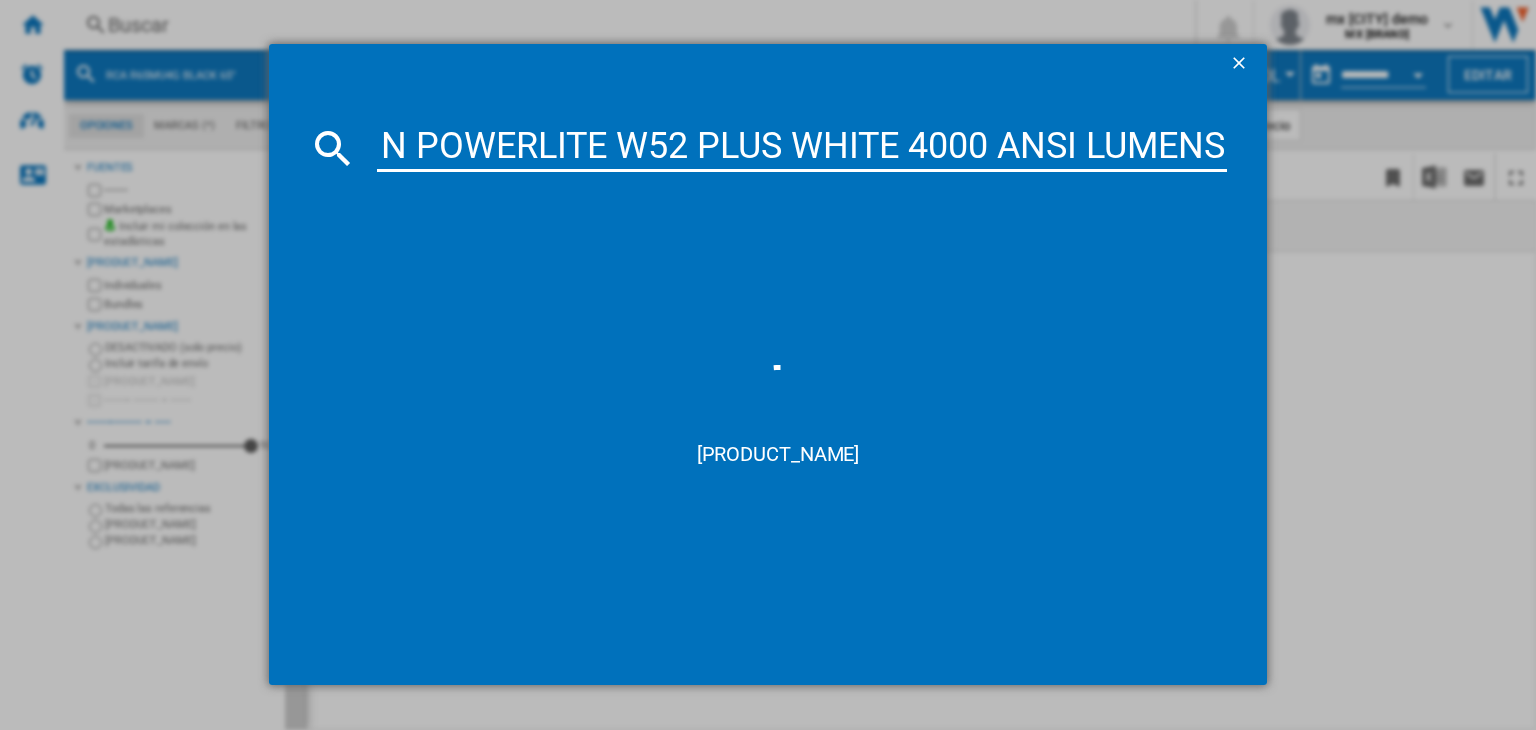 scroll, scrollTop: 0, scrollLeft: 0, axis: both 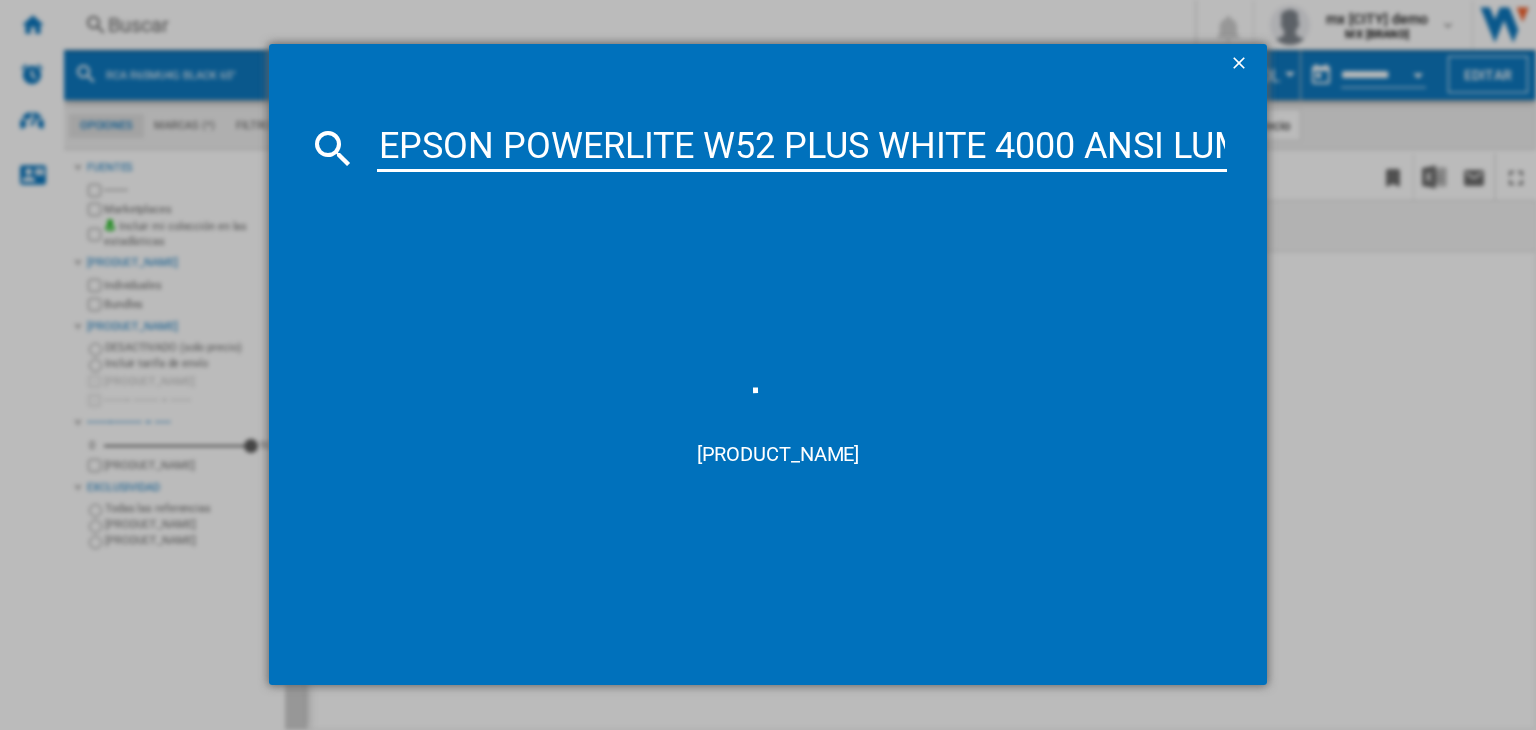 click on "EPSON POWERLITE W52 PLUS WHITE 4000 ANSI LUMENS" at bounding box center [802, 148] 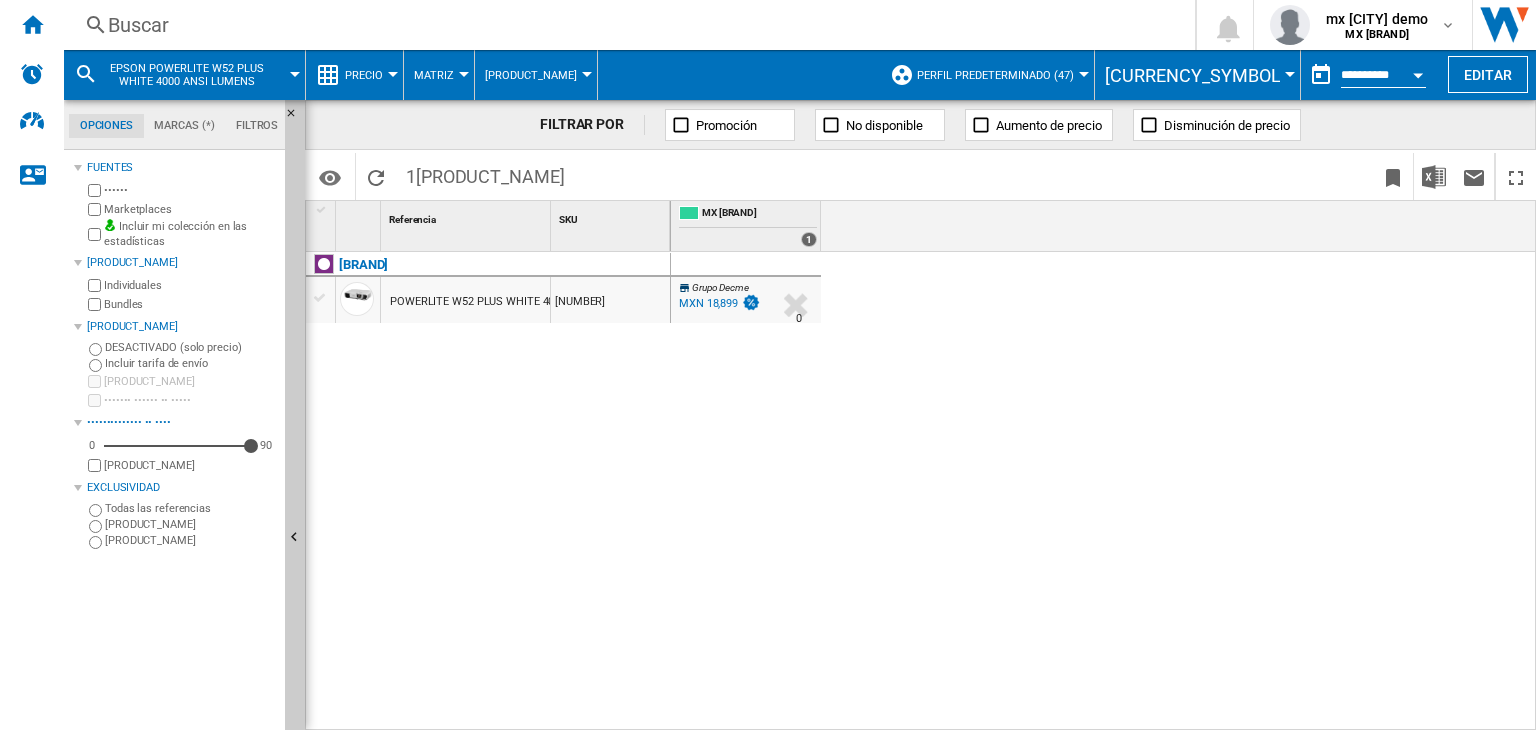 click on "POWERLITE W52 PLUS WHITE 4000 ANSI LUMENS" at bounding box center (515, 302) 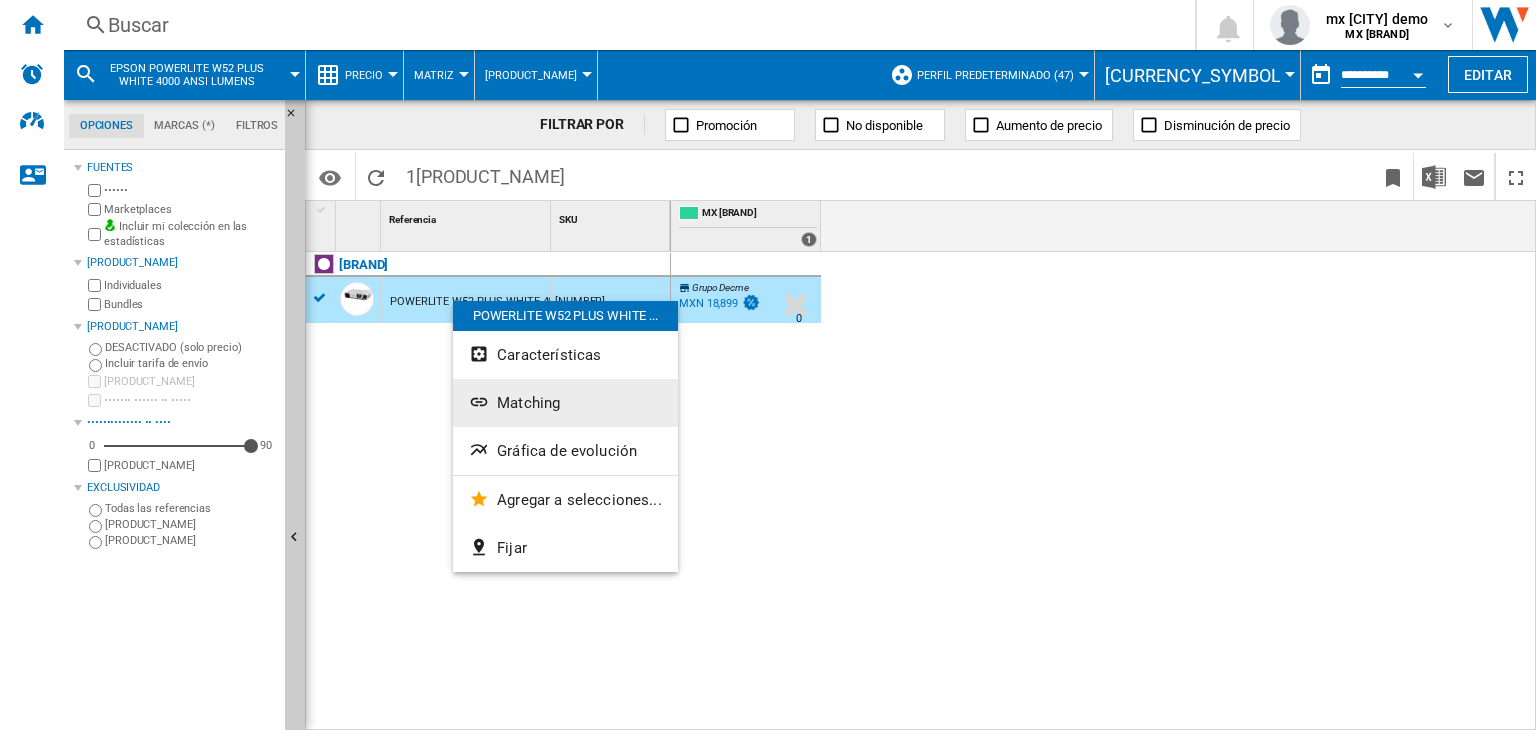 click on "Matching" at bounding box center [528, 403] 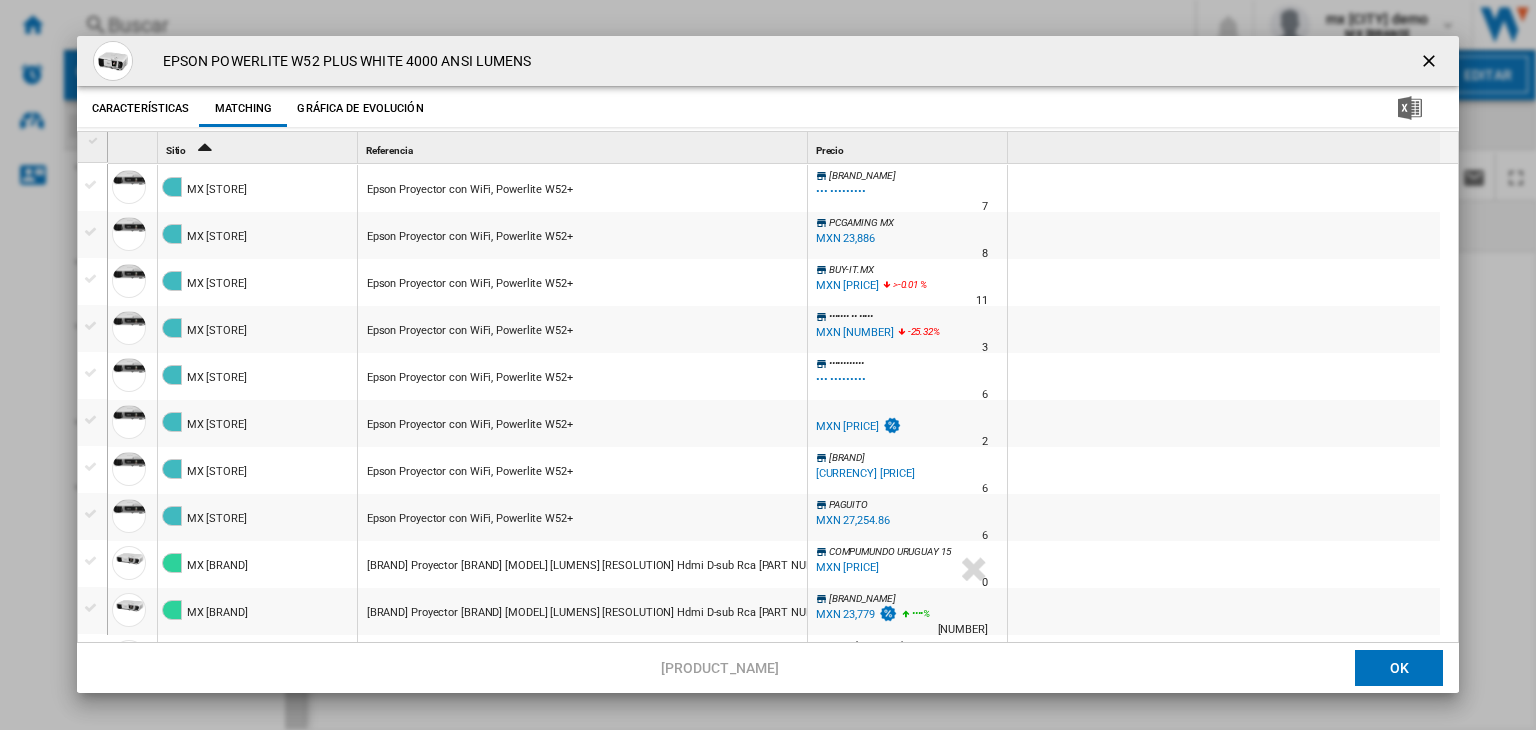 scroll, scrollTop: 678, scrollLeft: 0, axis: vertical 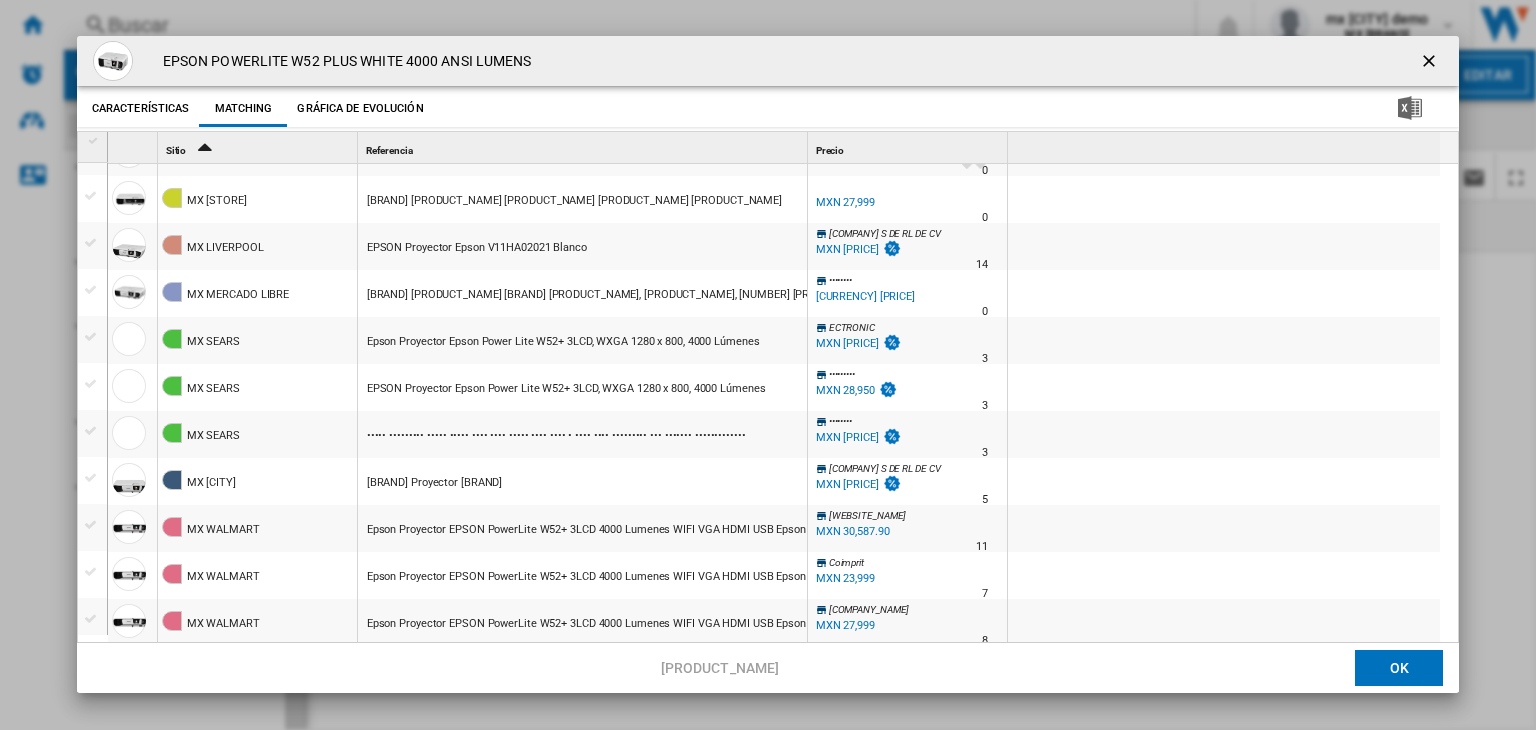 drag, startPoint x: 1416, startPoint y: 61, endPoint x: 476, endPoint y: 44, distance: 940.1537 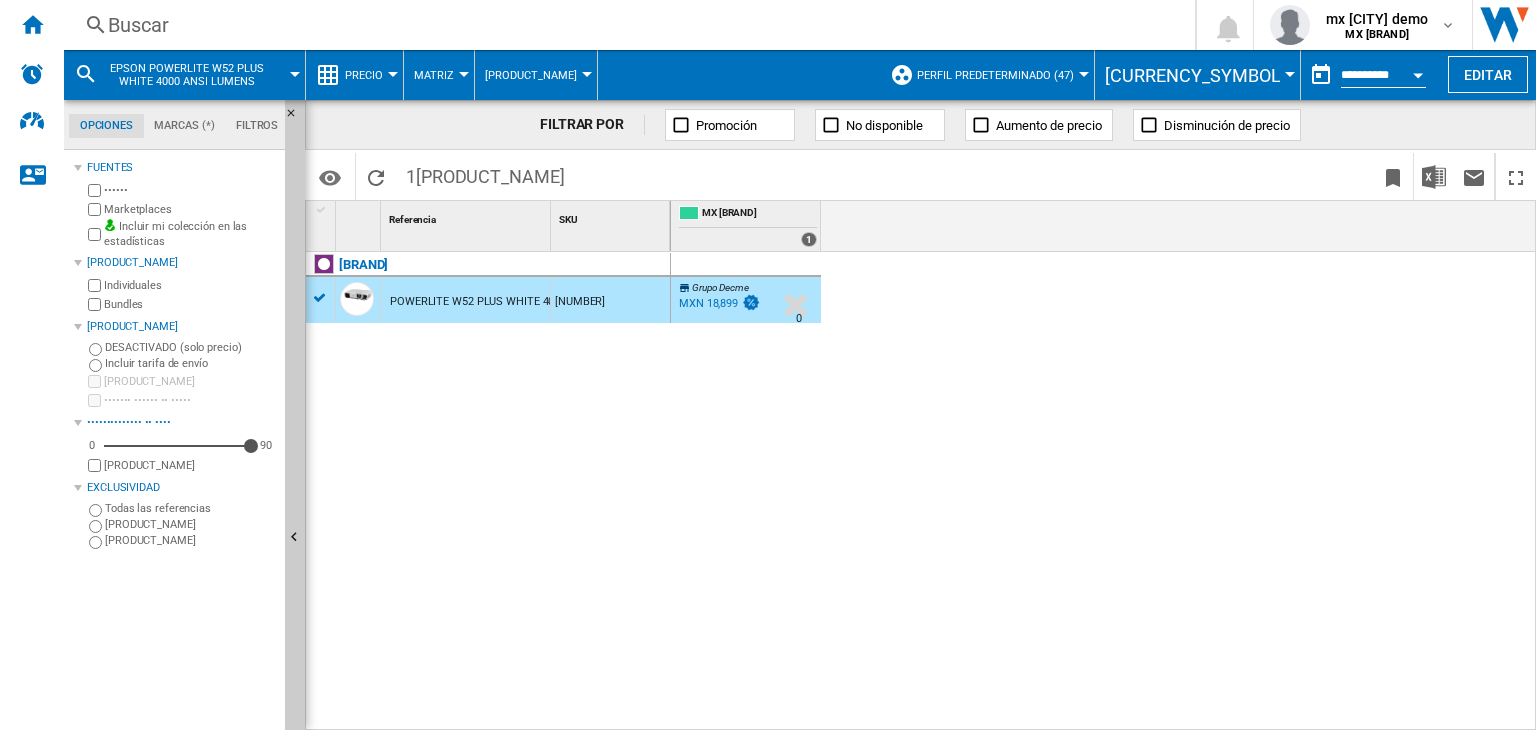 click on "Buscar" at bounding box center [625, 25] 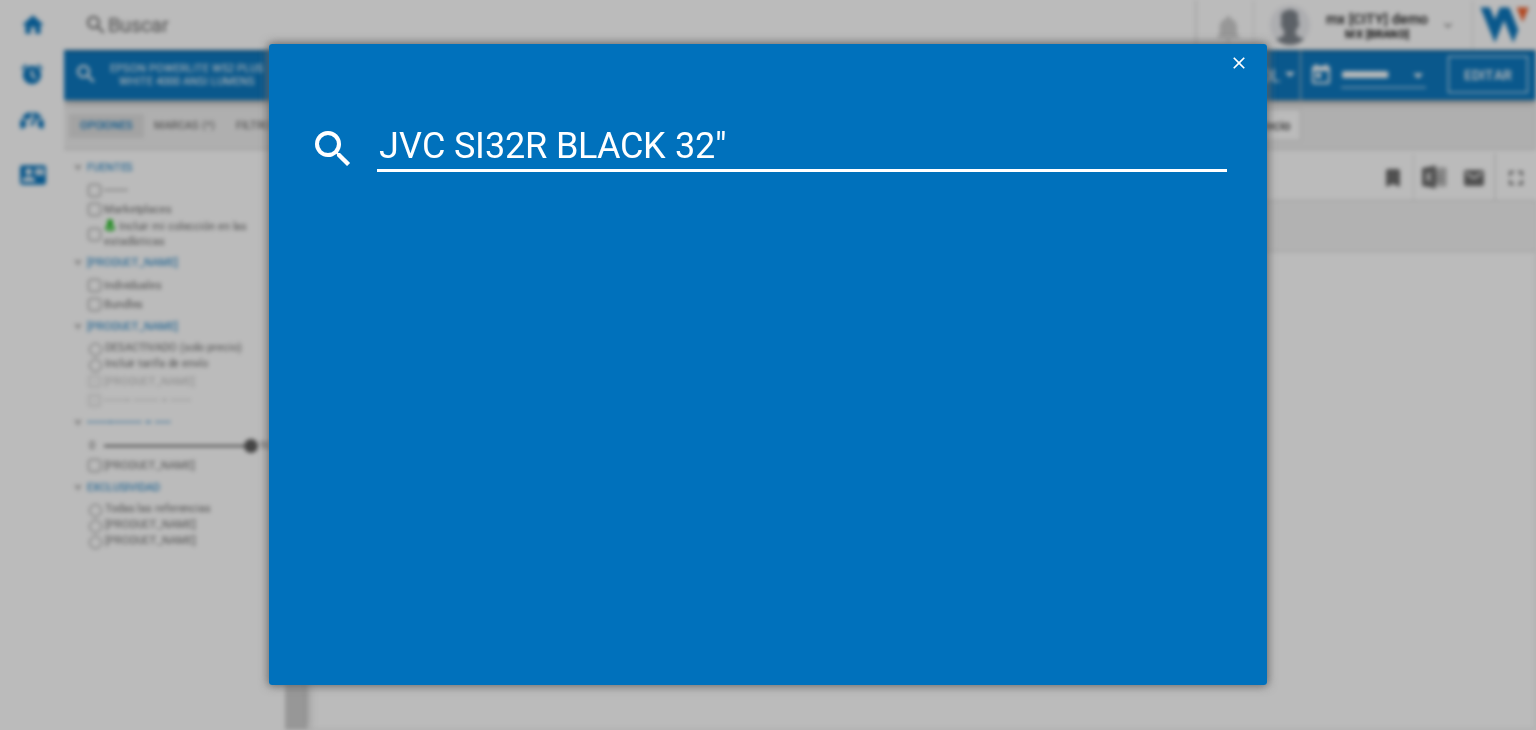 type on "JVC SI32R BLACK 32"" 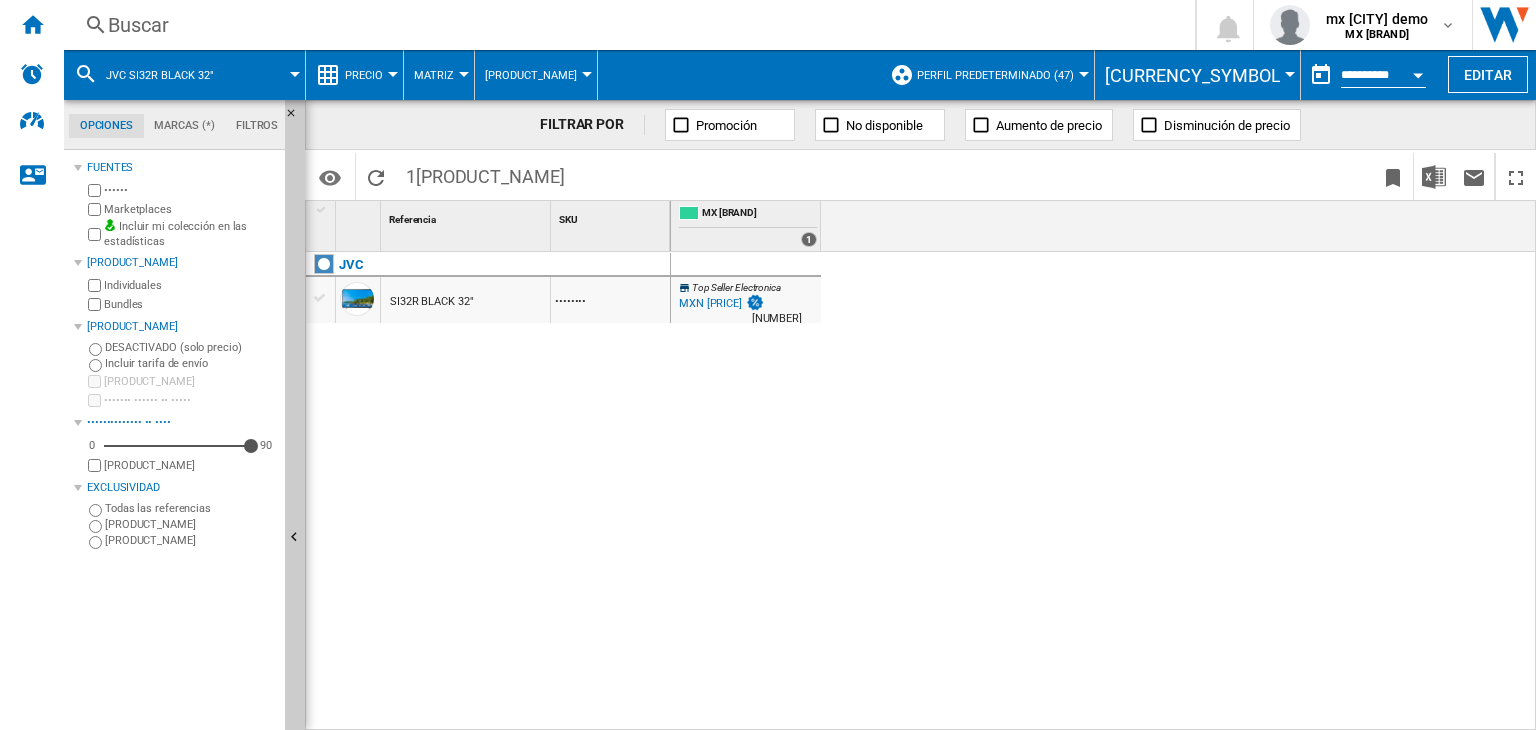 click on "SI32R BLACK 32"" at bounding box center (432, 302) 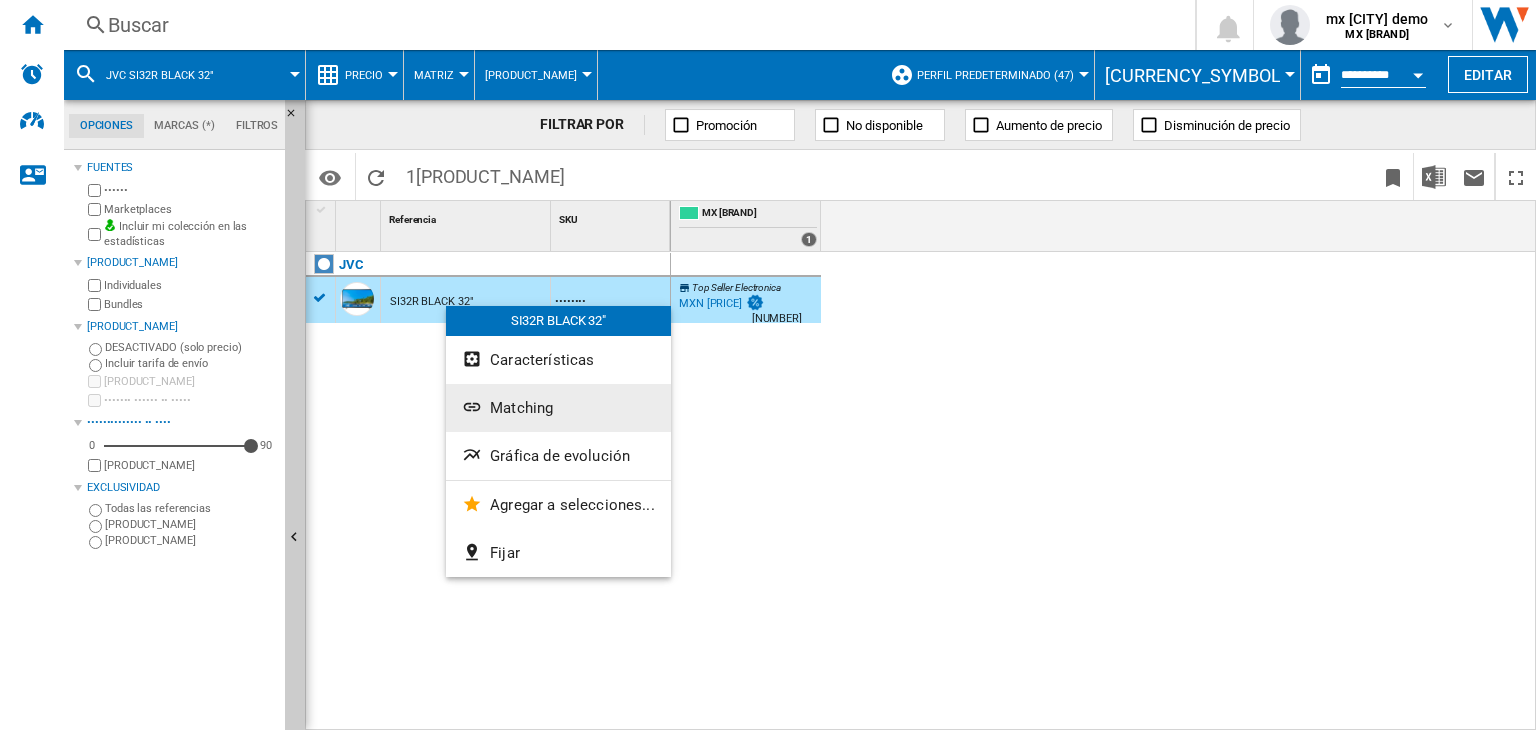 click on "Matching" at bounding box center (521, 408) 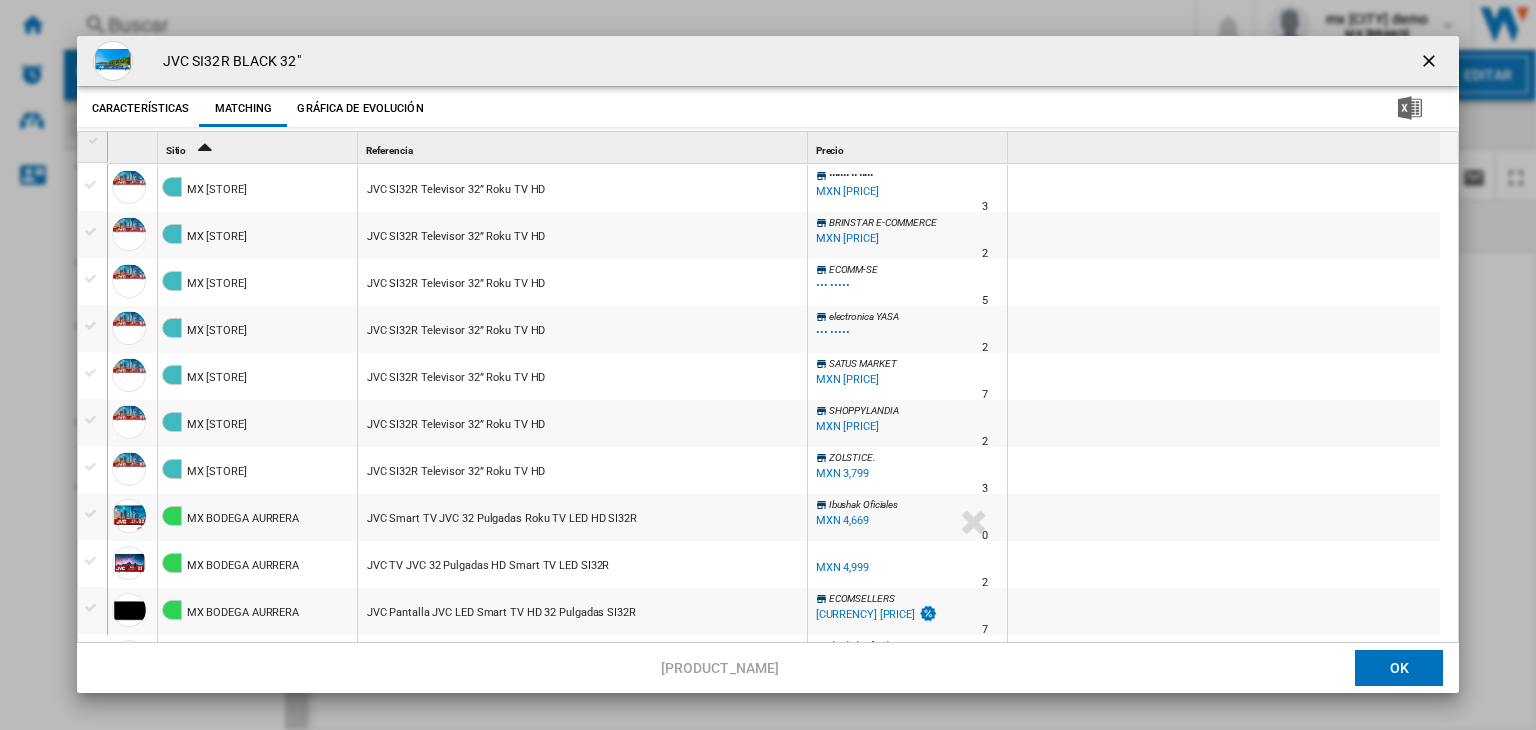 scroll, scrollTop: 1994, scrollLeft: 0, axis: vertical 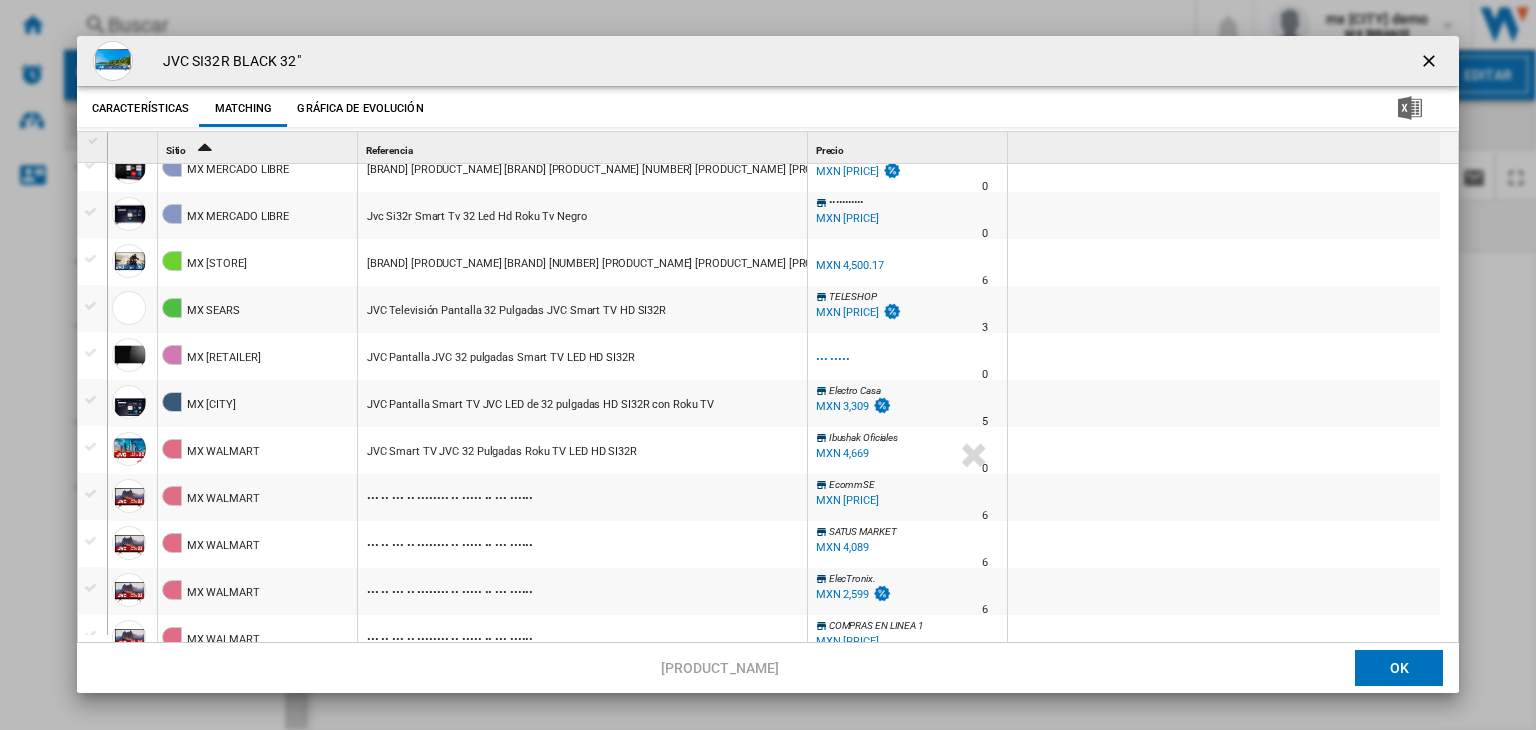 click at bounding box center (1431, 63) 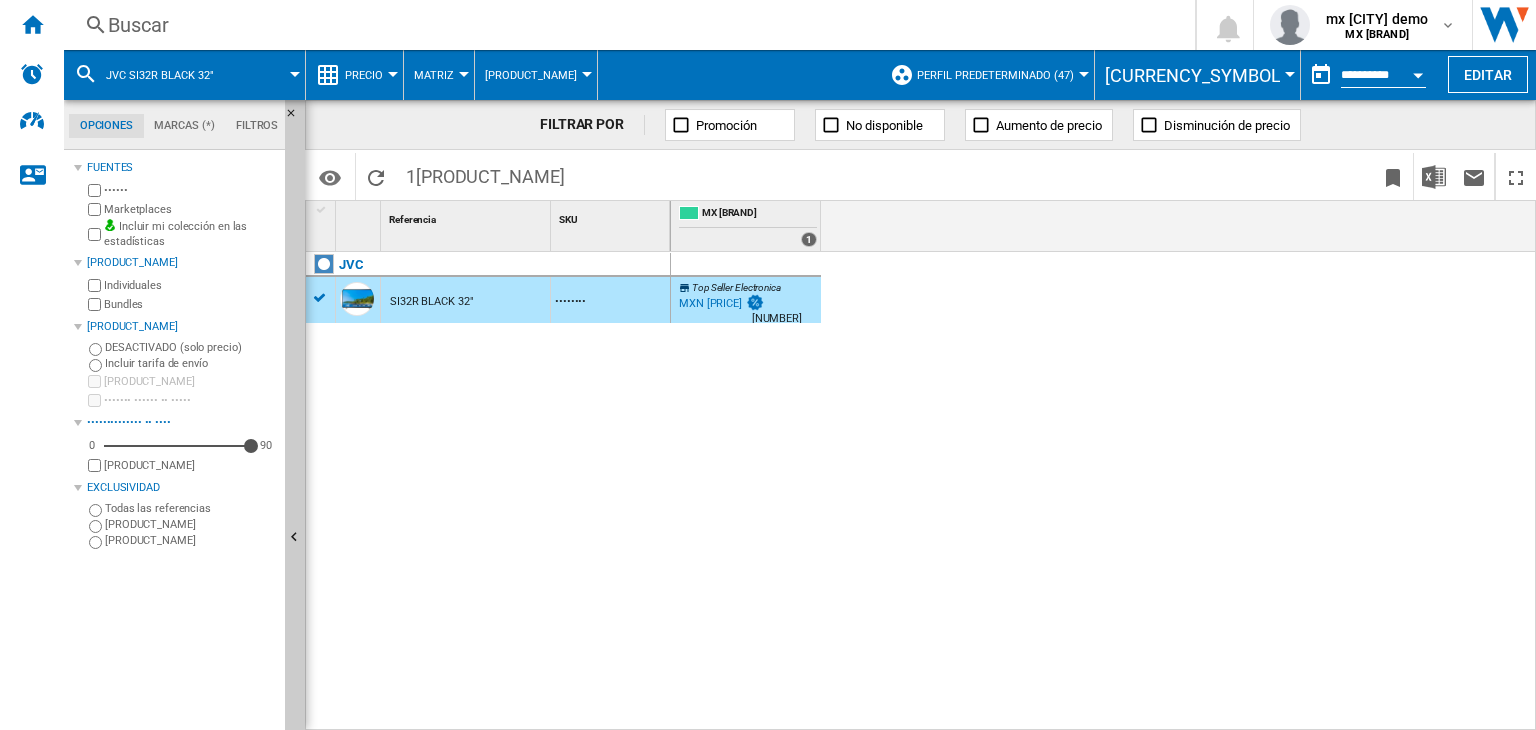 click on "Buscar" at bounding box center [625, 25] 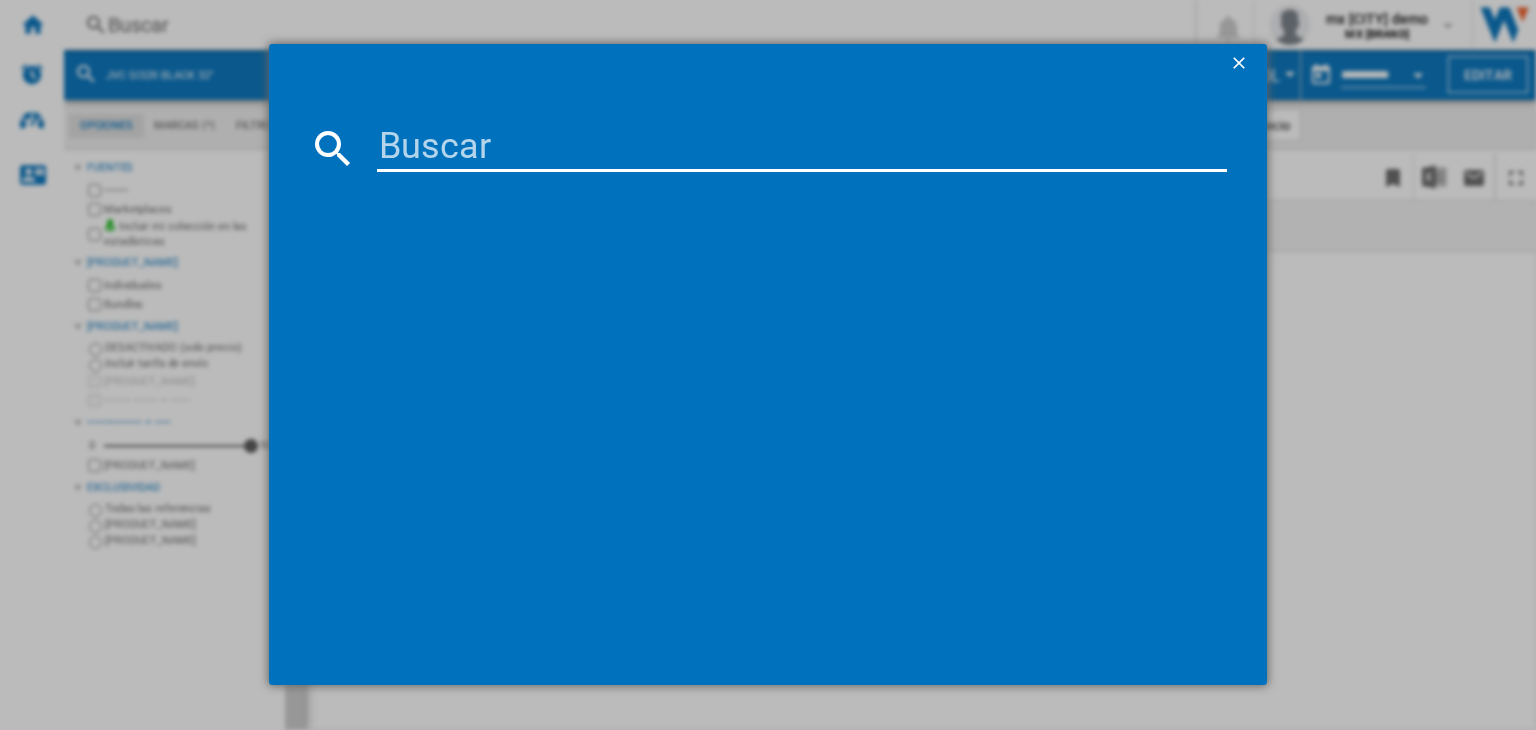 click at bounding box center (802, 148) 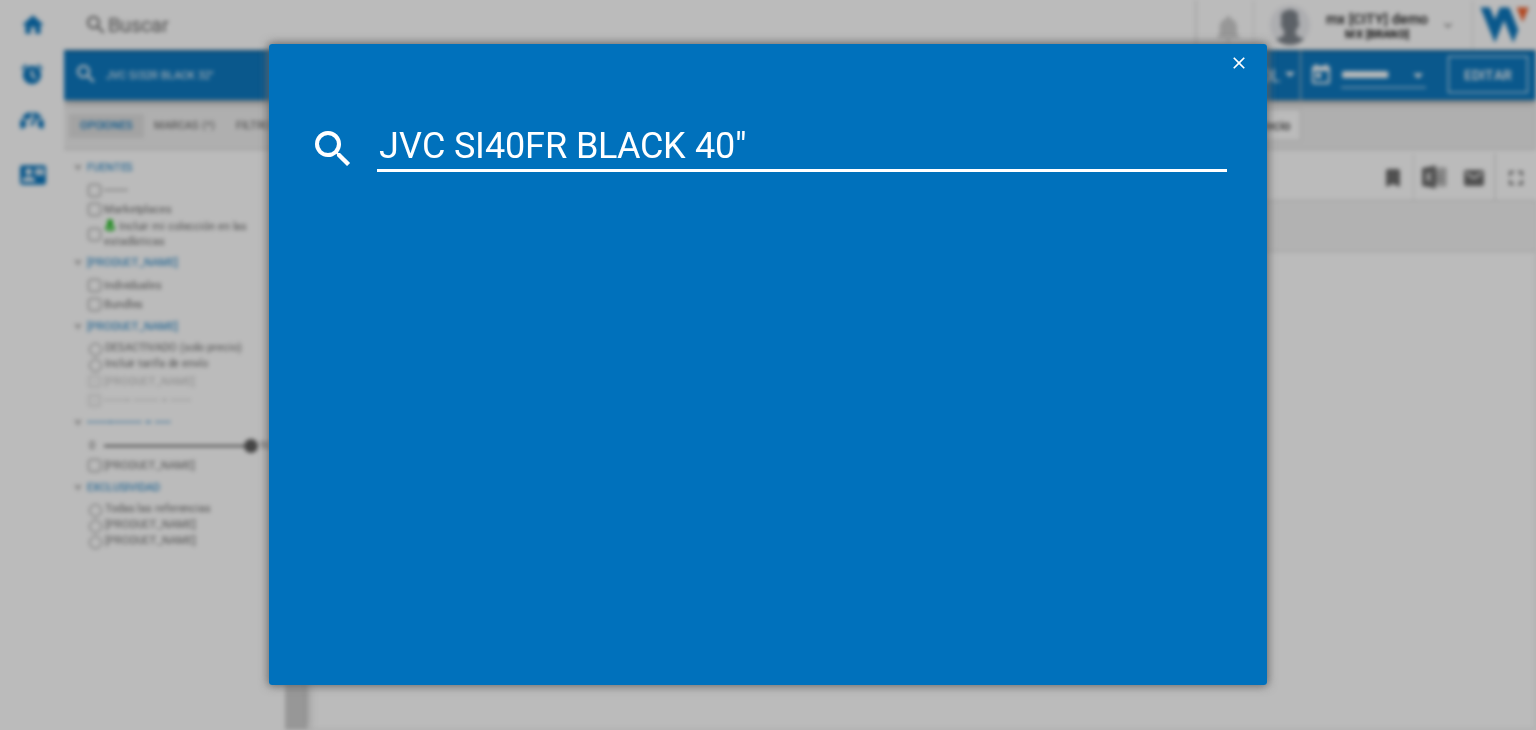 type on "JVC SI40FR BLACK 40"" 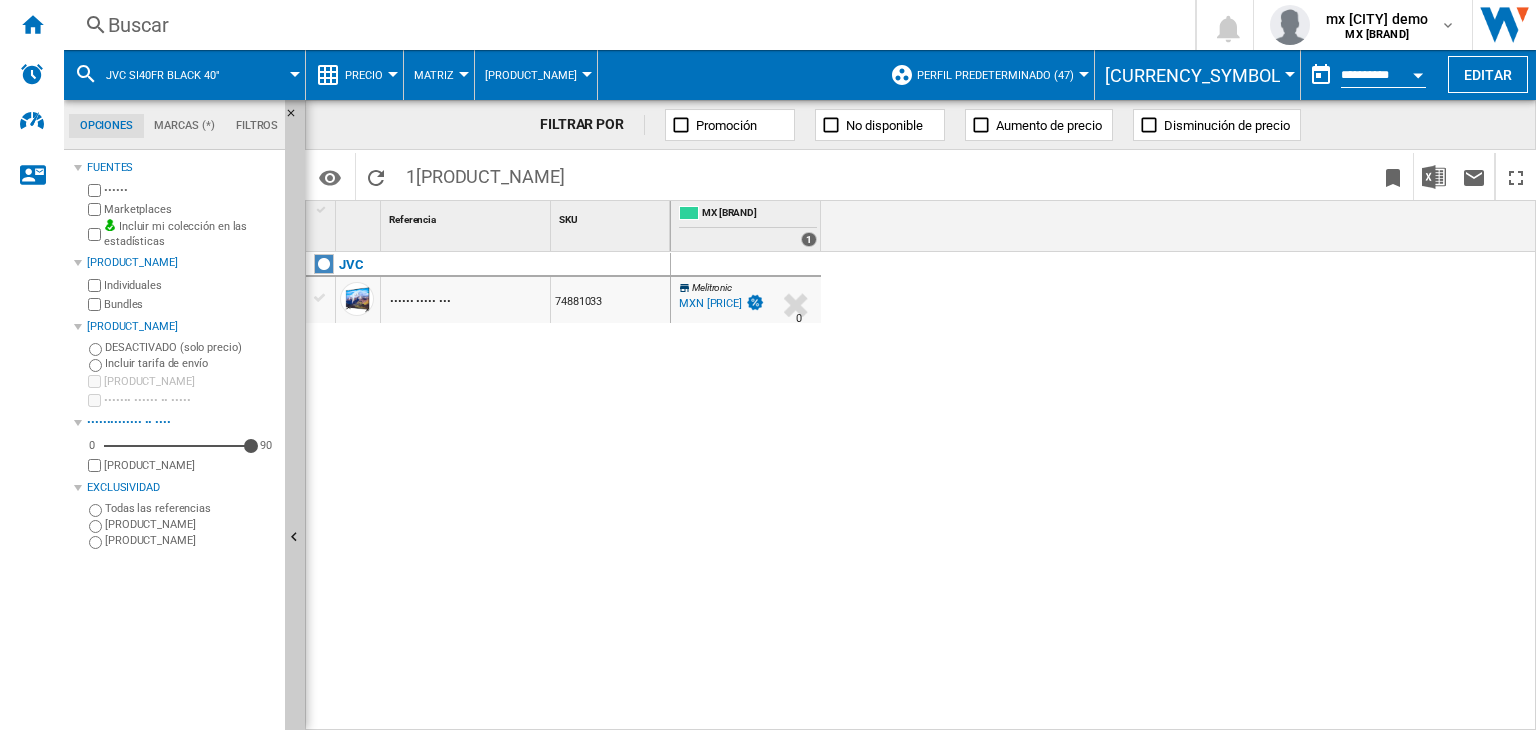 click on "•••••• ••••• •••" at bounding box center (420, 302) 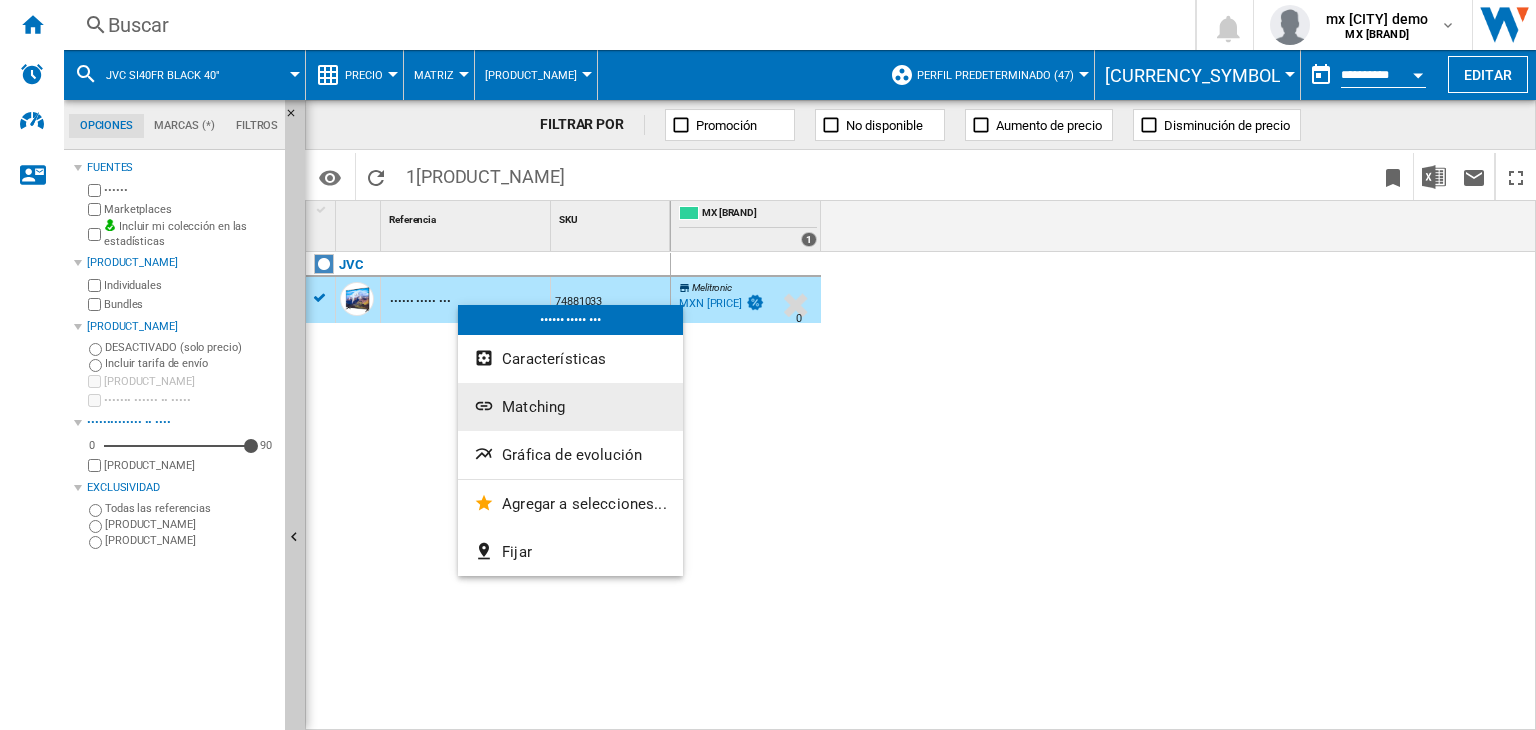 click on "Matching" at bounding box center (570, 407) 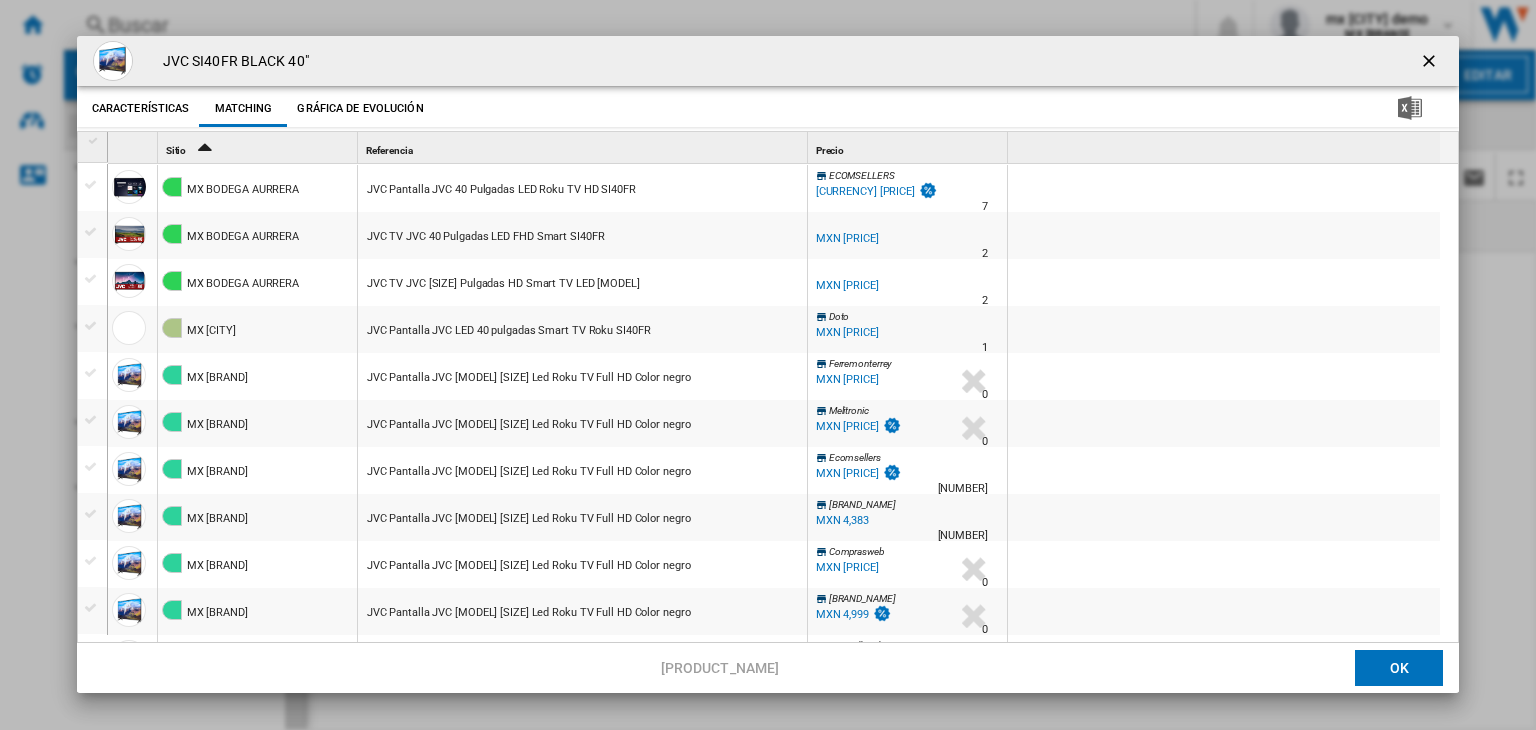 scroll, scrollTop: 1430, scrollLeft: 0, axis: vertical 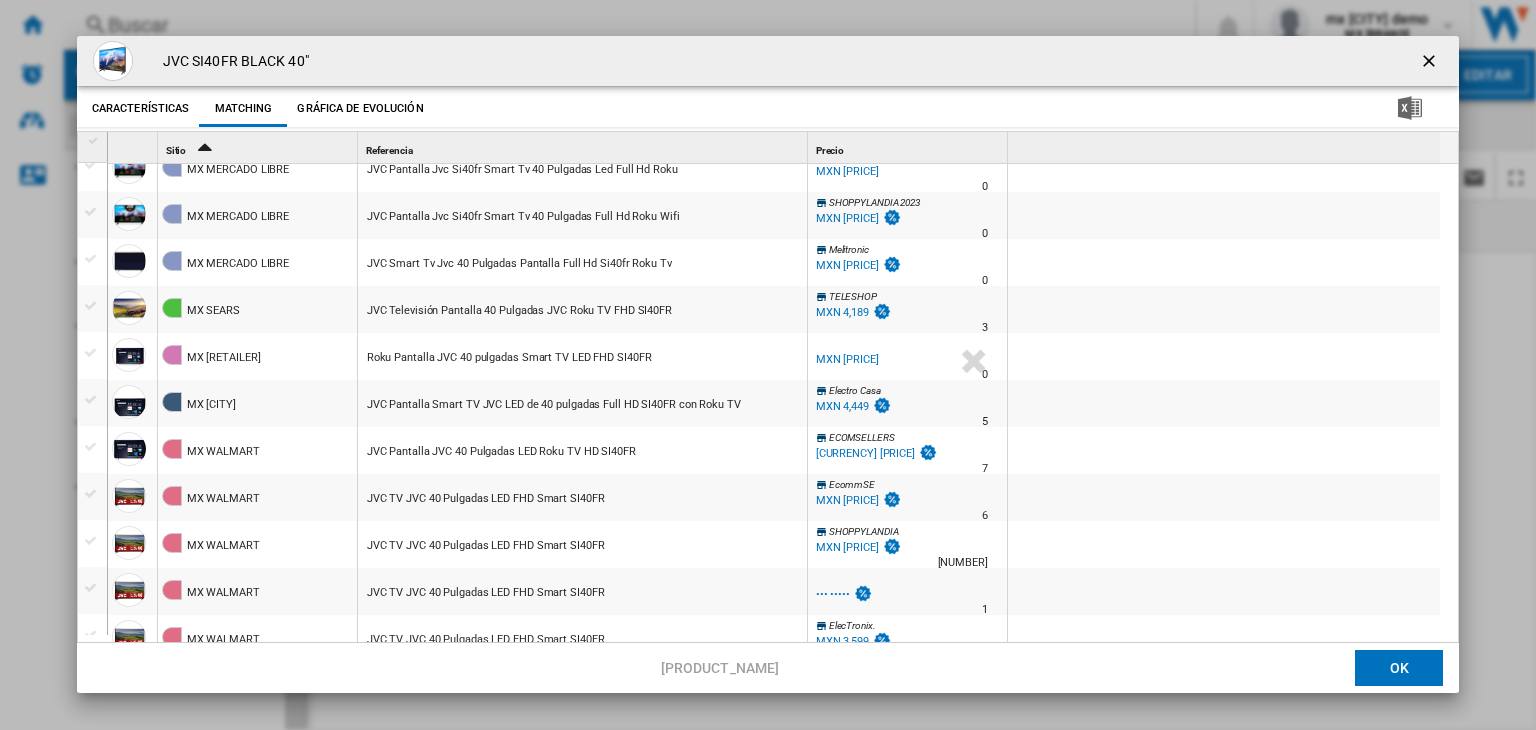 drag, startPoint x: 1424, startPoint y: 57, endPoint x: 1427, endPoint y: 79, distance: 22.203604 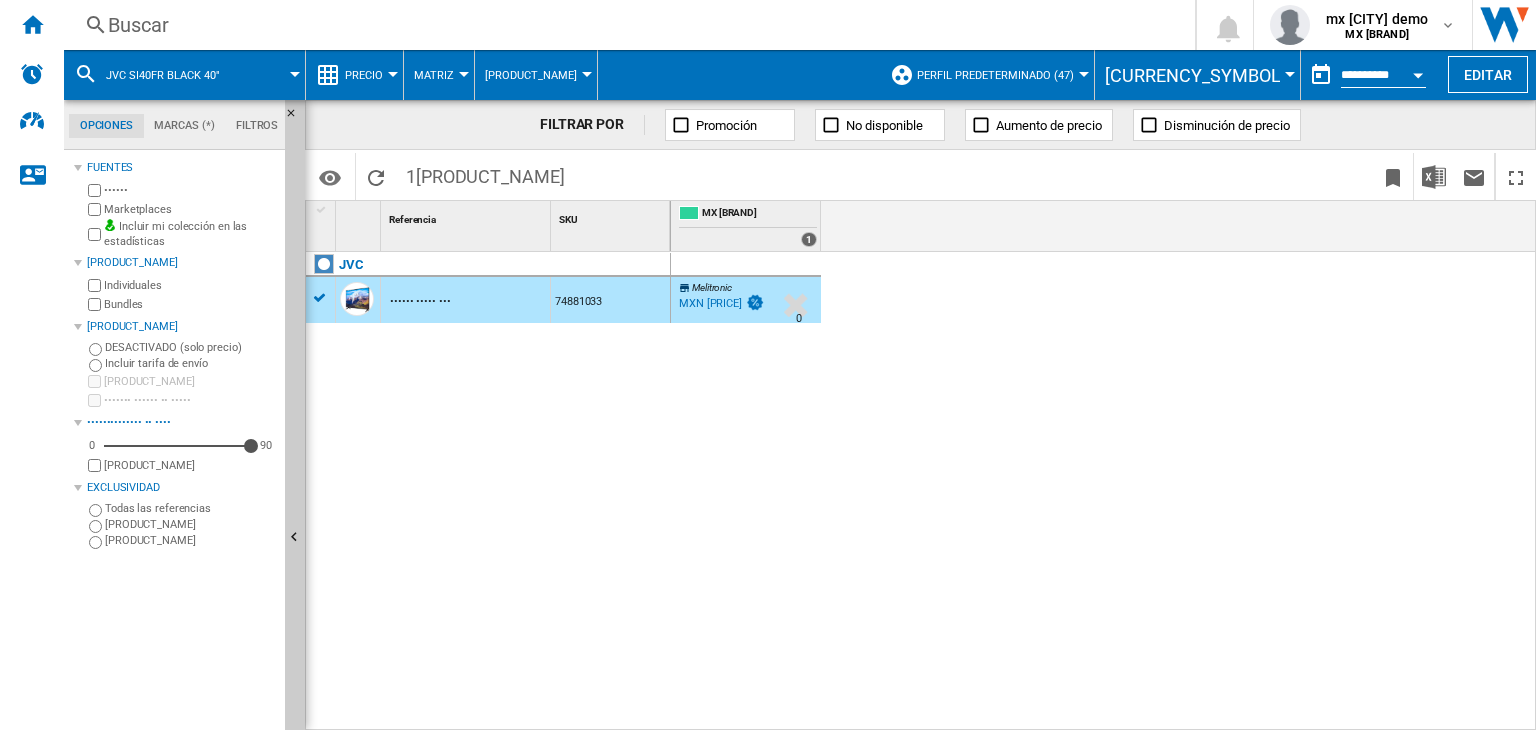 click on "Buscar" at bounding box center [625, 25] 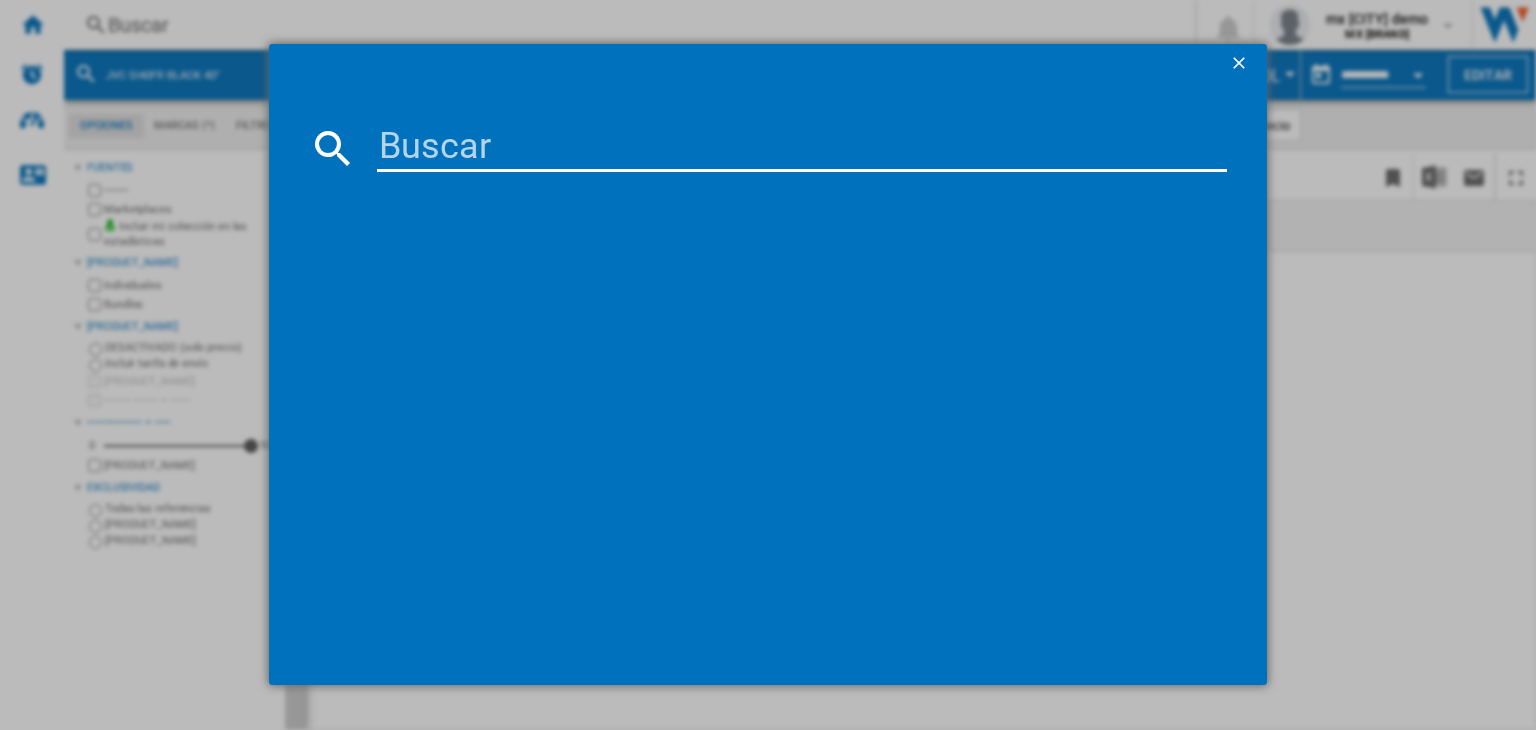 click at bounding box center [802, 148] 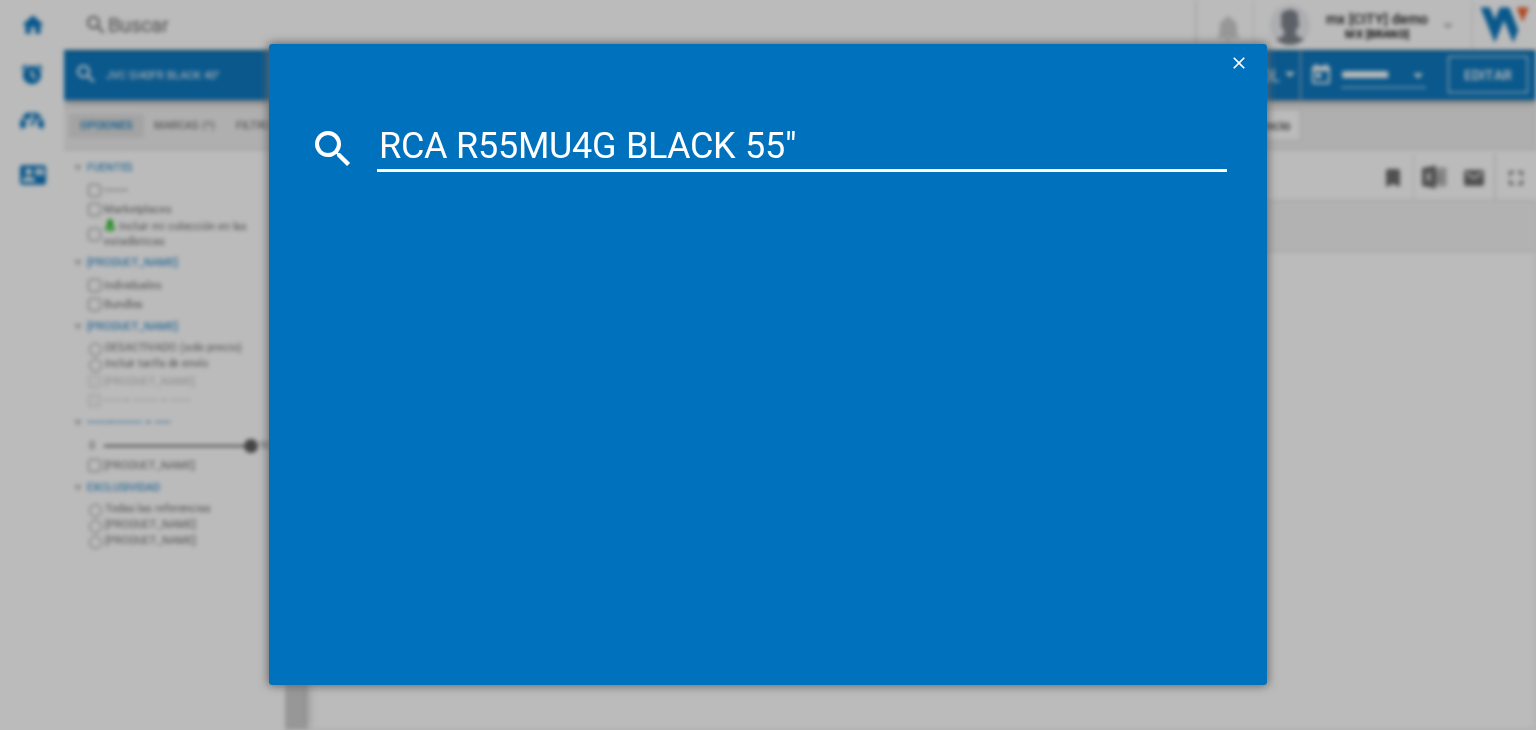 type on "RCA R55MU4G BLACK 55"" 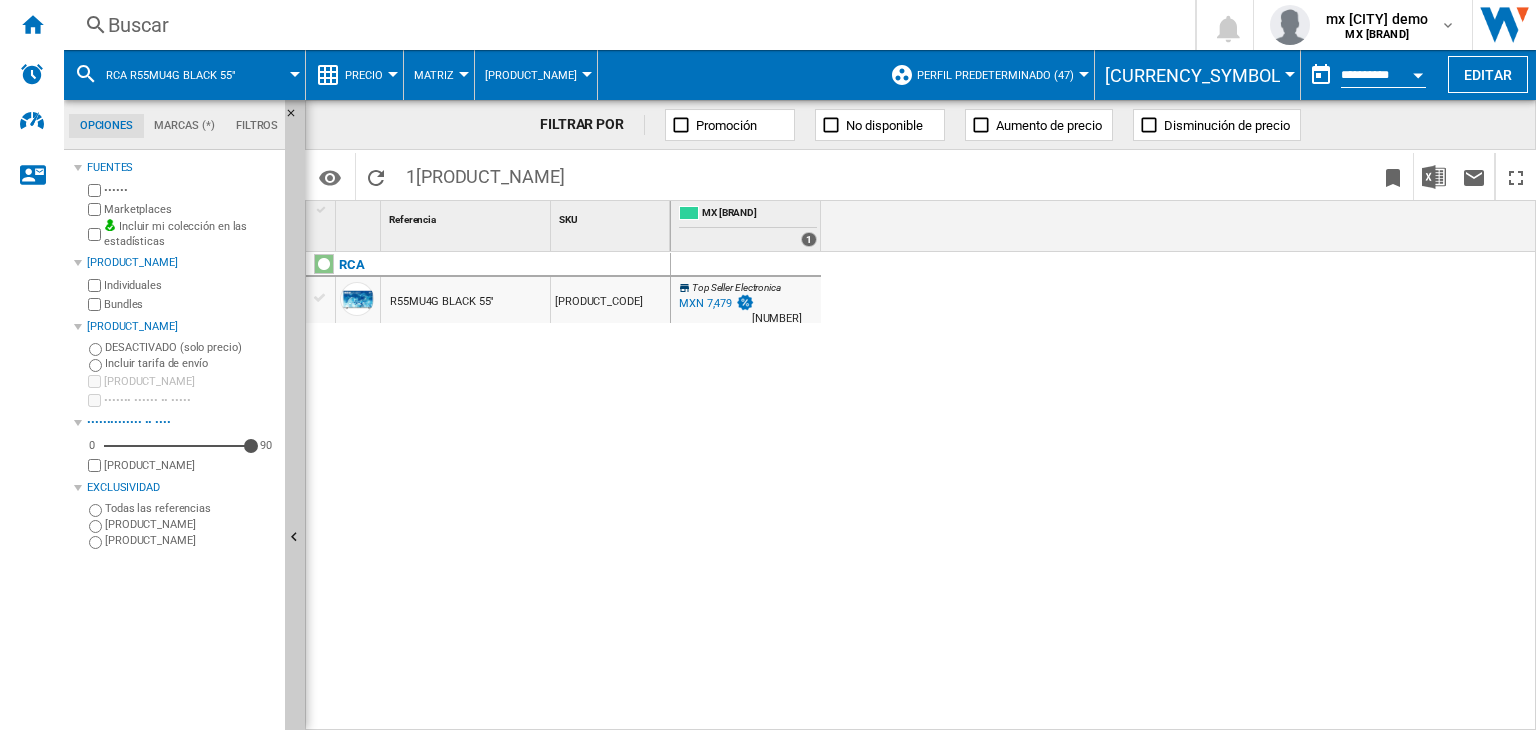 click on "R55MU4G BLACK 55"" at bounding box center [442, 302] 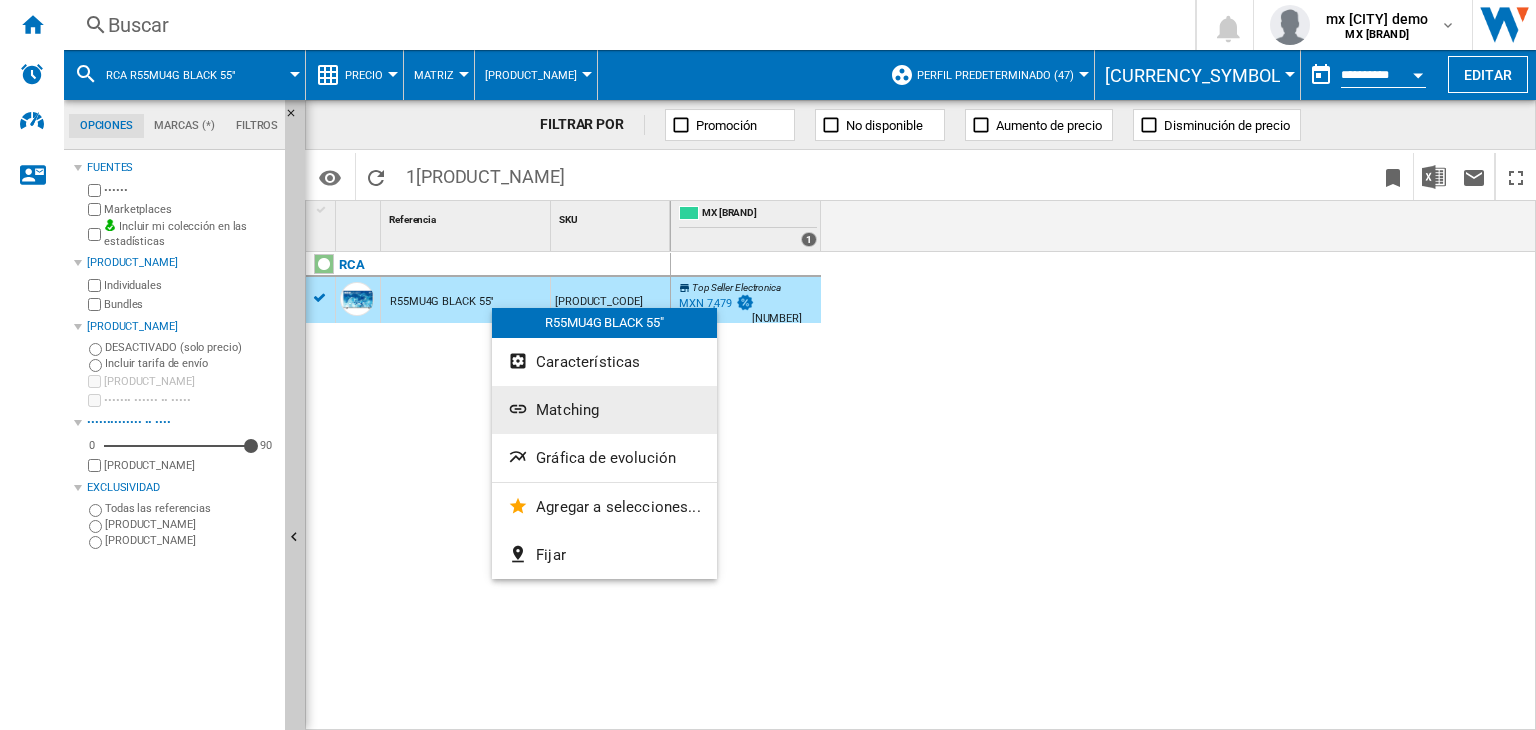 click on "Matching" at bounding box center [567, 410] 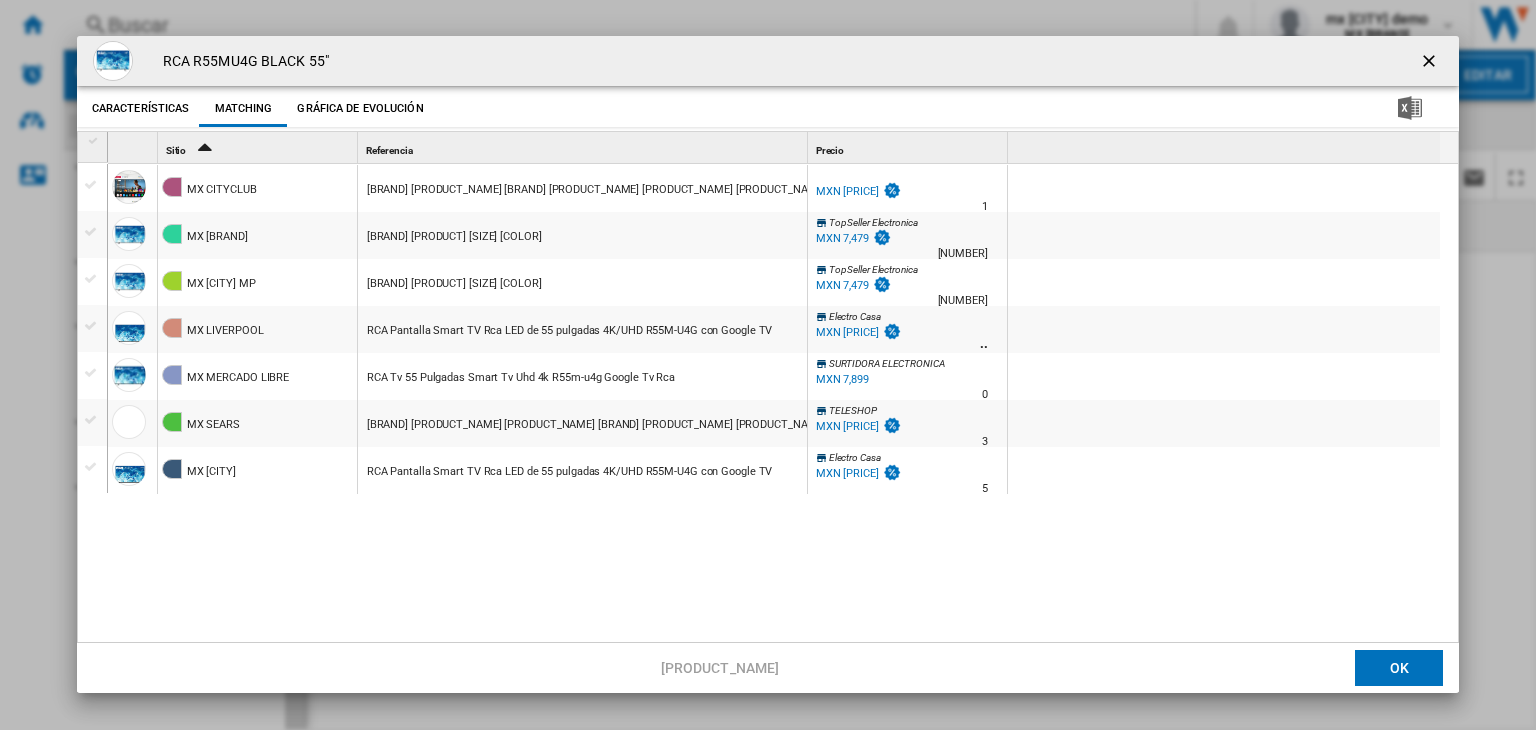 click on "RCA Pantalla Smart TV Rca LED de 55 pulgadas 4K/UHD R55M-U4G con Google TV" at bounding box center [570, 472] 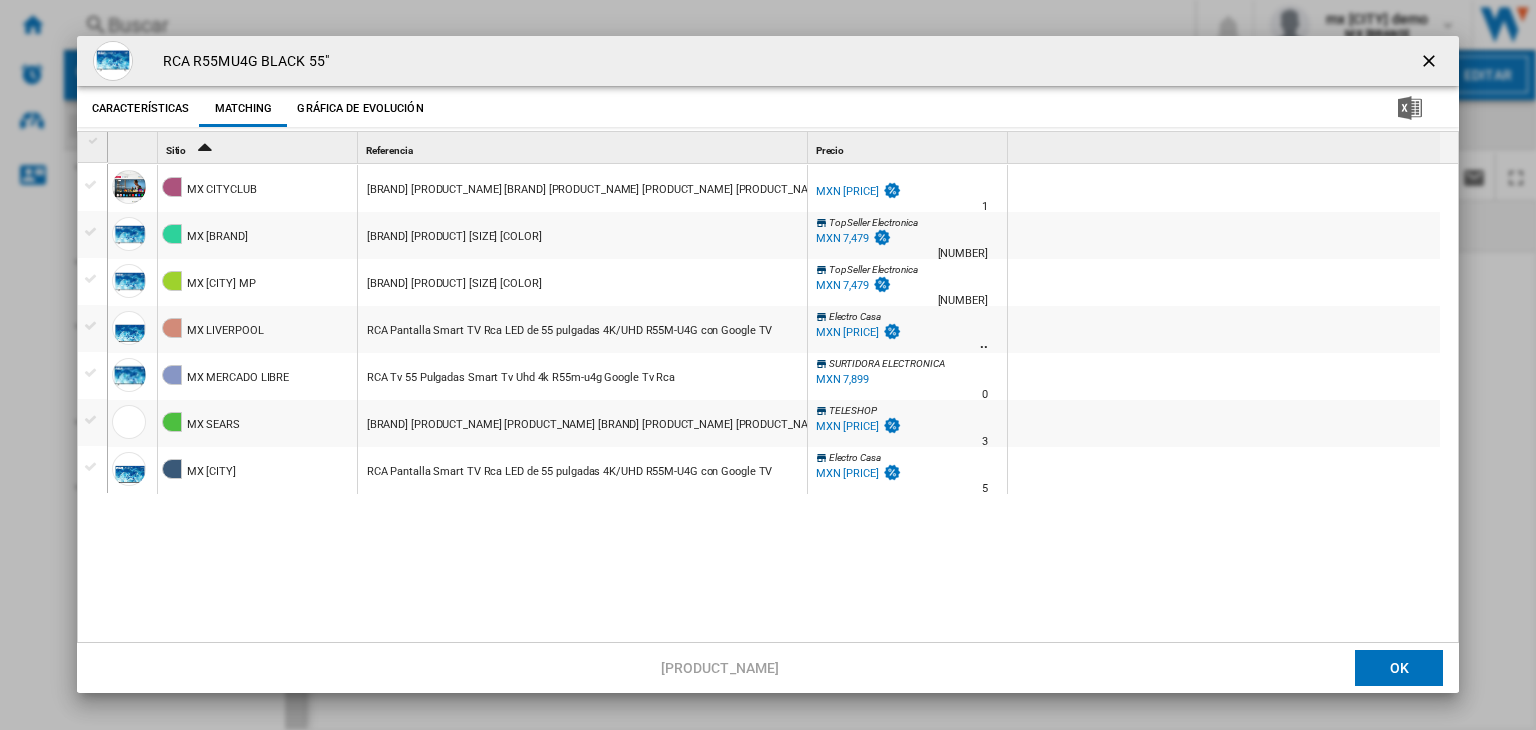 click at bounding box center [1431, 63] 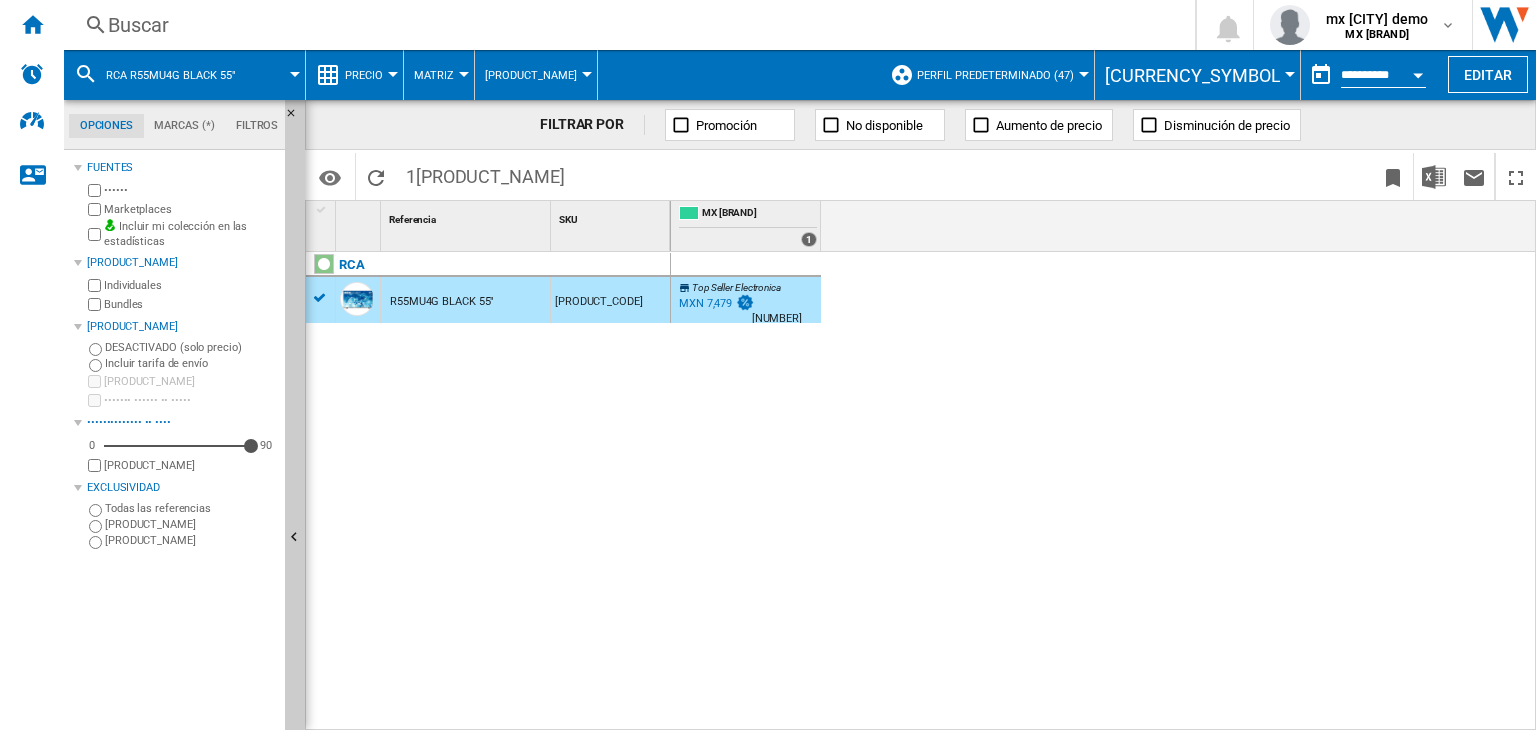click on "Buscar" at bounding box center [625, 25] 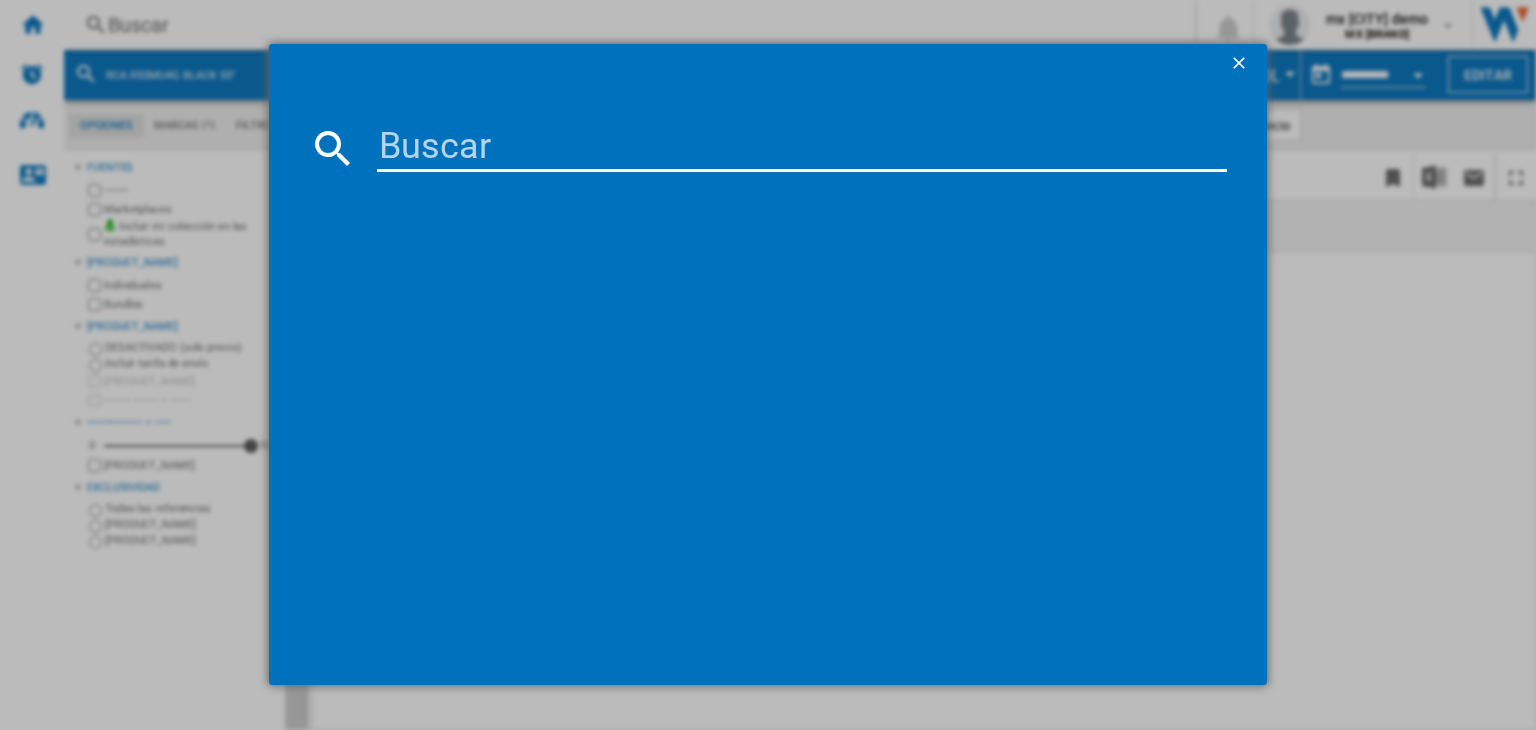 click at bounding box center (802, 148) 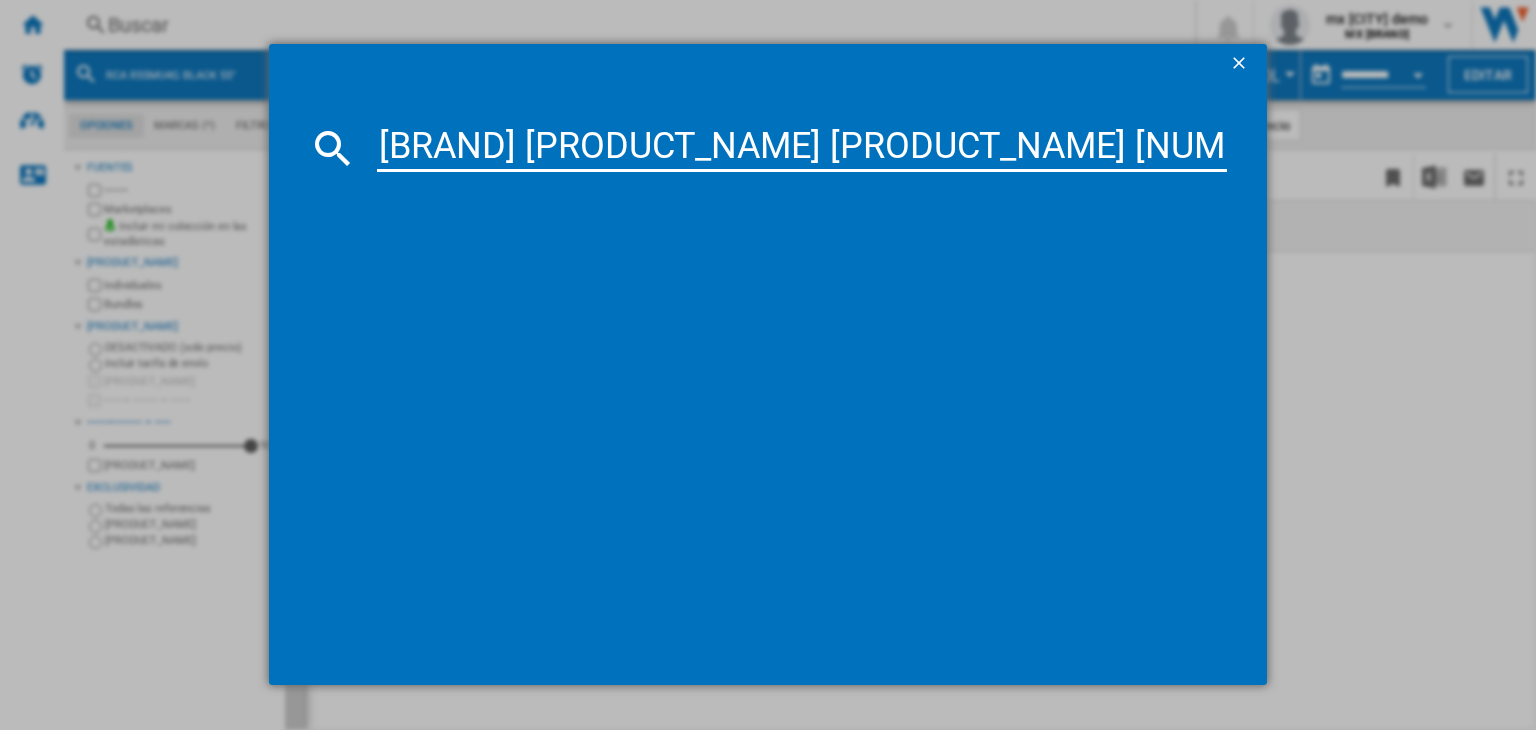 type on "[BRAND] [PRODUCT_NAME] [PRODUCT_NAME] [NUMBER]" 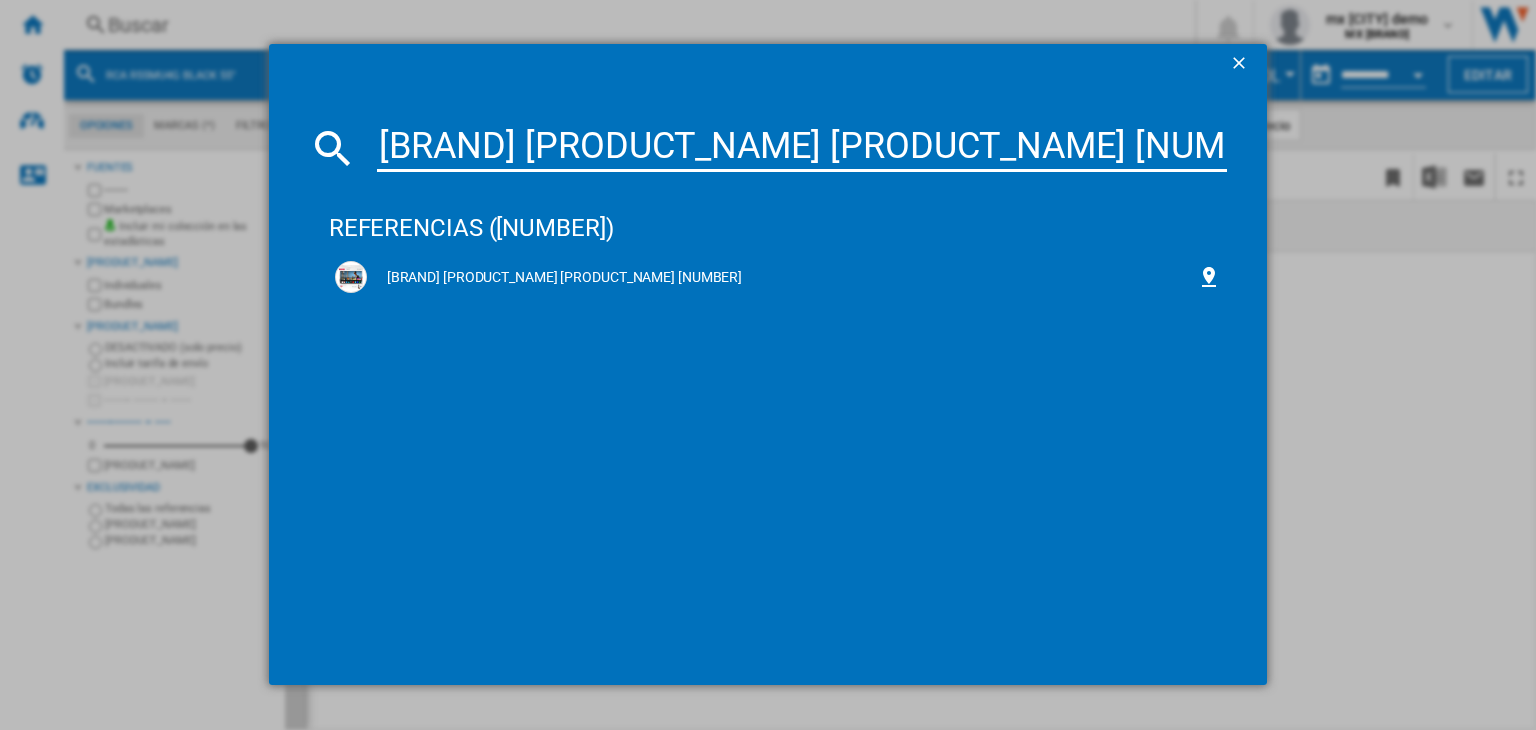 click on "[BRAND] [PRODUCT_NAME] [PRODUCT_NAME] [NUMBER]" at bounding box center [802, 148] 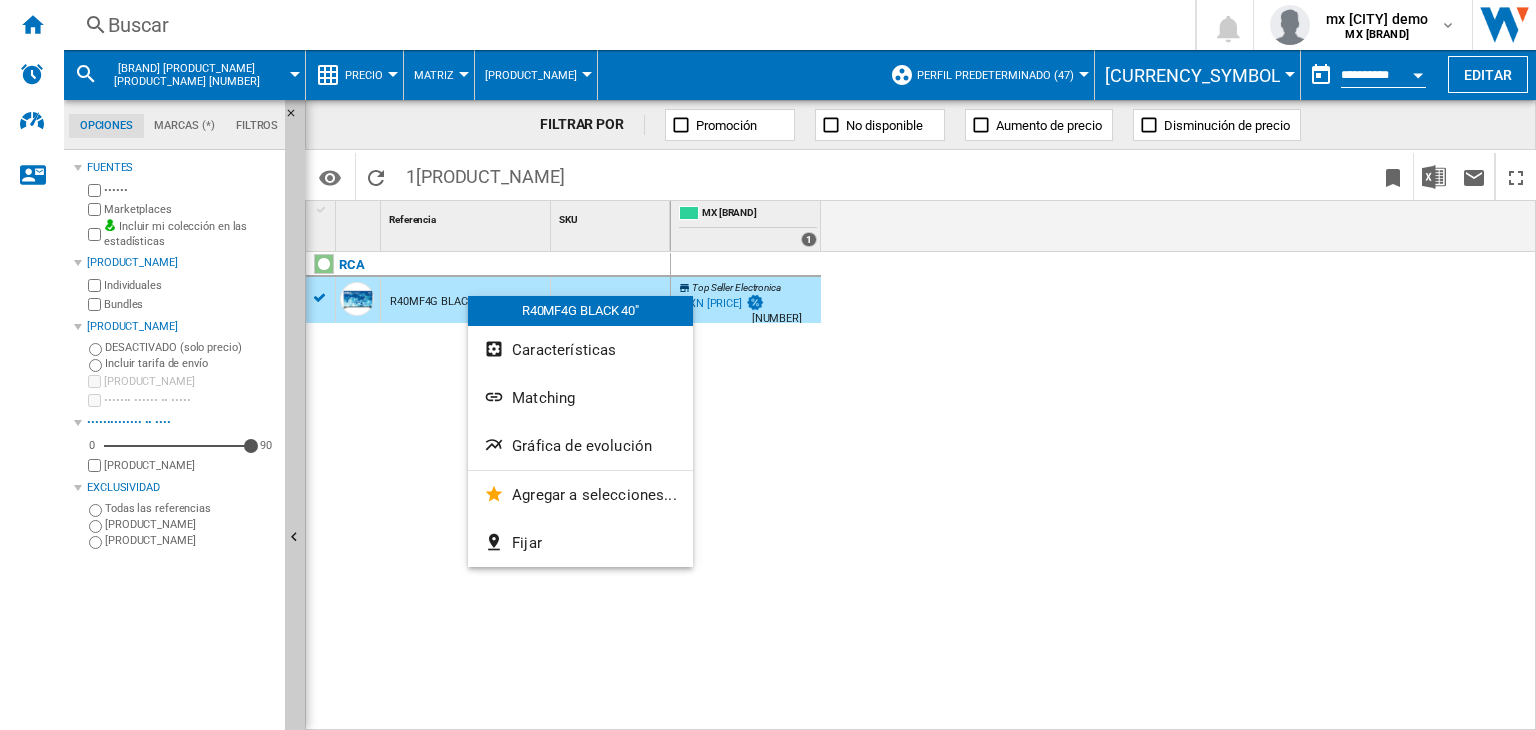 click on "Matching" at bounding box center [580, 398] 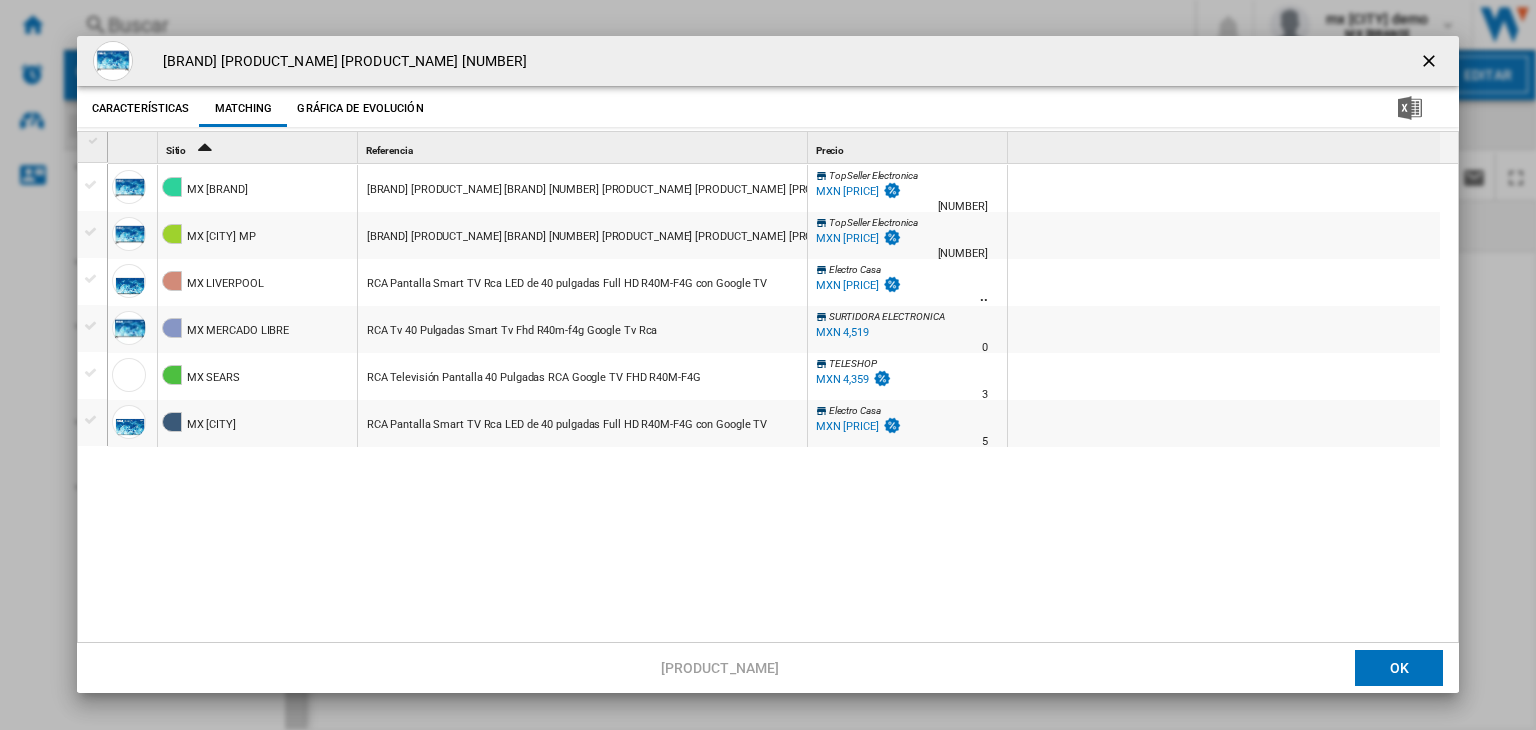 click at bounding box center (1431, 63) 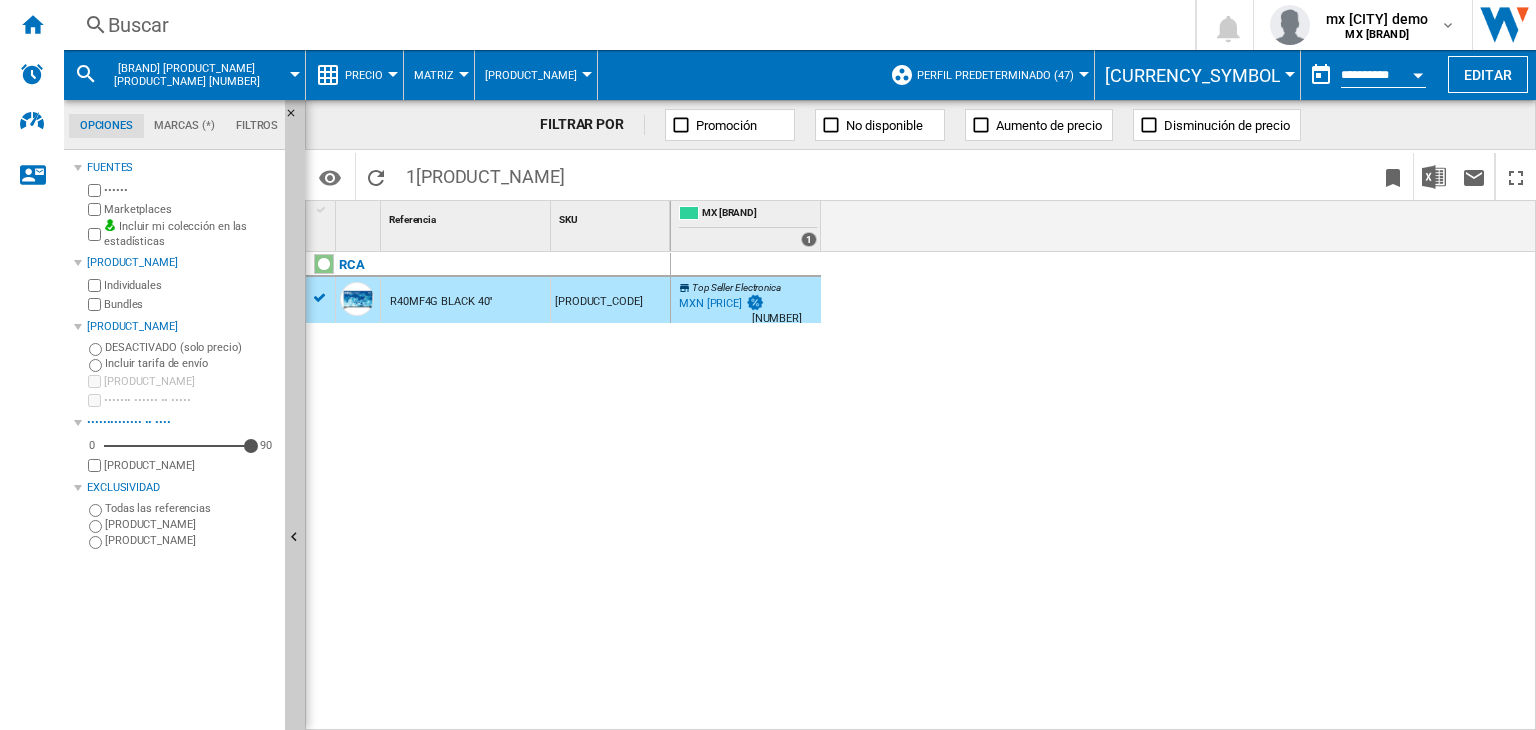 click on "Buscar" at bounding box center (625, 25) 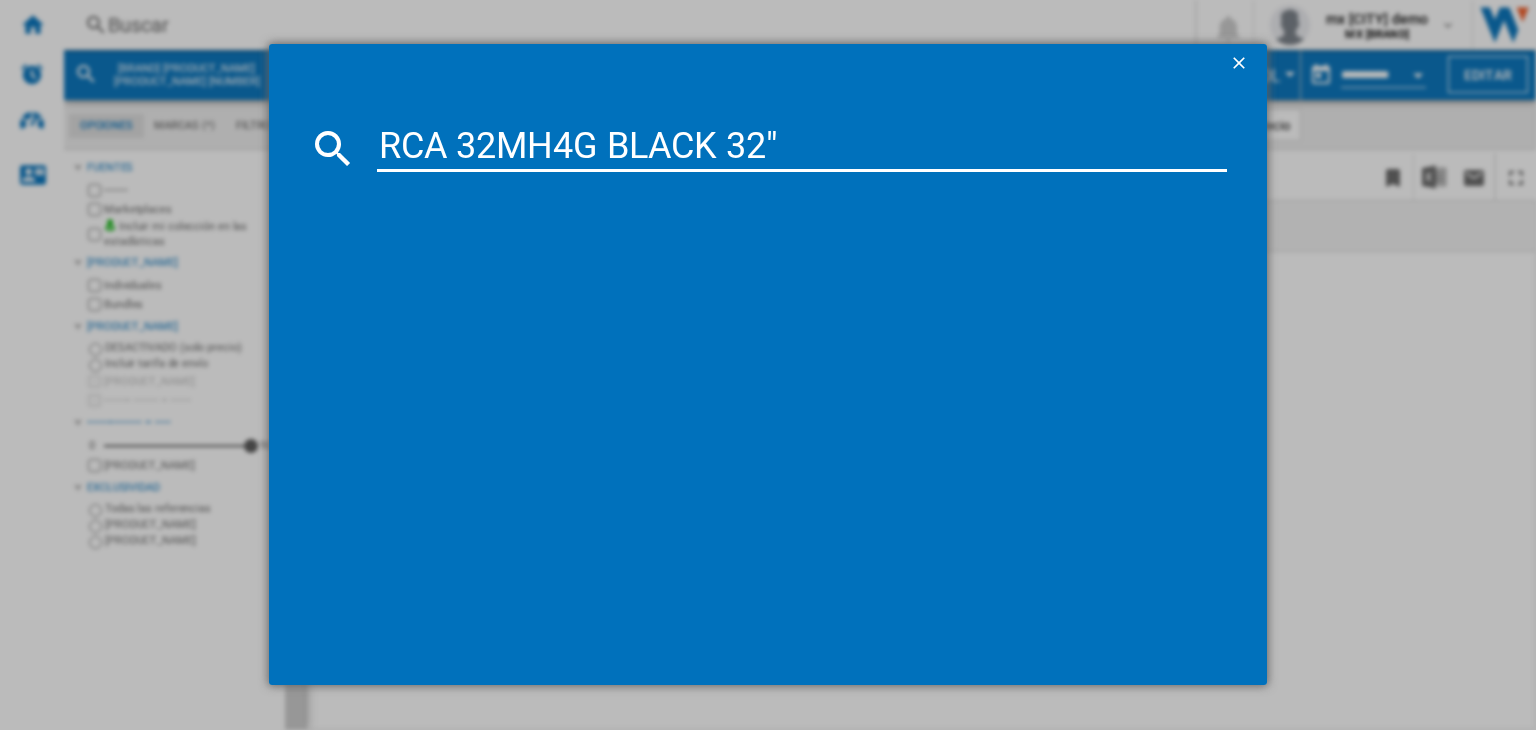 type on "RCA 32MH4G BLACK 32"" 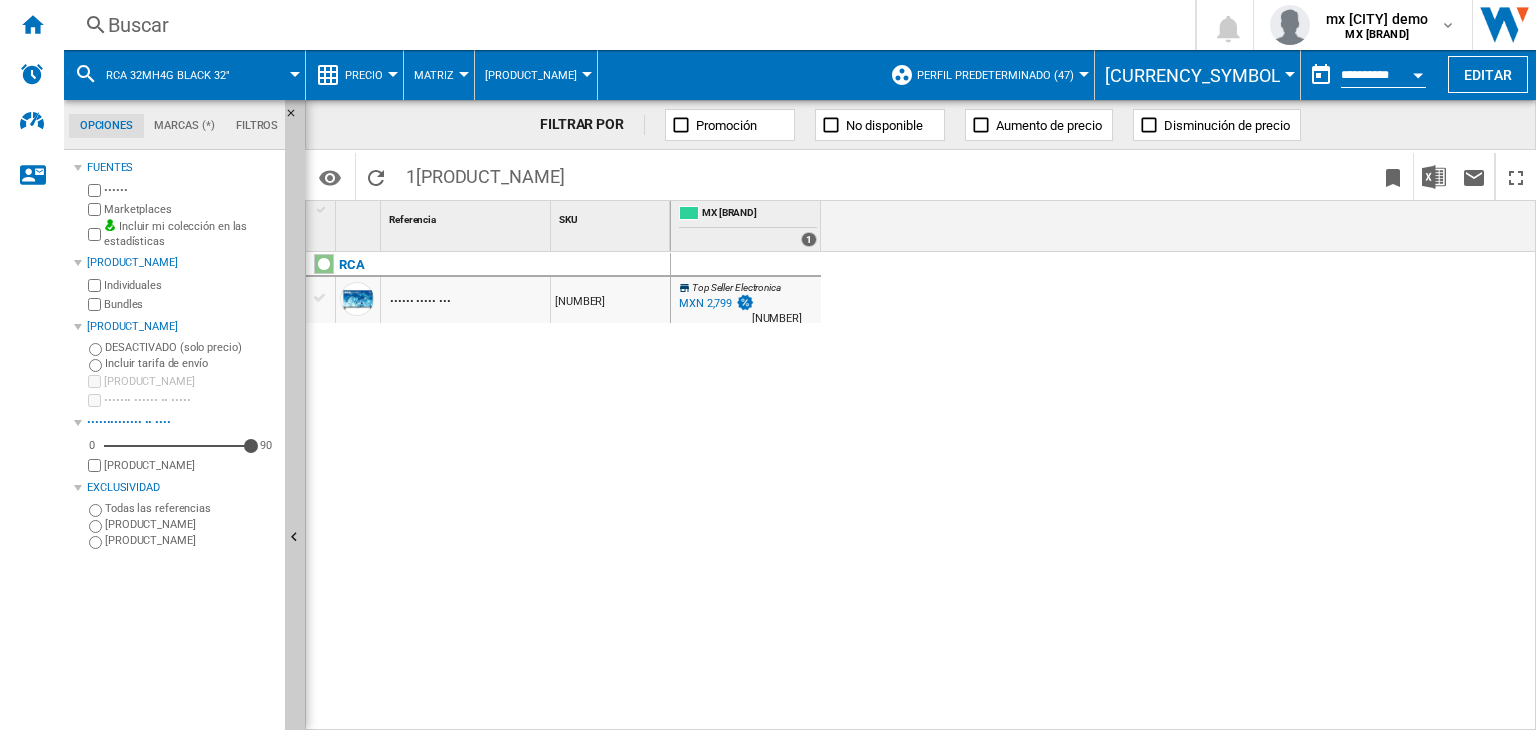 click on "•••••• ••••• •••" at bounding box center [492, 276] 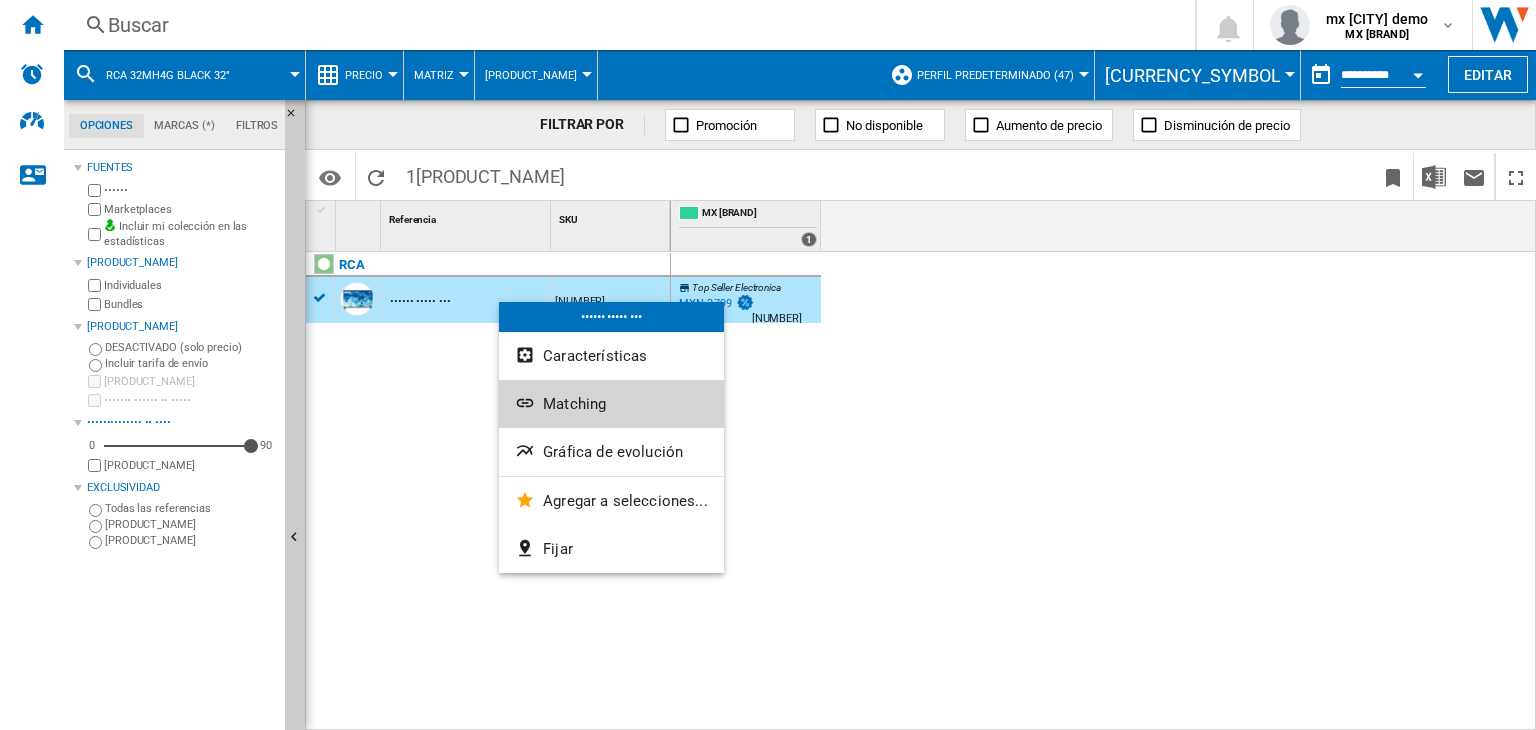 click at bounding box center (527, 405) 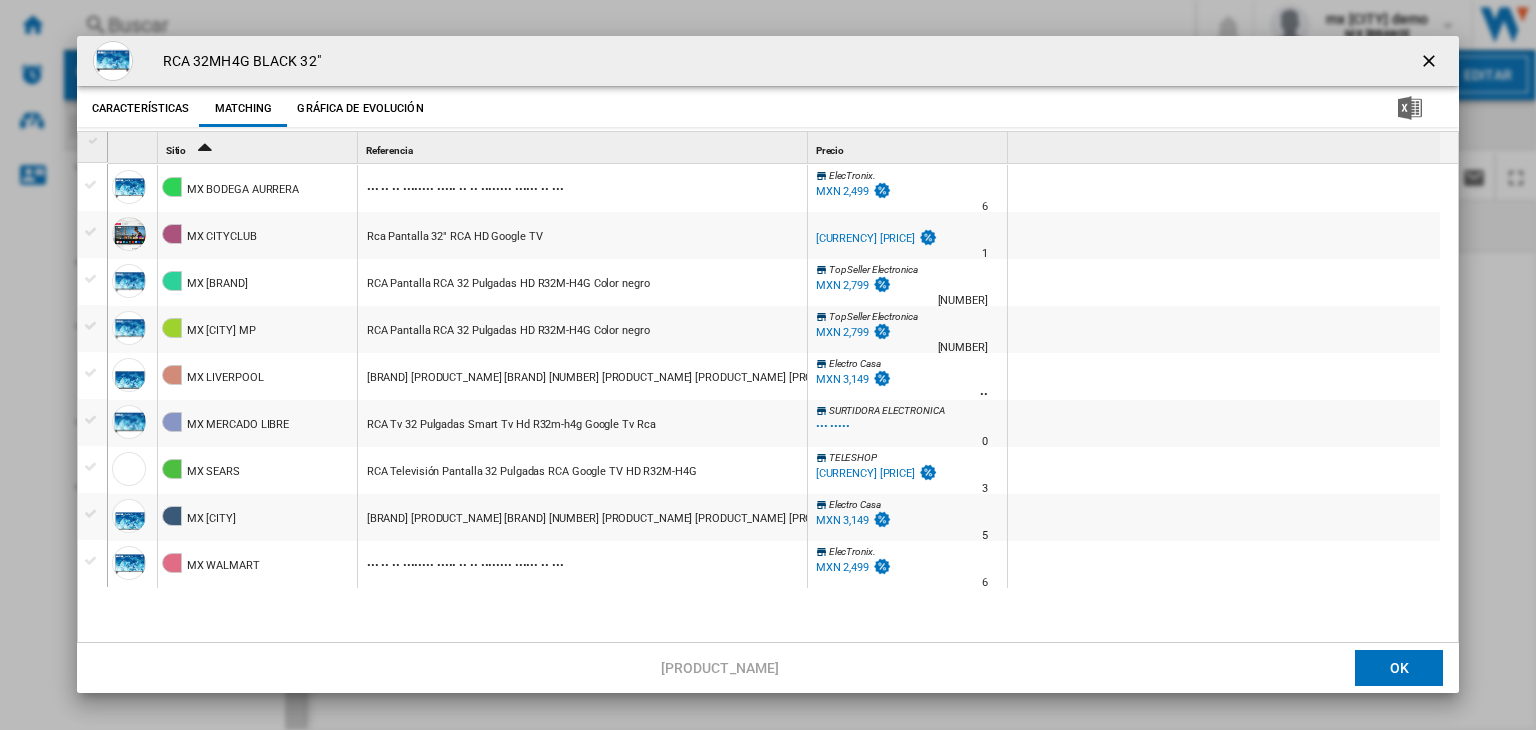 click at bounding box center [1431, 63] 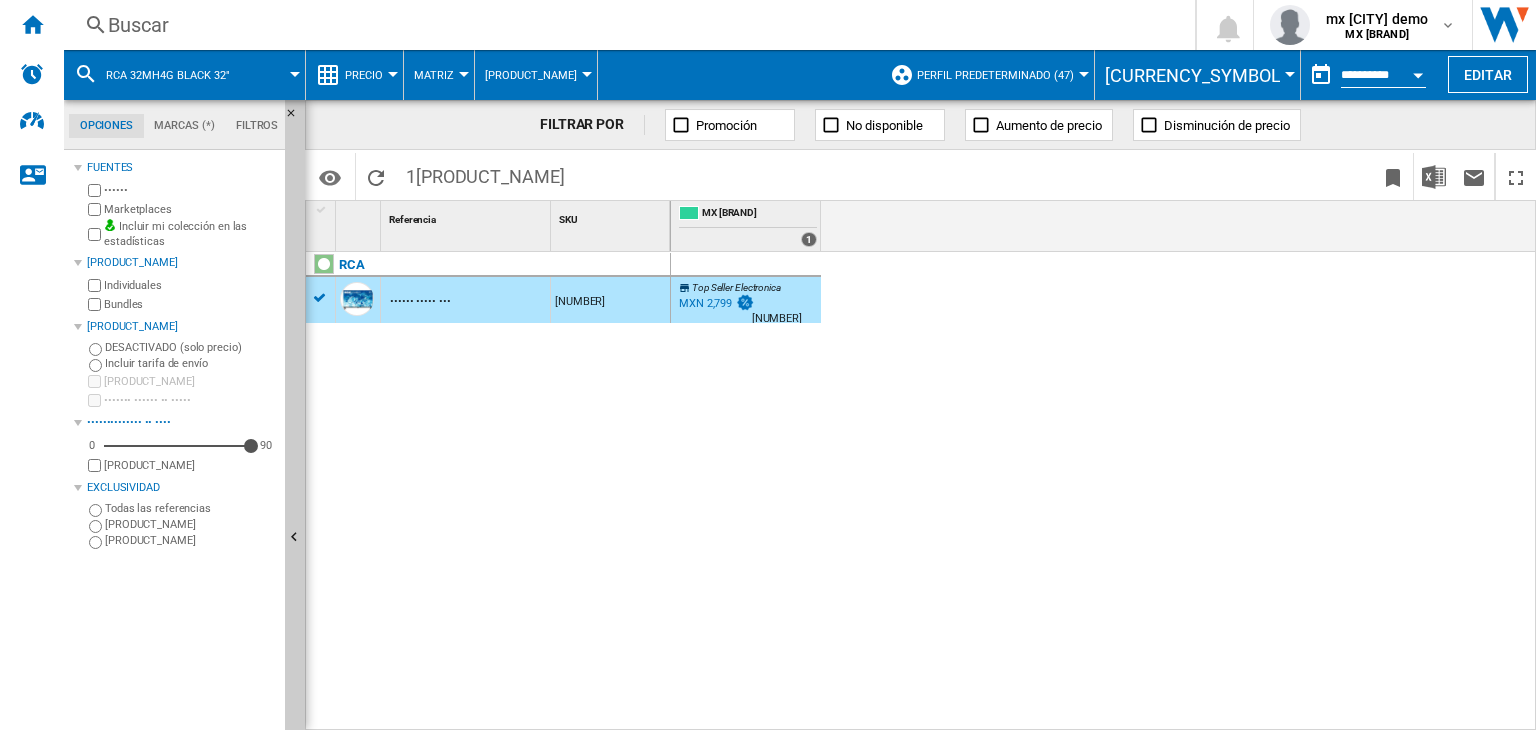 click on "Buscar" at bounding box center (625, 25) 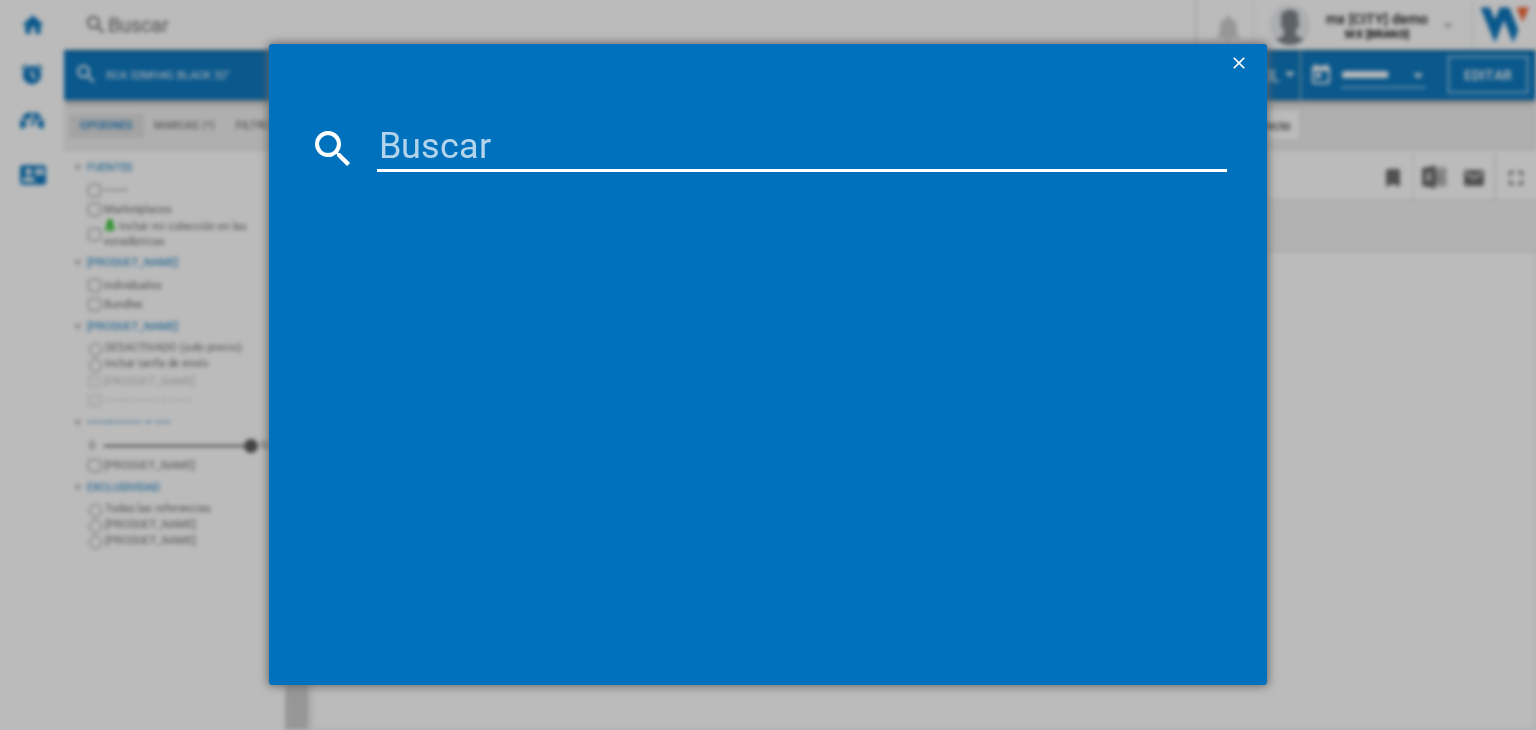 click at bounding box center (802, 148) 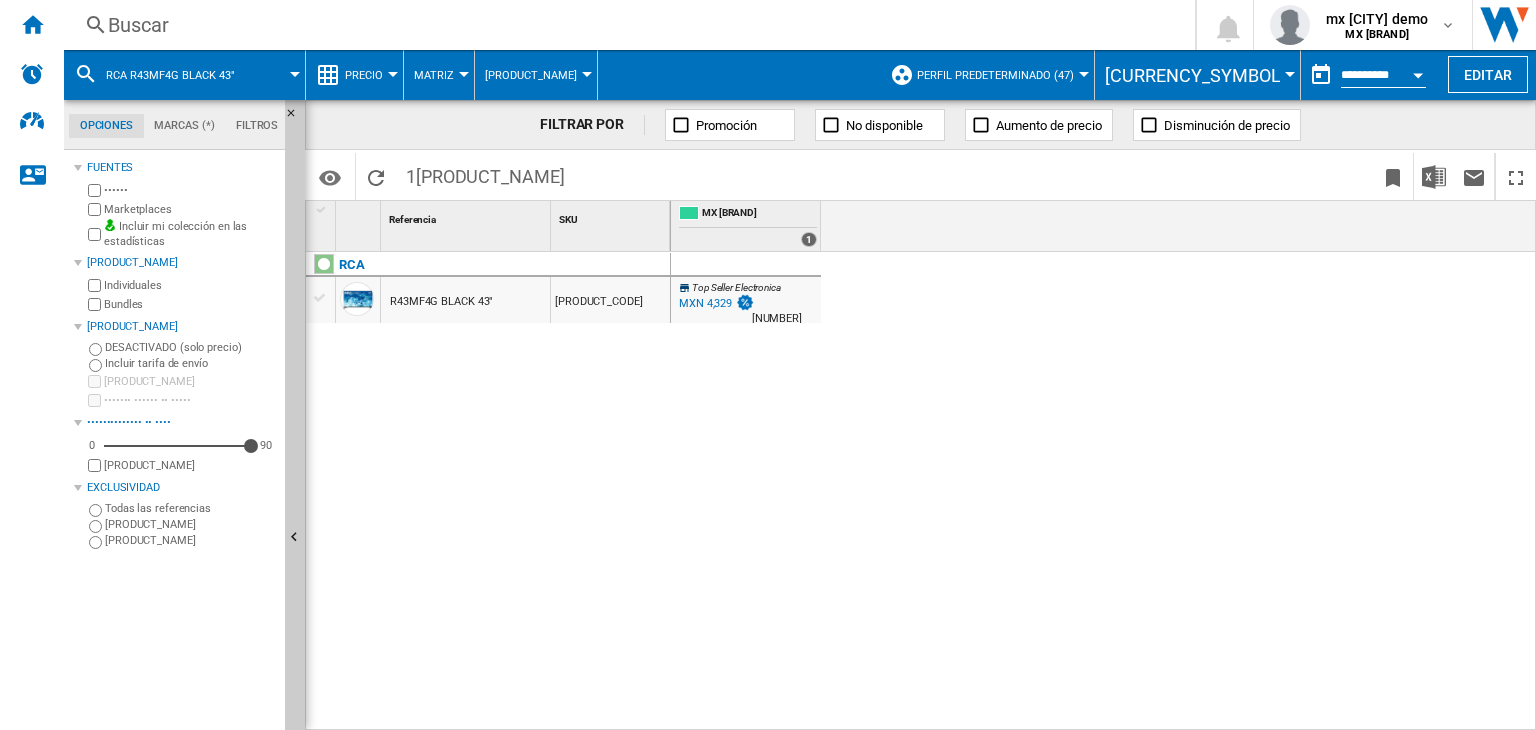 click on "R43MF4G BLACK 43"" at bounding box center (441, 302) 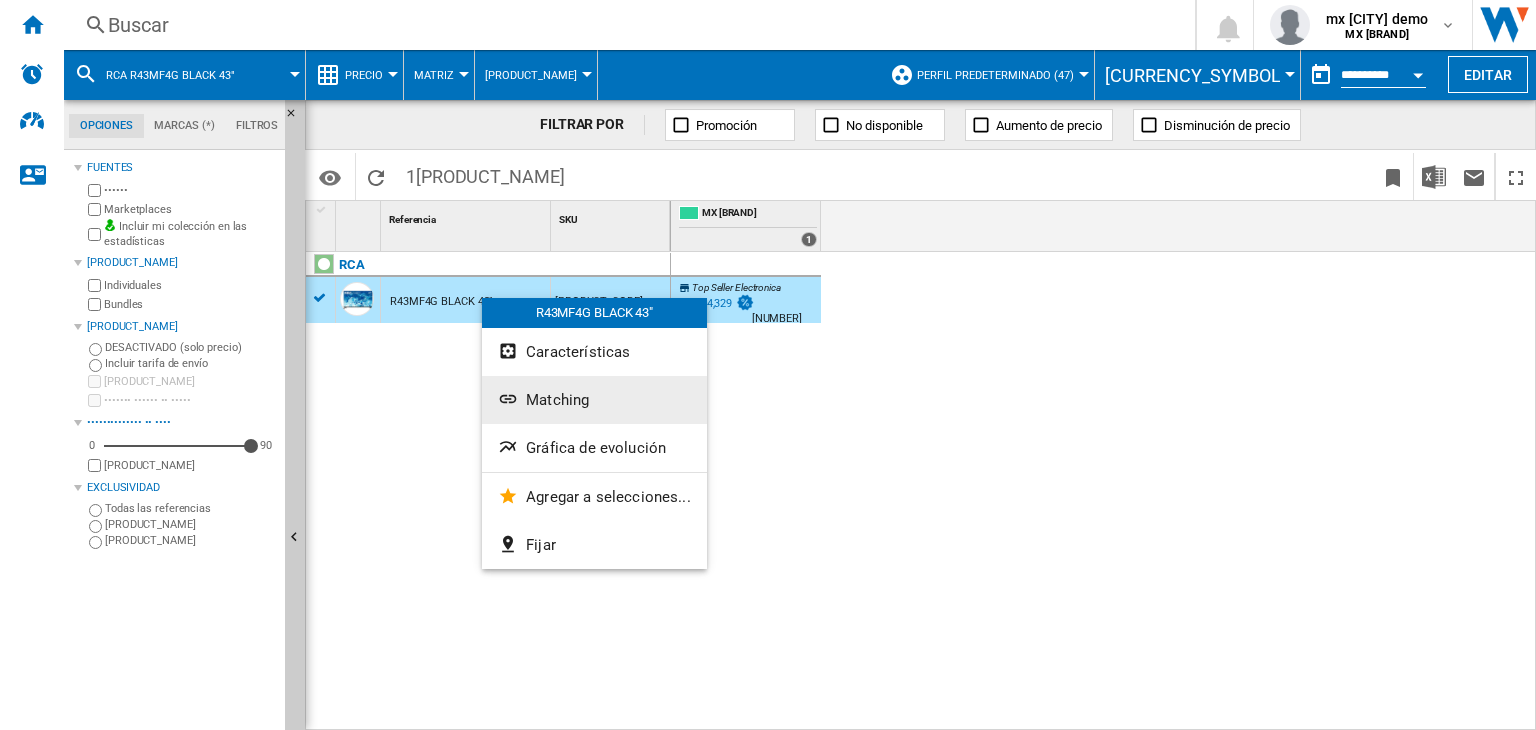click on "Matching" at bounding box center (557, 400) 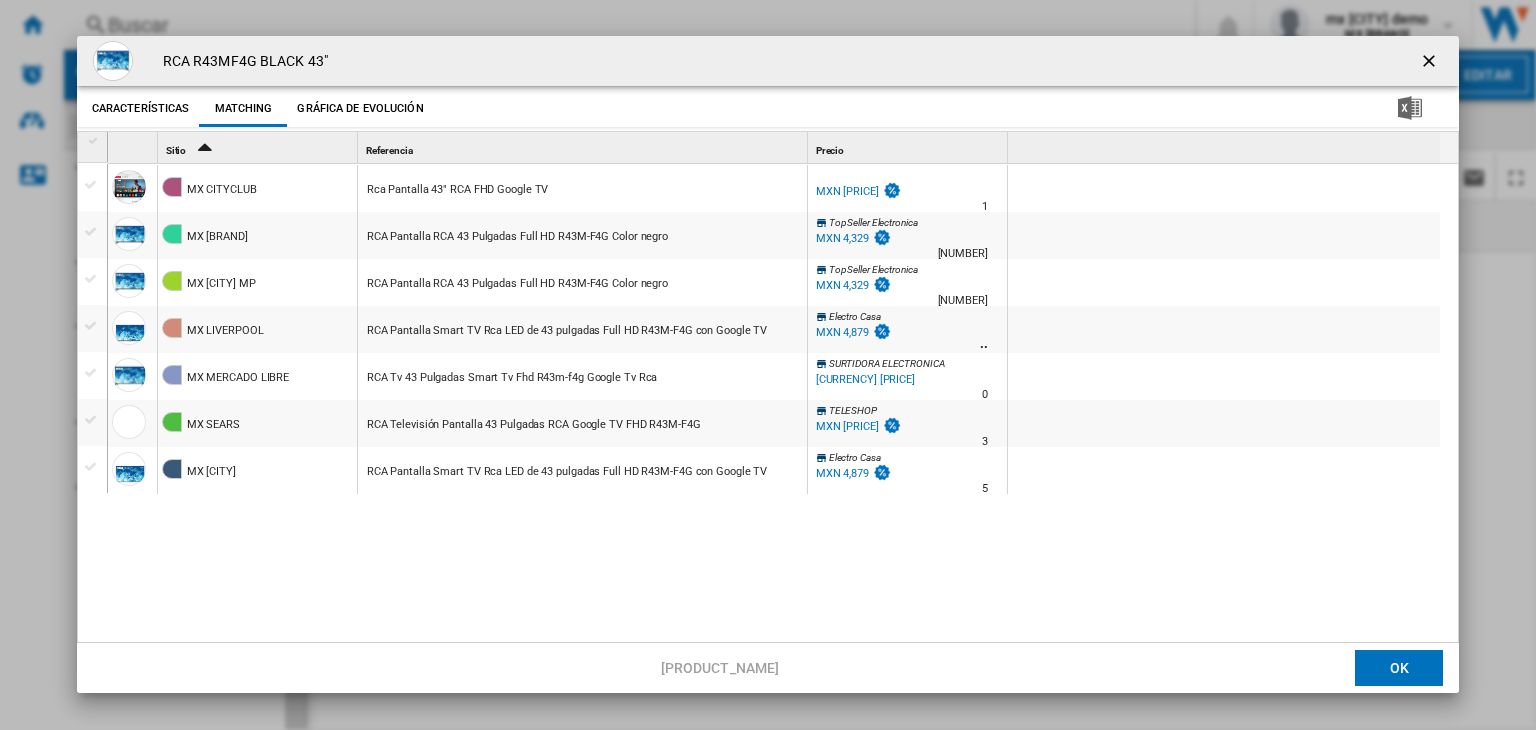 click at bounding box center (1431, 63) 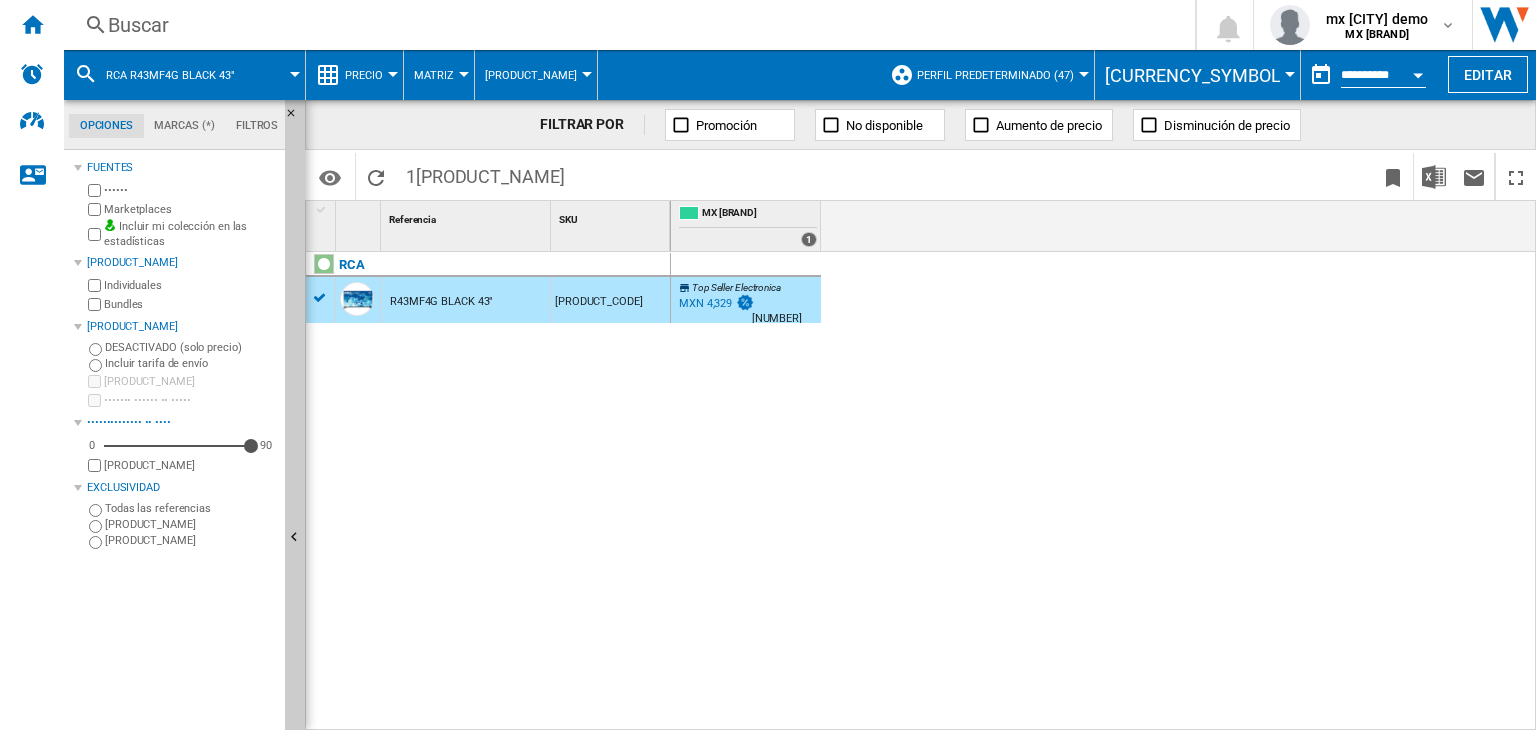 click on "Buscar" at bounding box center [625, 25] 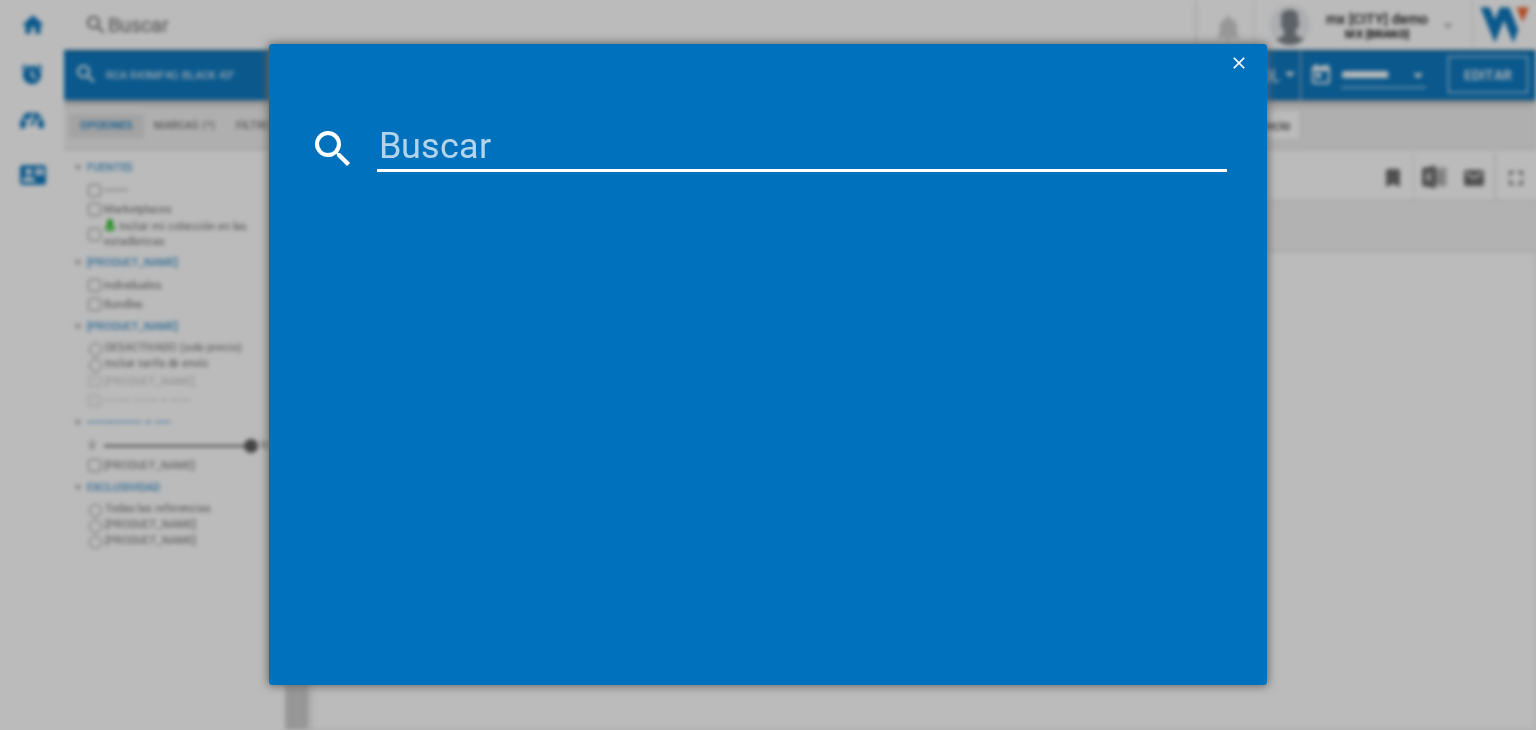 click at bounding box center [802, 148] 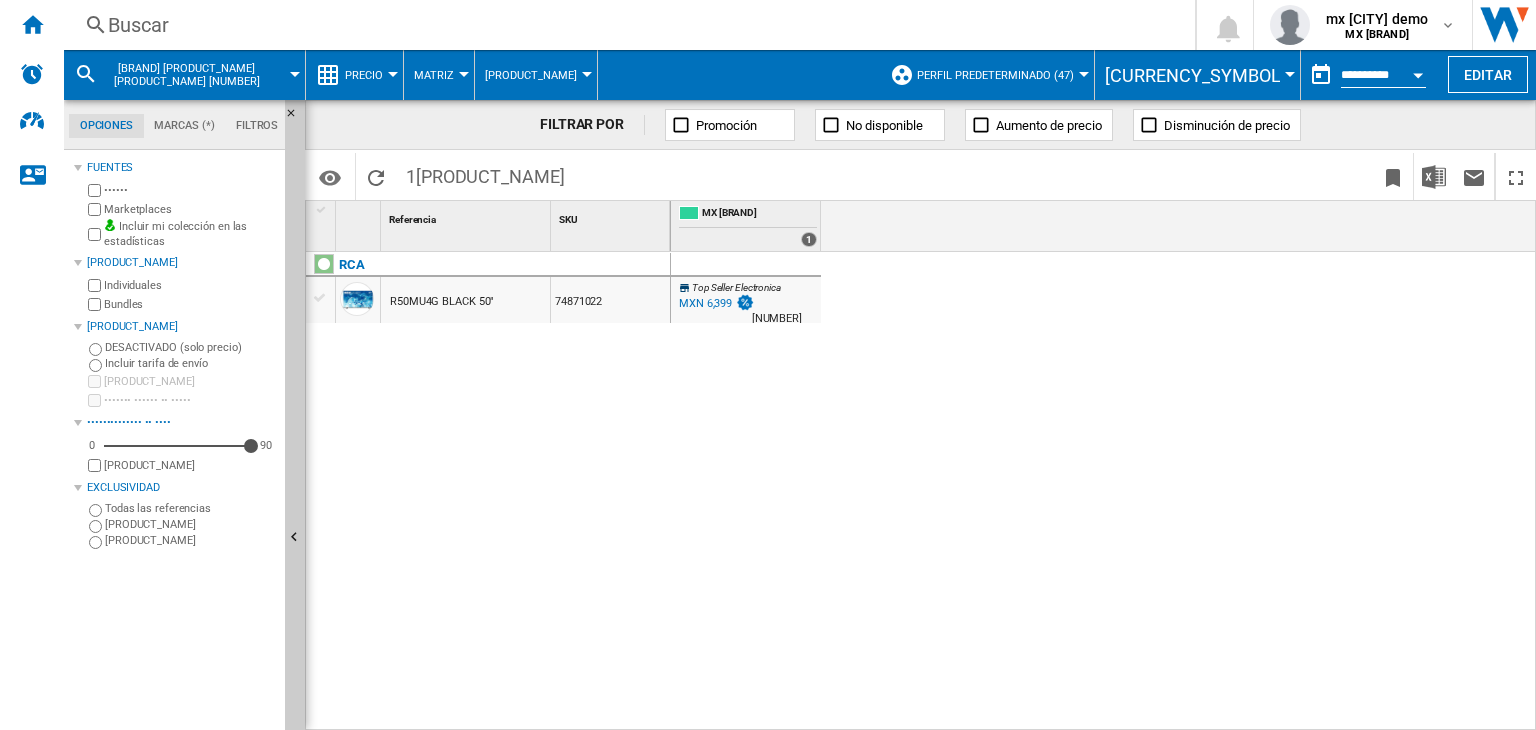 click on "R50MU4G BLACK 50"" at bounding box center (442, 302) 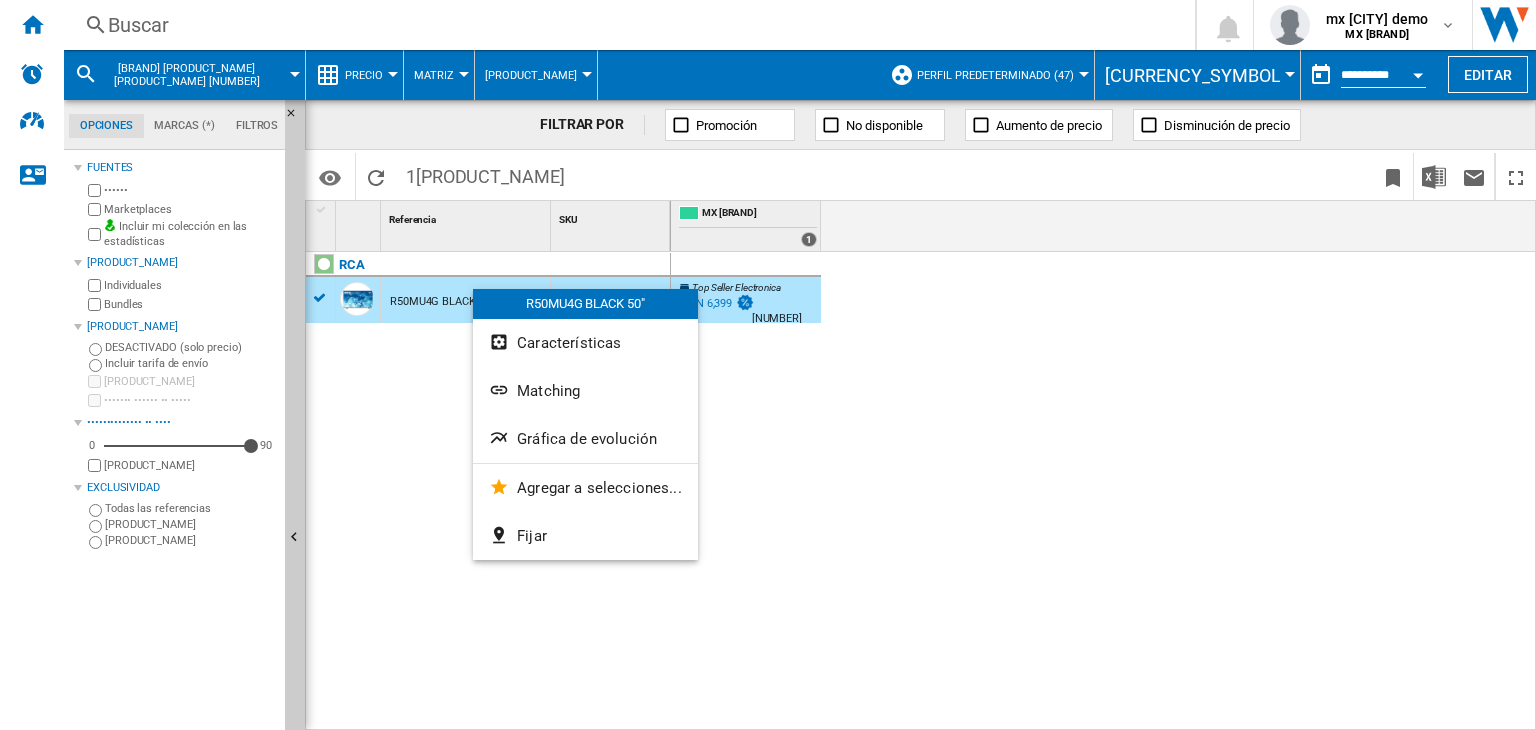 click on "Matching" at bounding box center (548, 391) 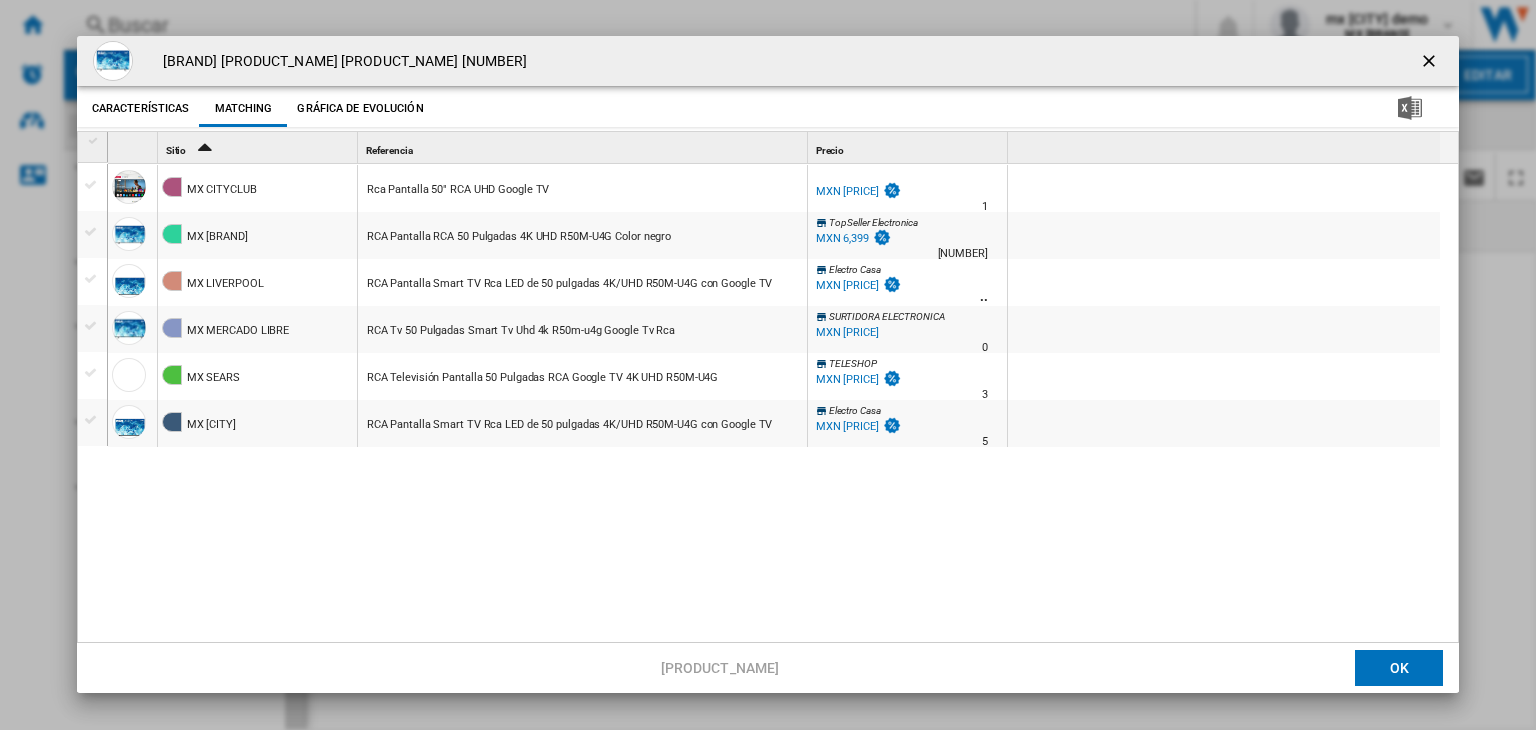 click at bounding box center (1431, 63) 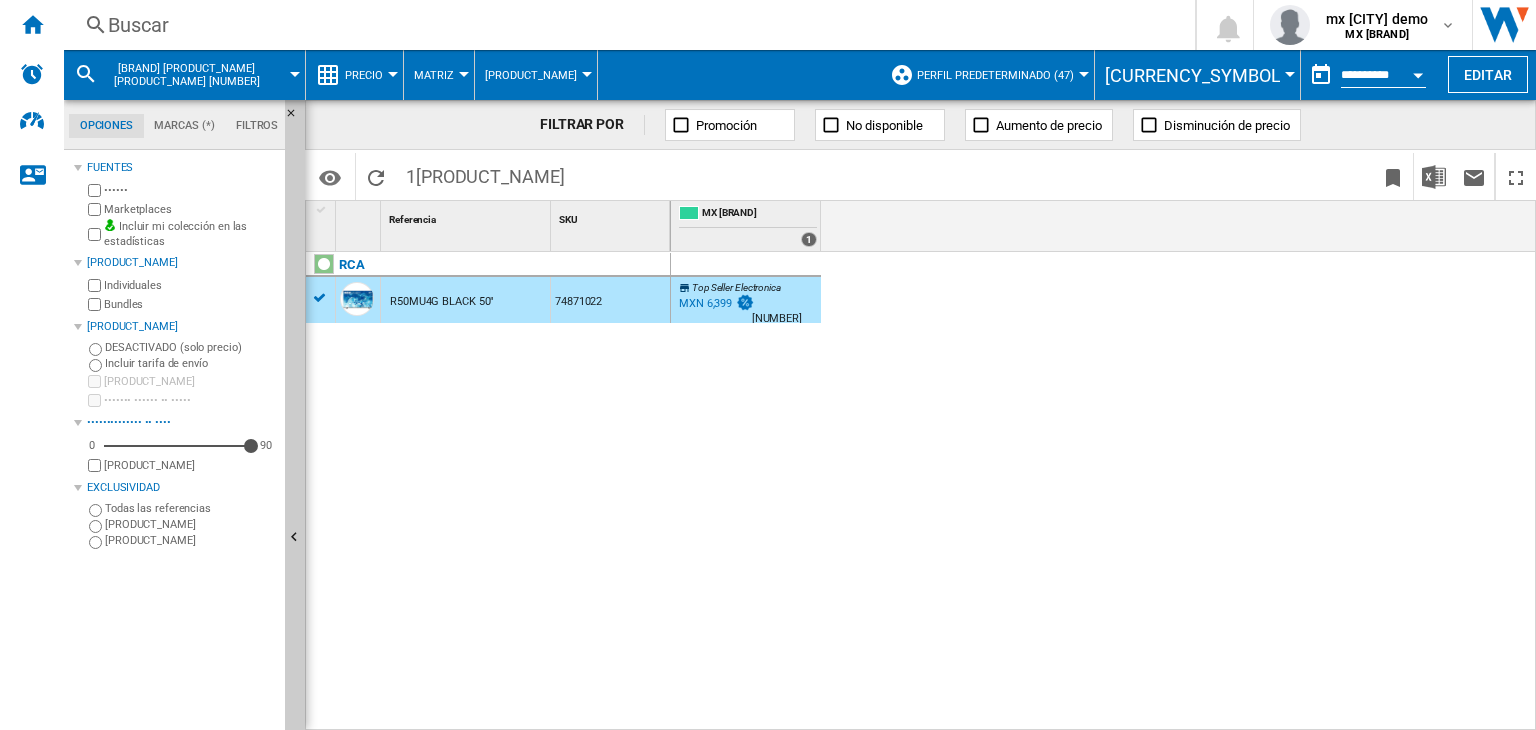click on "Buscar" at bounding box center (625, 25) 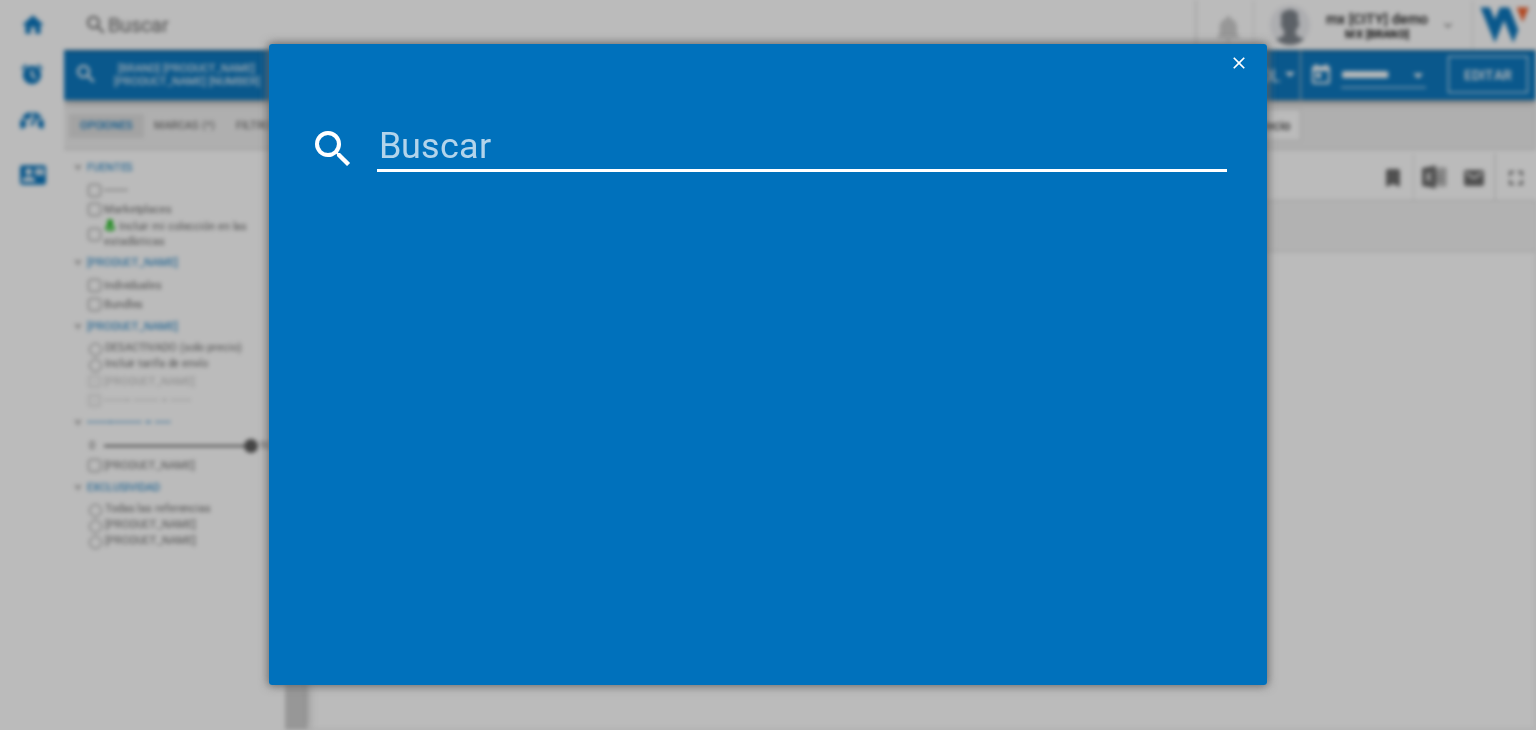 click at bounding box center [802, 148] 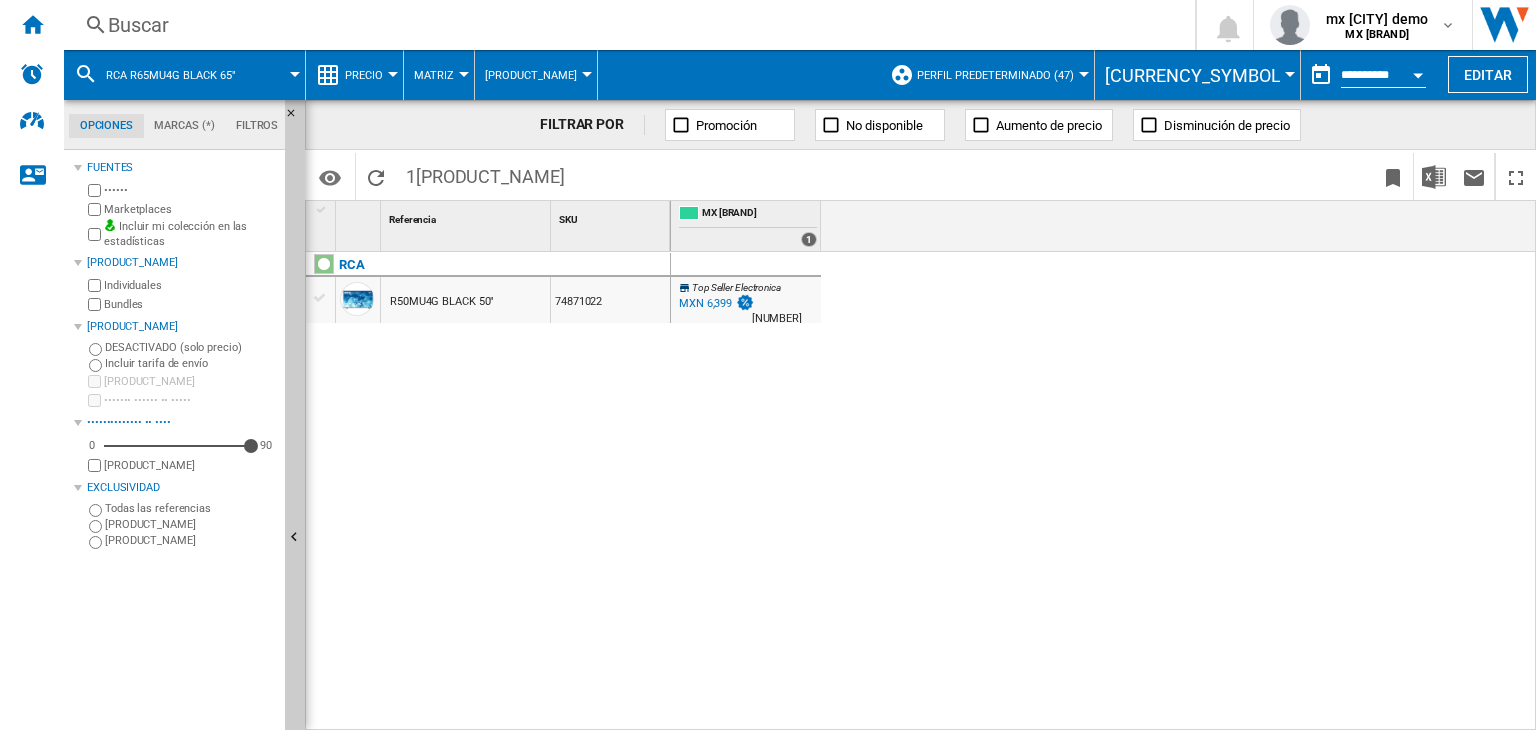click on "R50MU4G BLACK 50"" at bounding box center (465, 300) 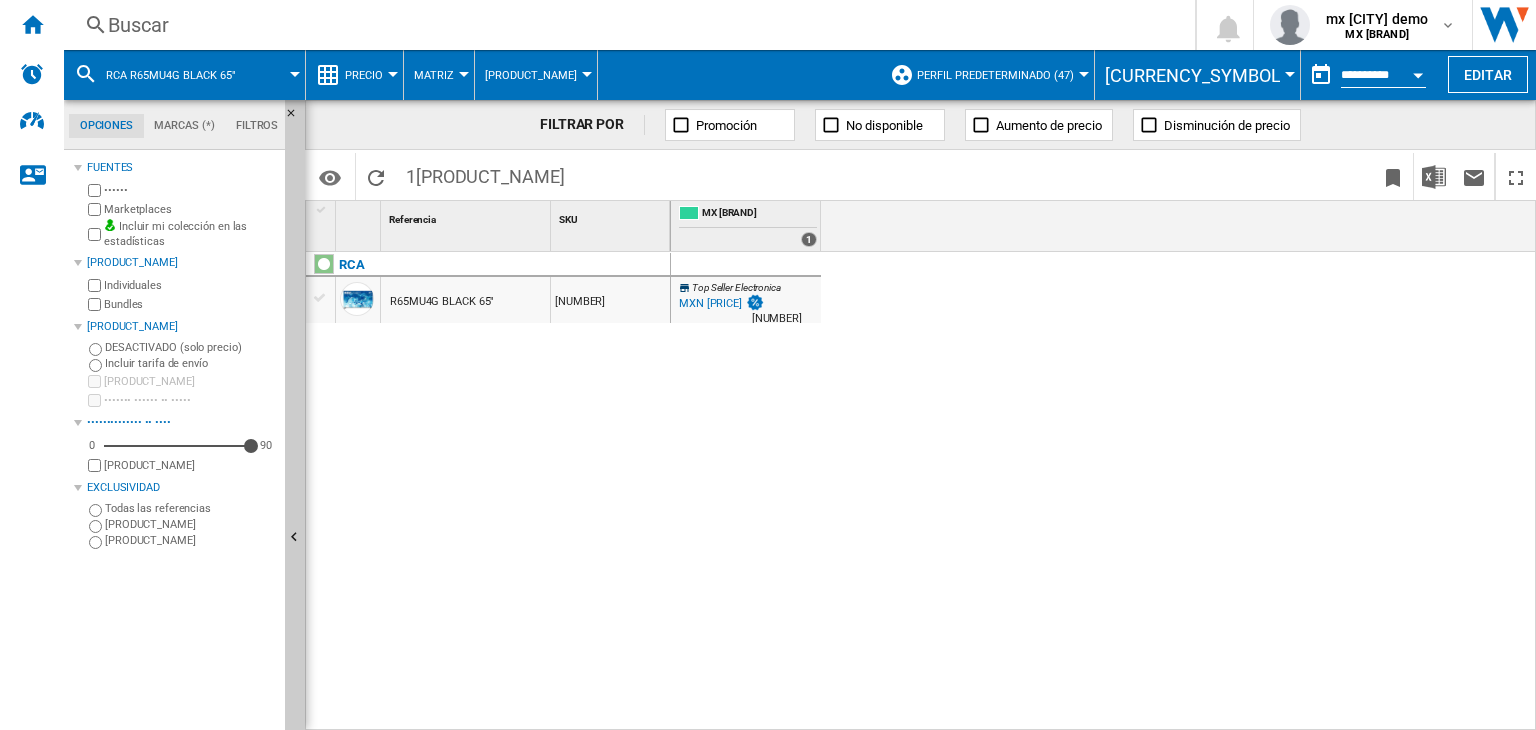 click on "R65MU4G BLACK 65"" at bounding box center [492, 276] 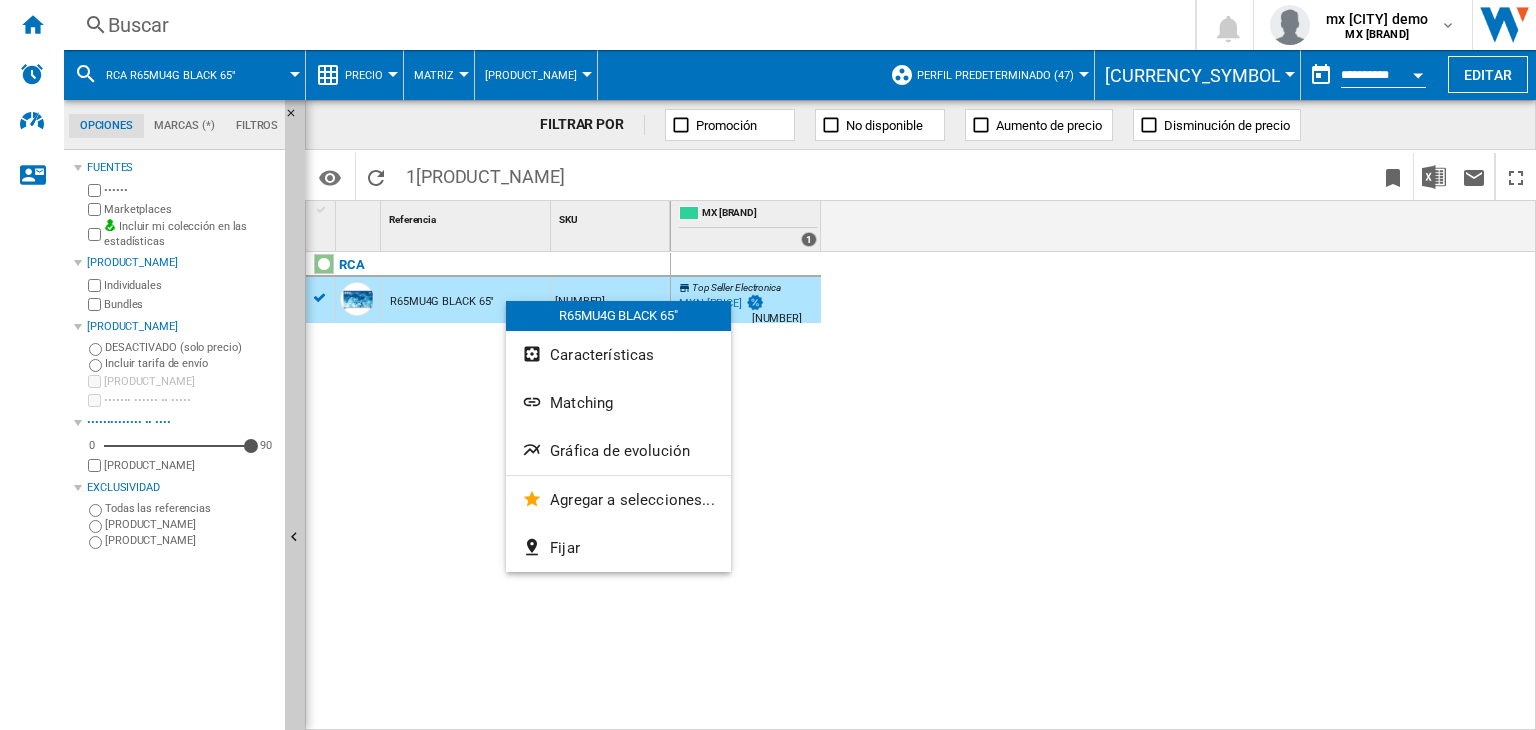 click on "Matching" at bounding box center [581, 403] 